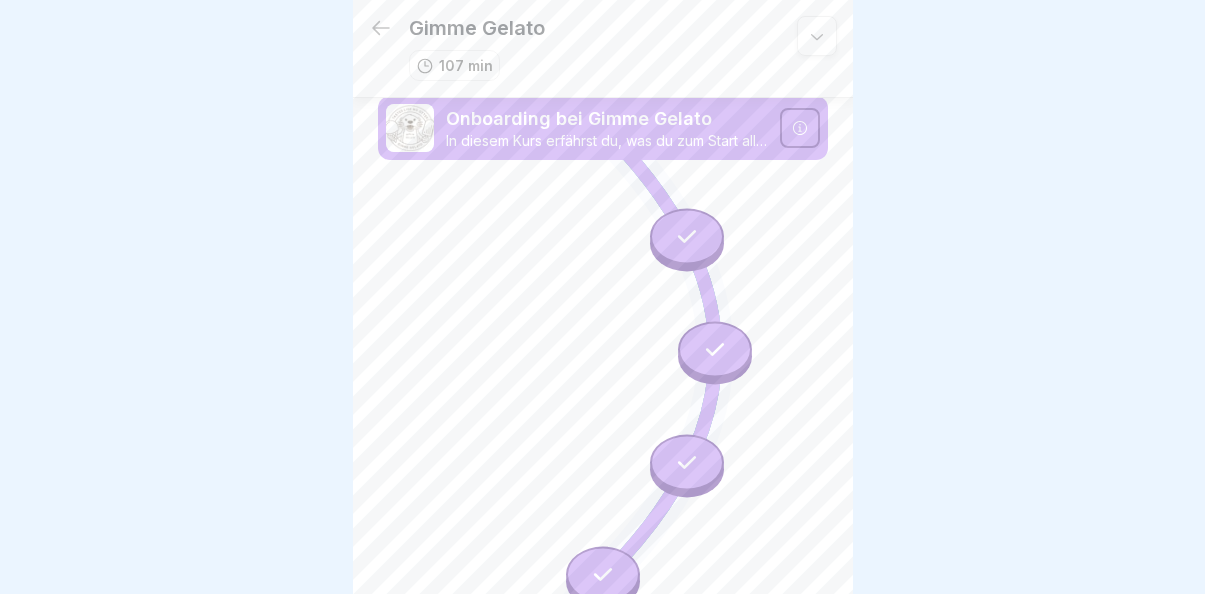 scroll, scrollTop: 15, scrollLeft: 0, axis: vertical 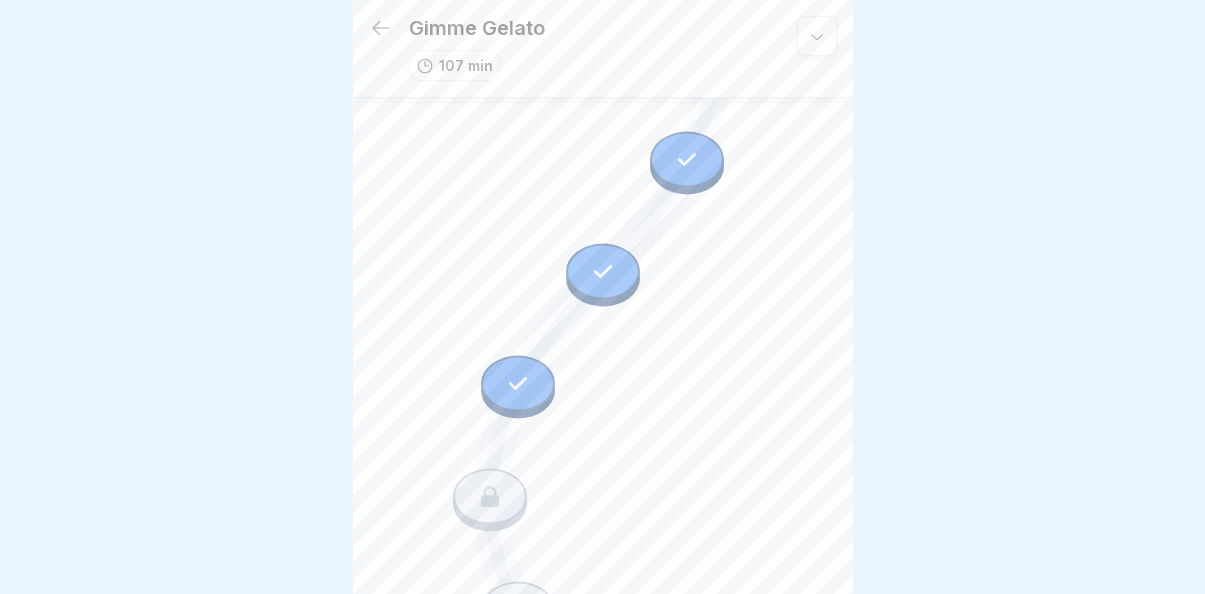 click 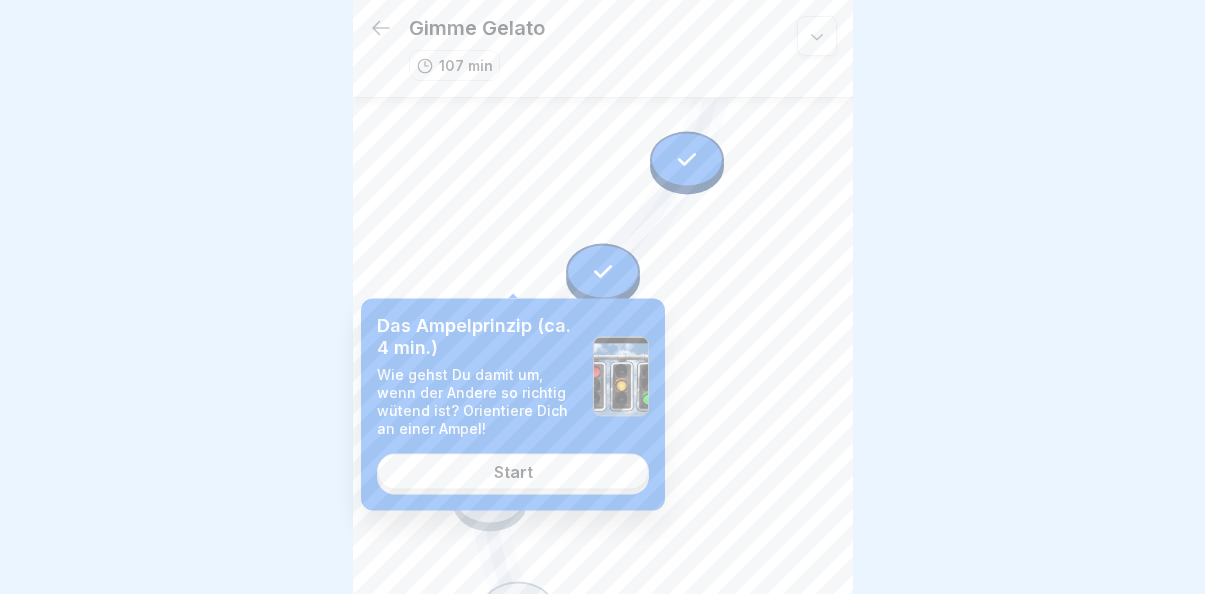 click 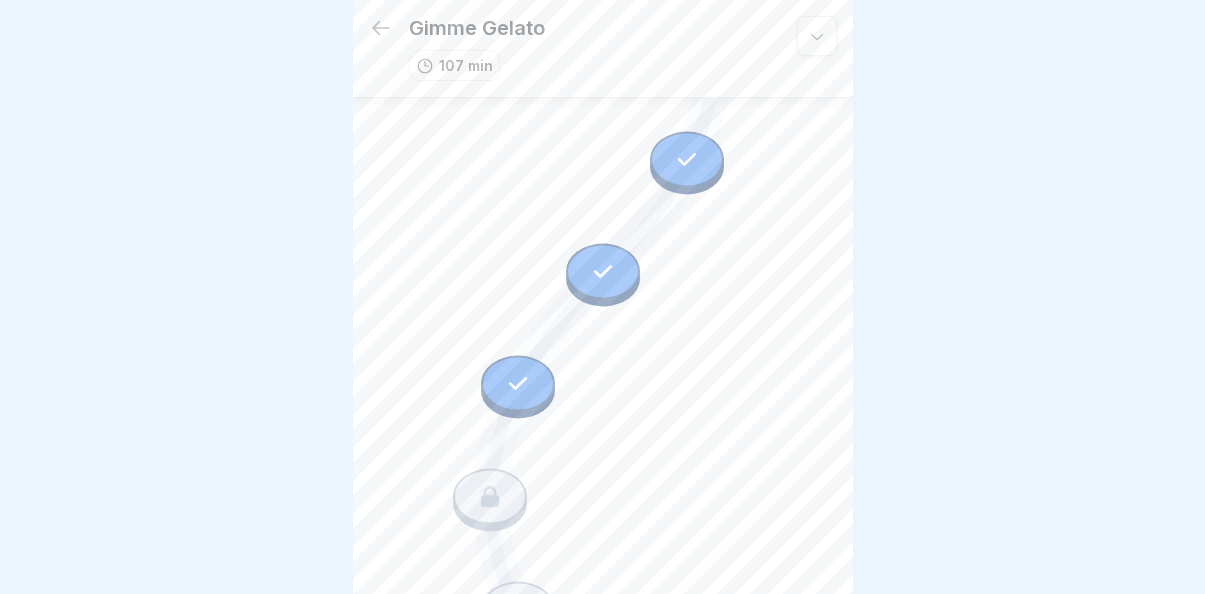 click at bounding box center (518, 384) 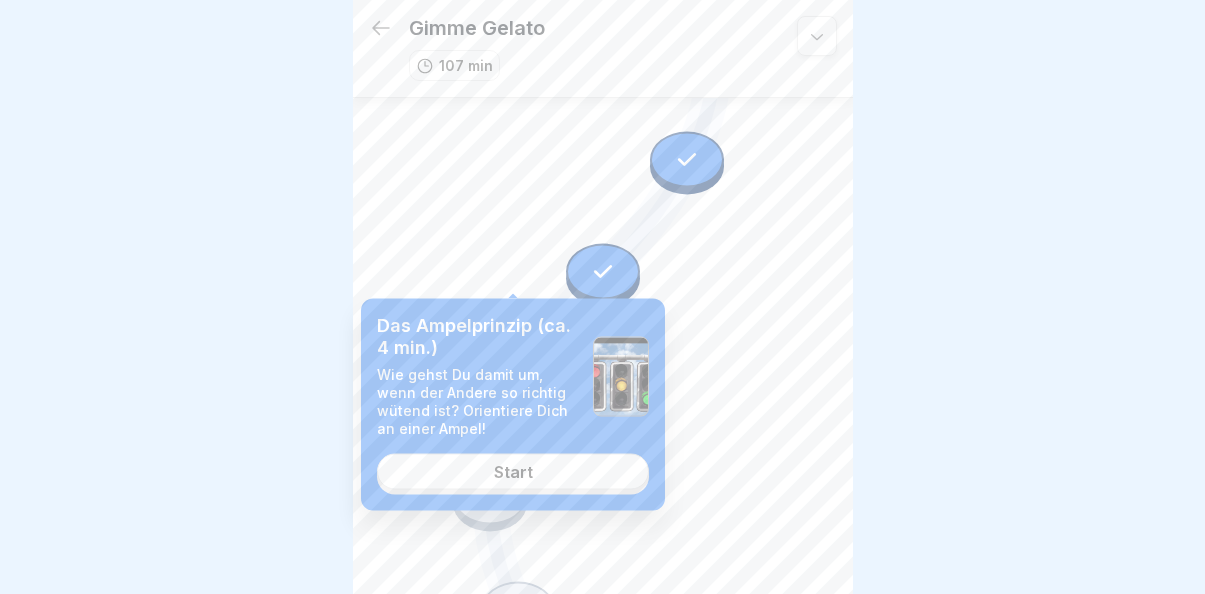click on "Start" at bounding box center [513, 472] 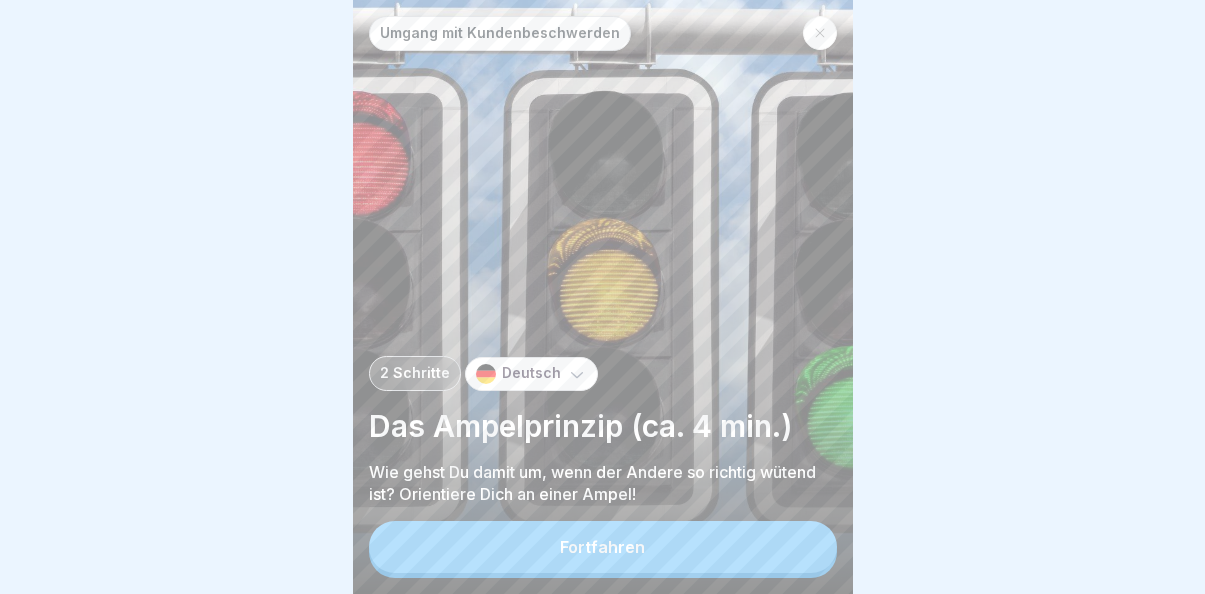 scroll, scrollTop: 0, scrollLeft: 0, axis: both 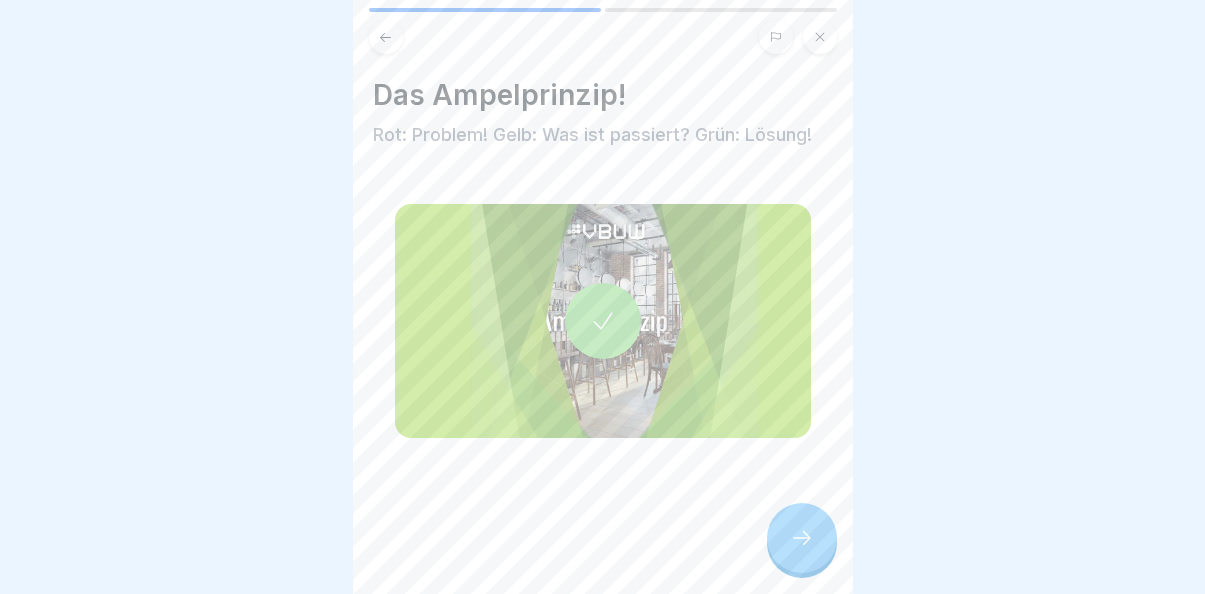 click 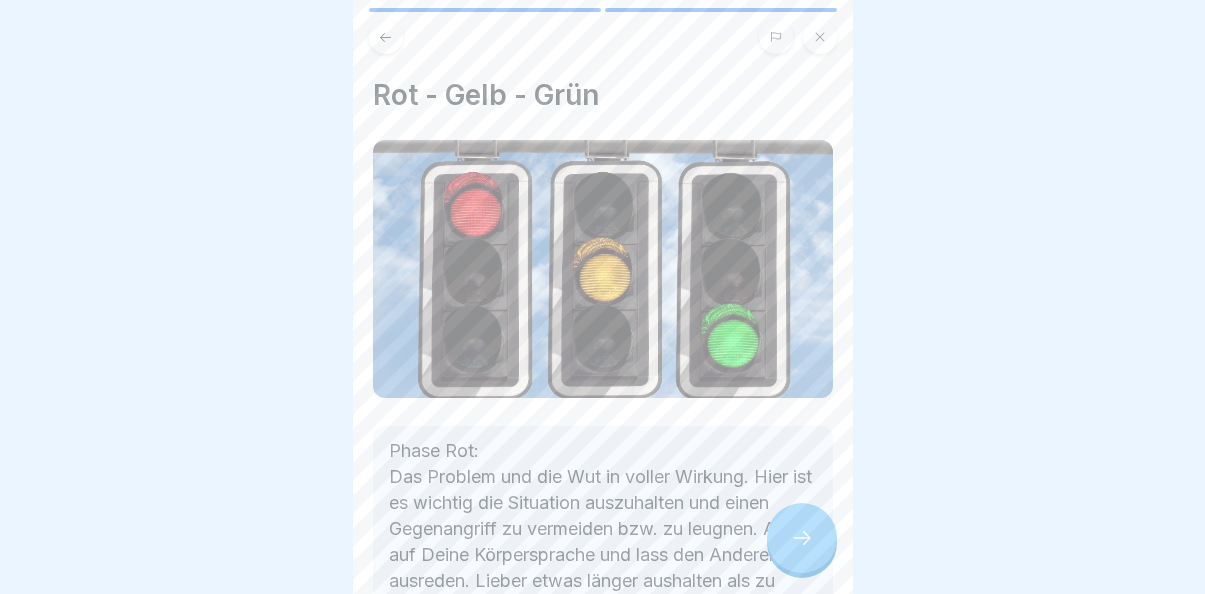 click 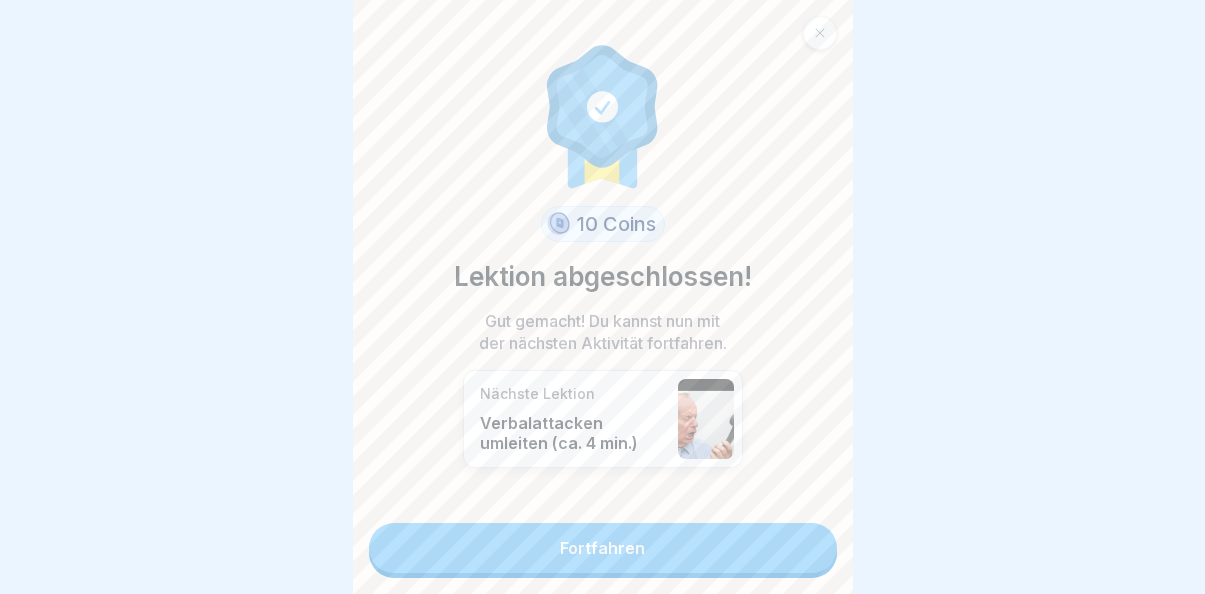 click on "Fortfahren" at bounding box center [603, 548] 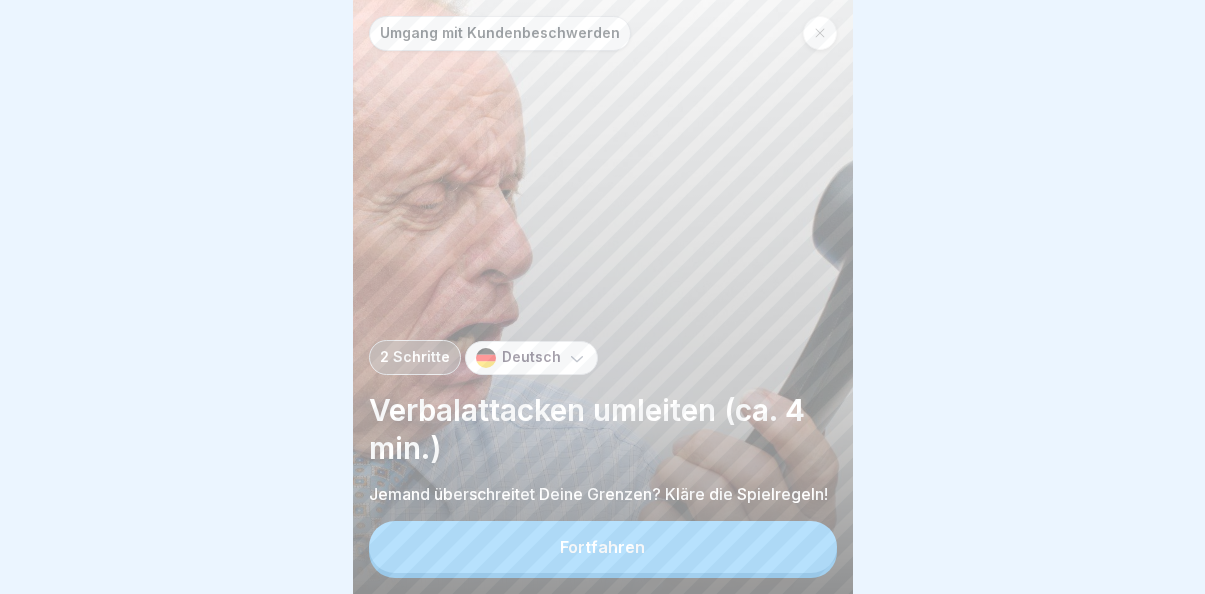 click on "Fortfahren" at bounding box center [603, 547] 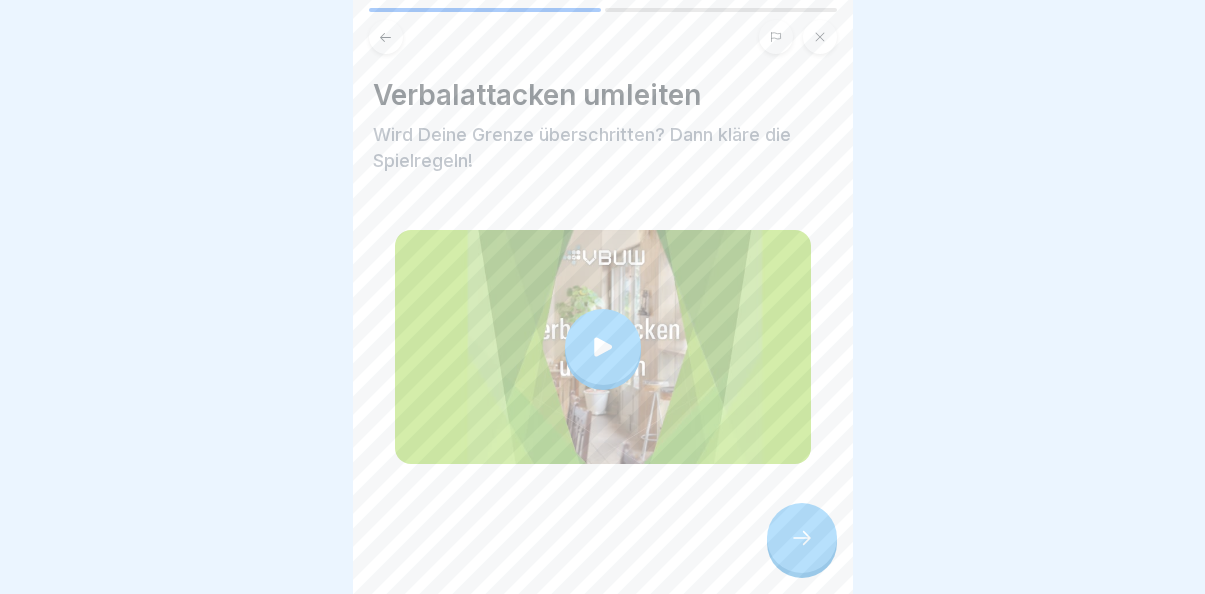 click 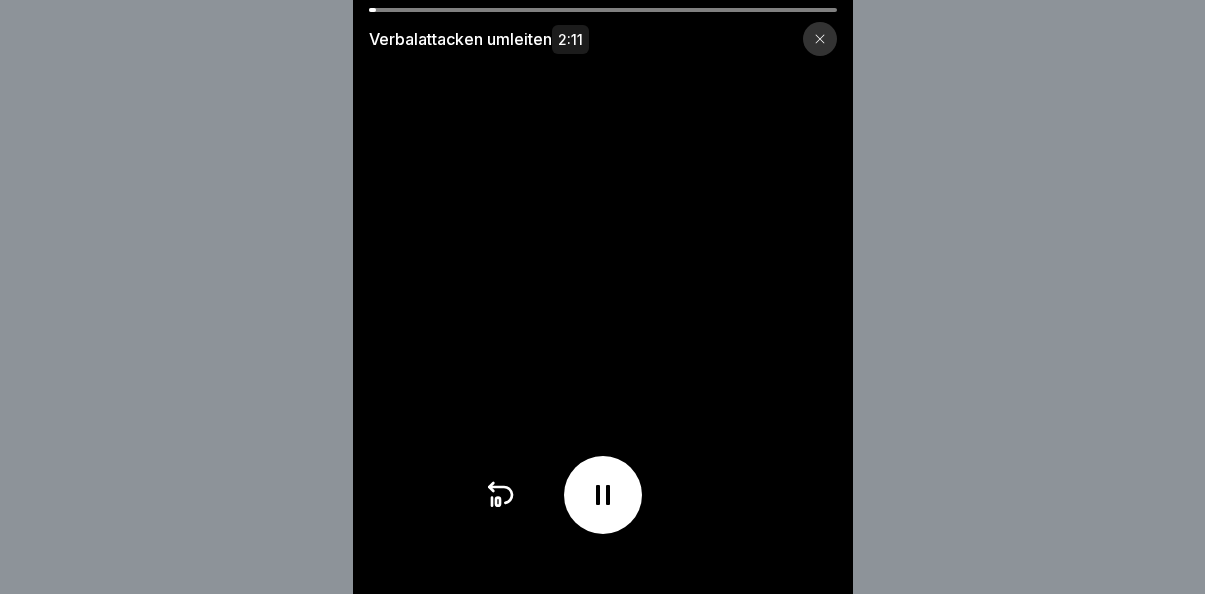 click 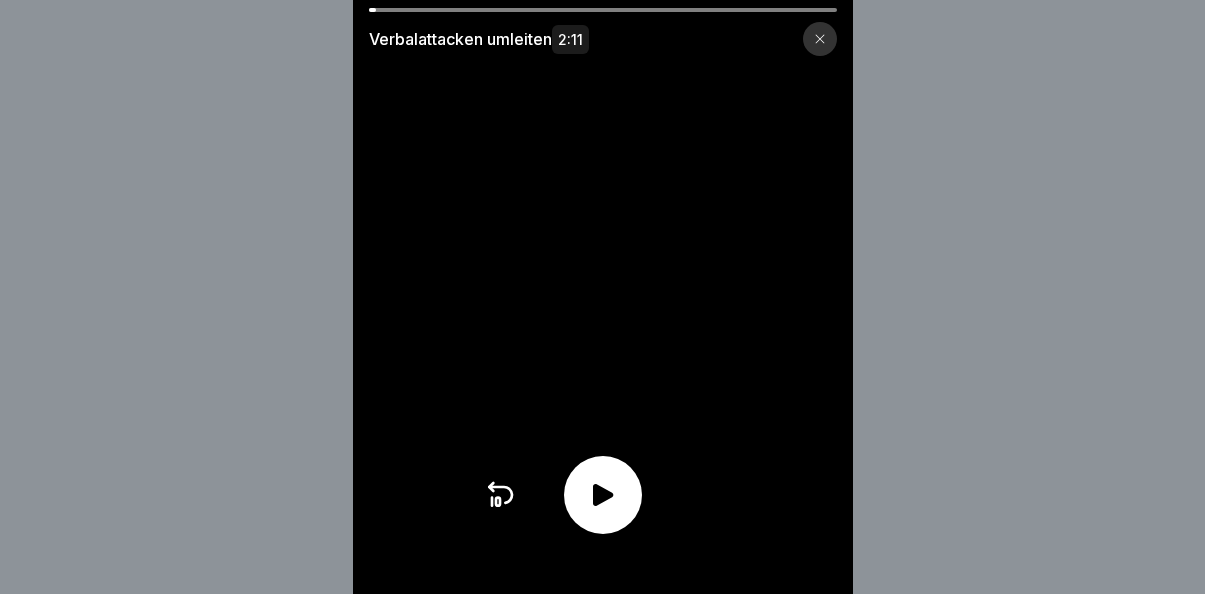 click 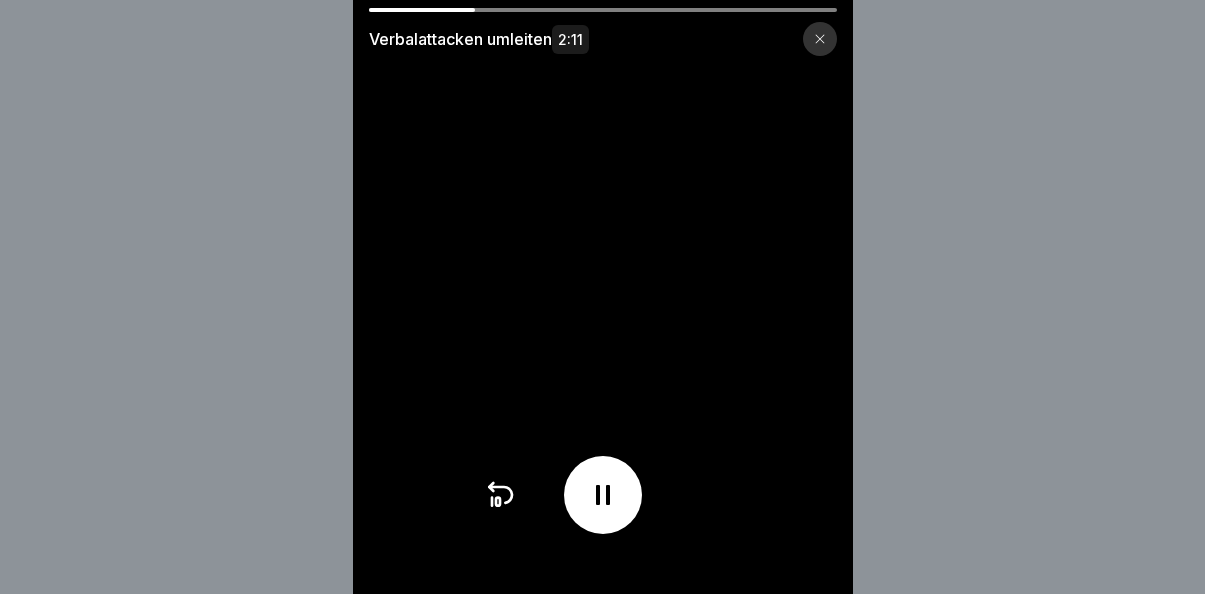 click at bounding box center (603, 495) 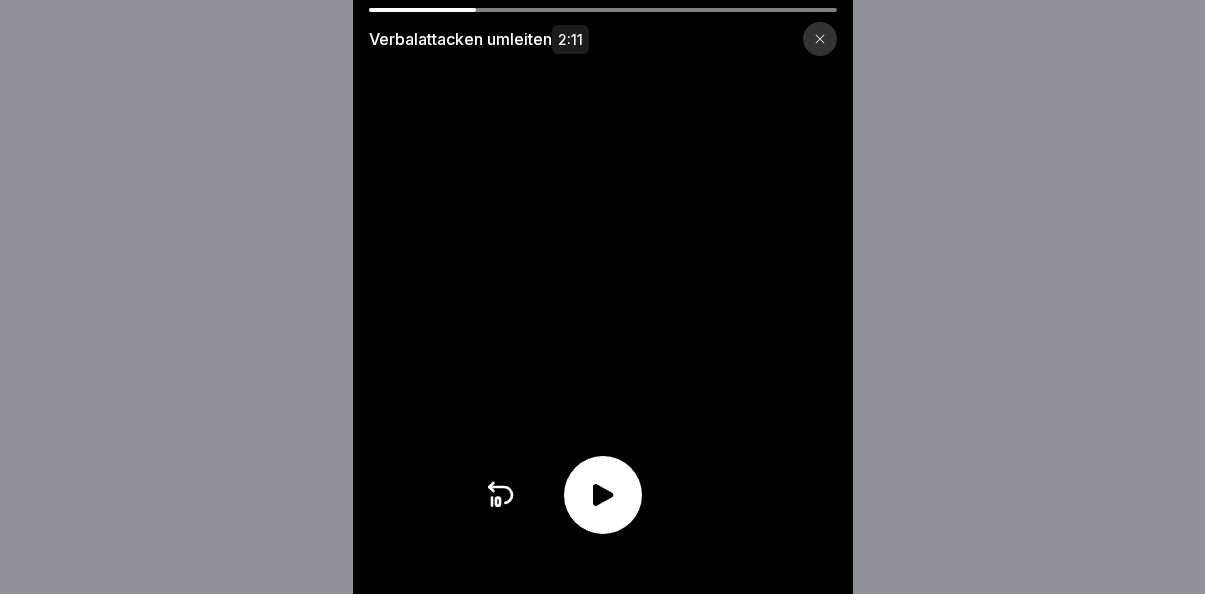 scroll, scrollTop: 15, scrollLeft: 0, axis: vertical 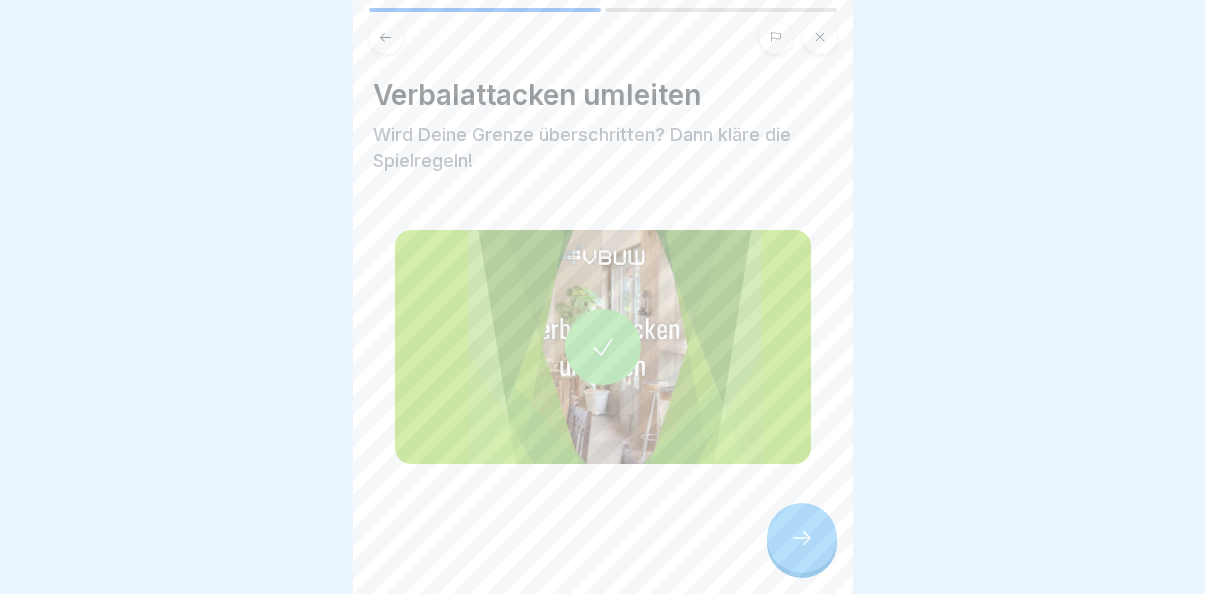 click 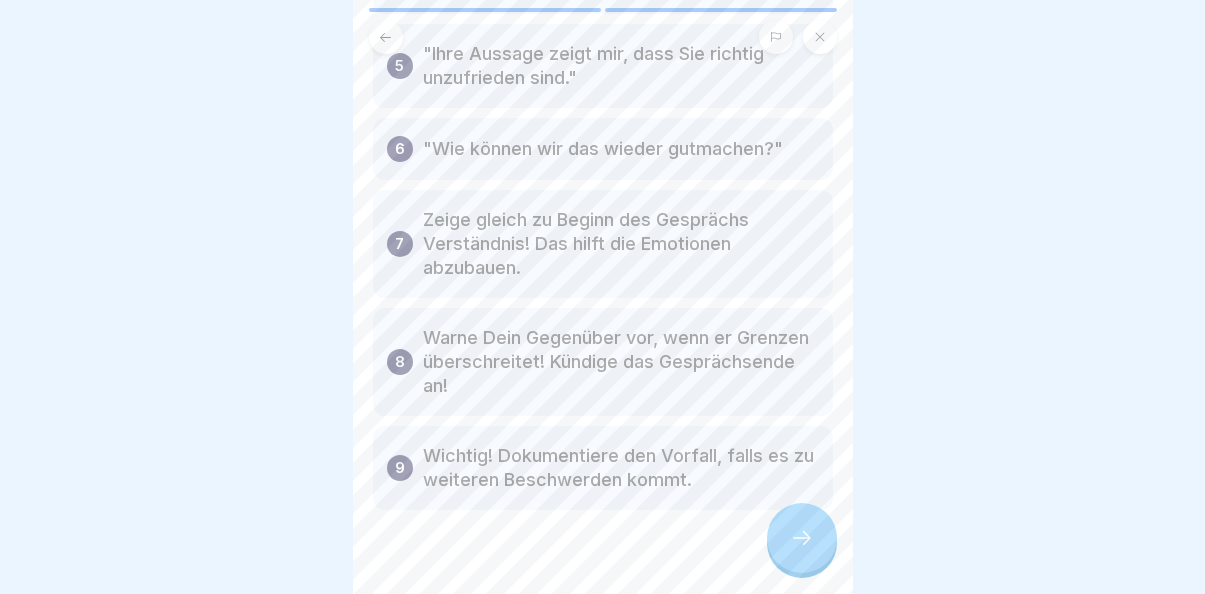 scroll, scrollTop: 451, scrollLeft: 0, axis: vertical 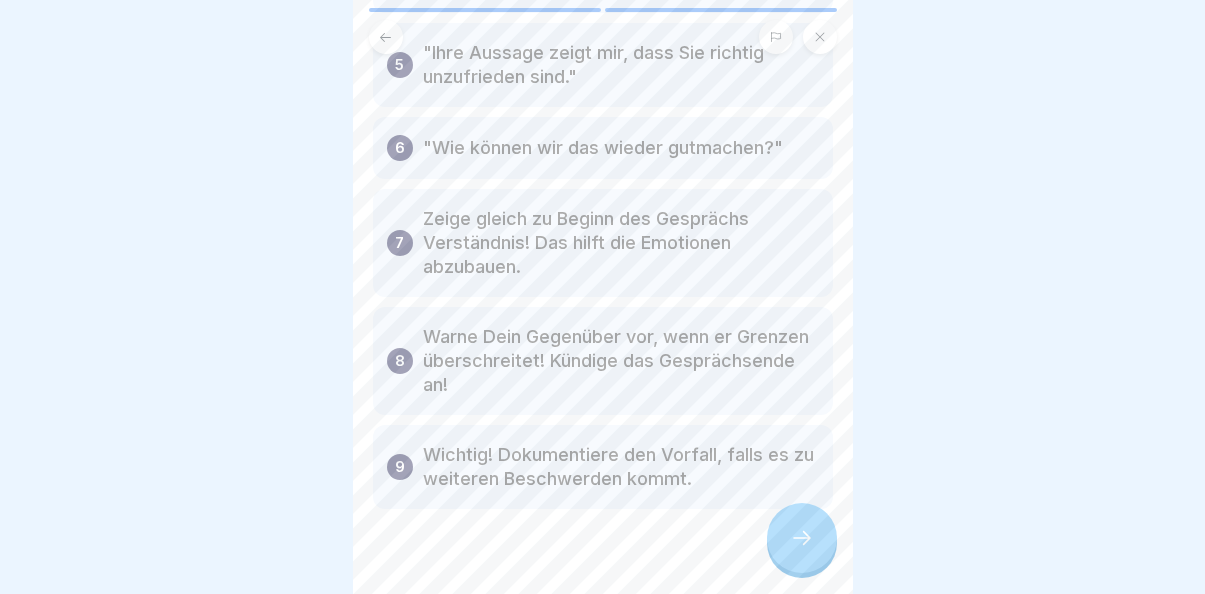 click at bounding box center (603, 569) 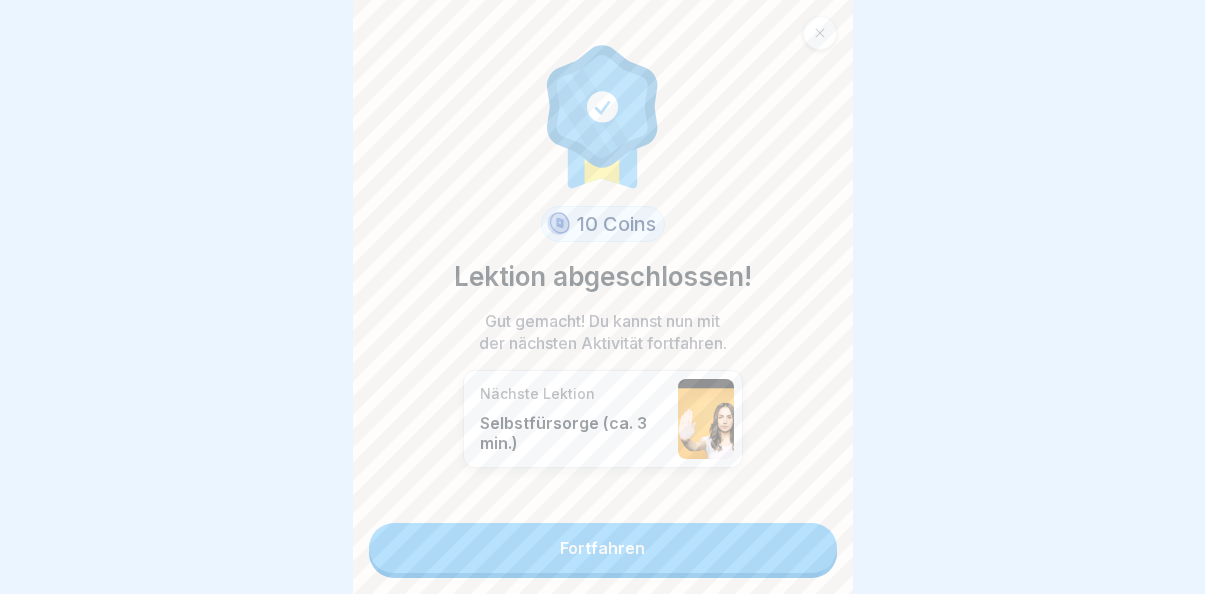 click on "Fortfahren" at bounding box center [603, 548] 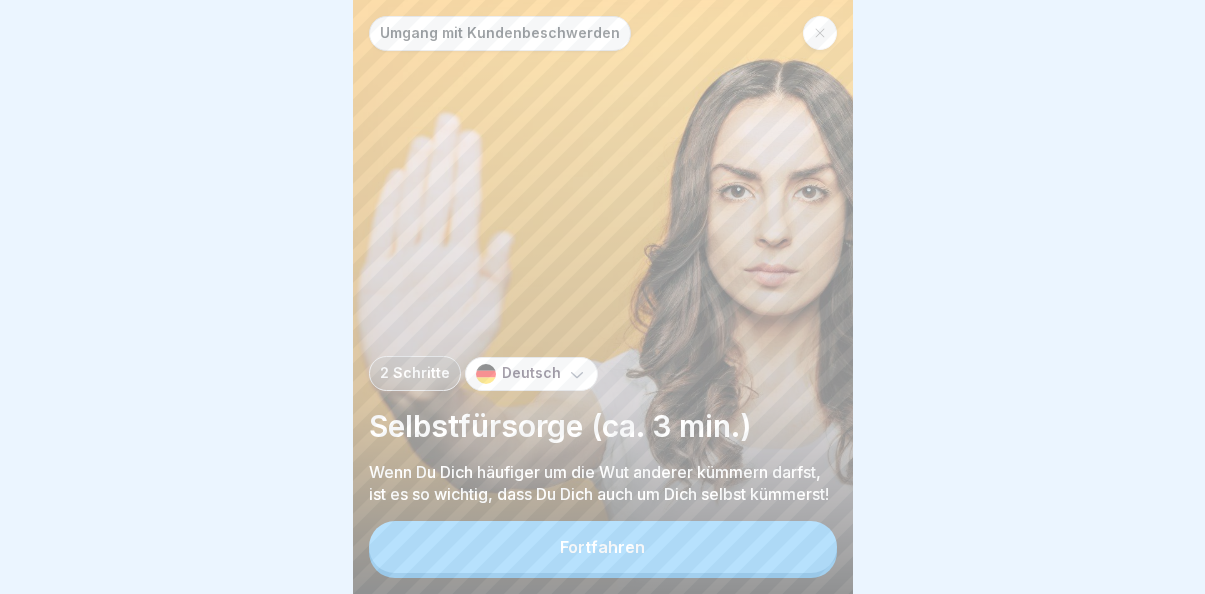click on "Fortfahren" at bounding box center [603, 547] 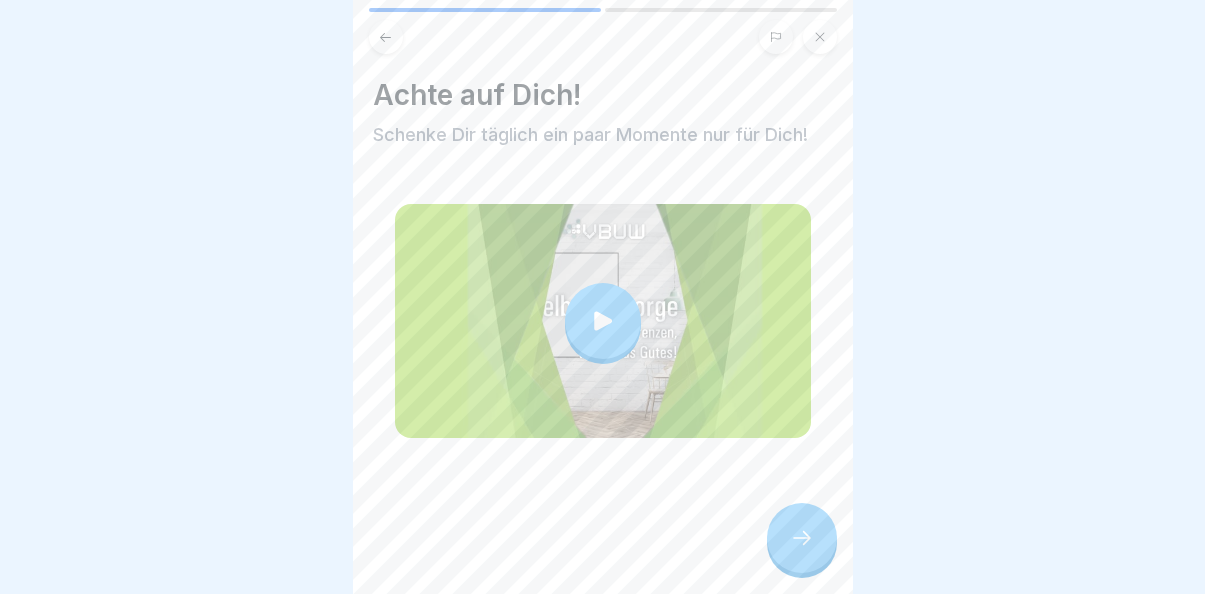 click at bounding box center (603, 321) 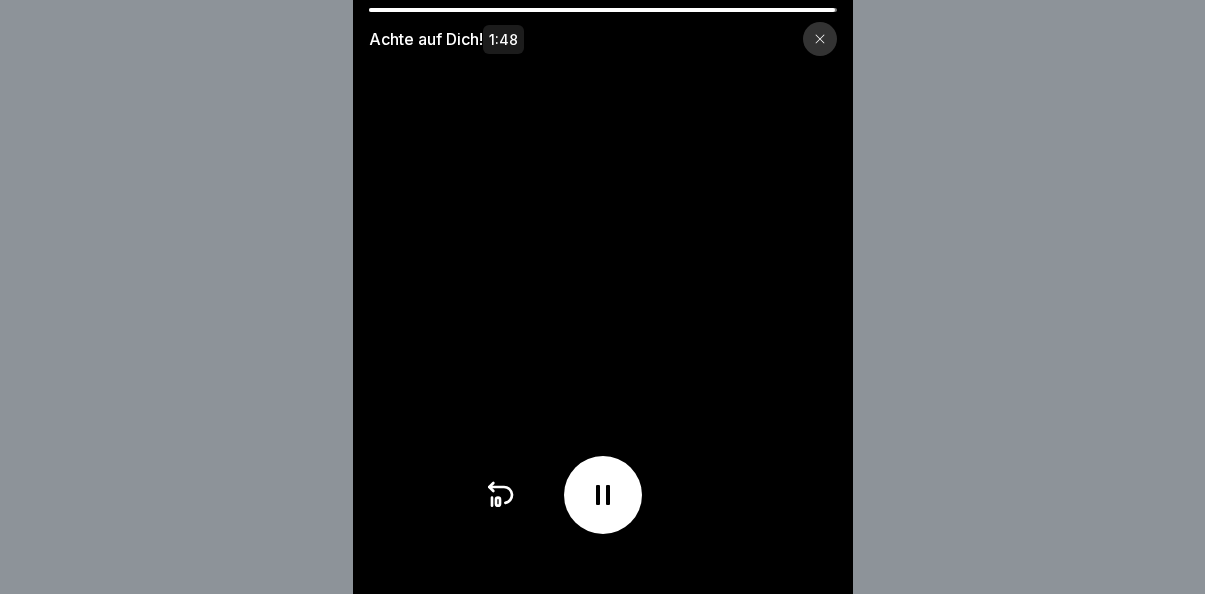 scroll, scrollTop: 8, scrollLeft: 0, axis: vertical 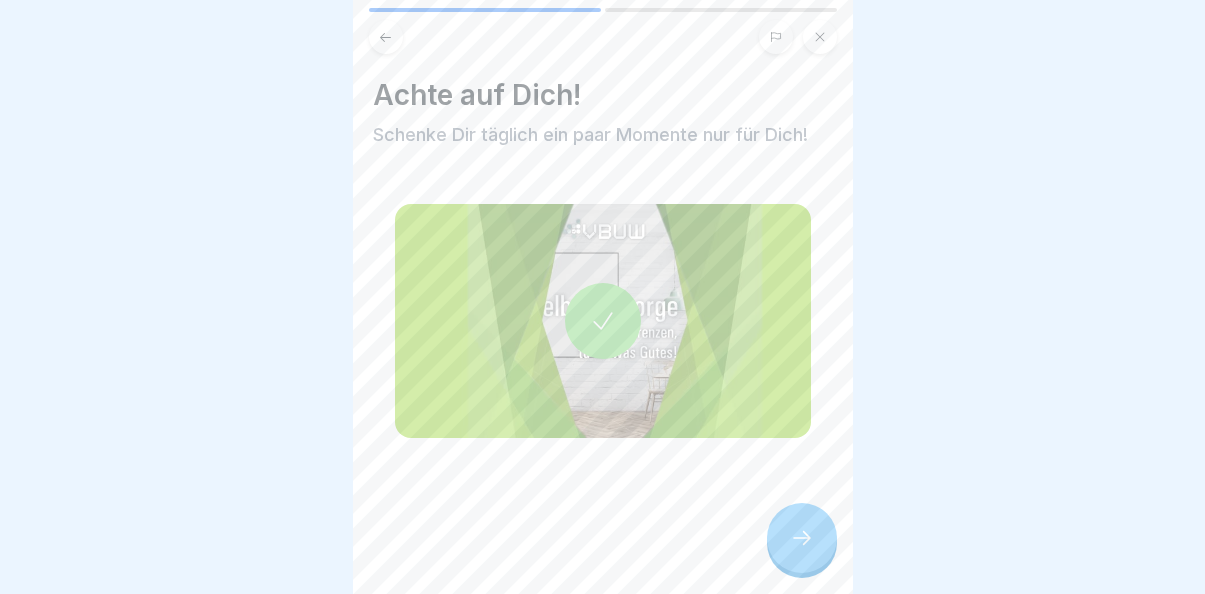 click at bounding box center (802, 538) 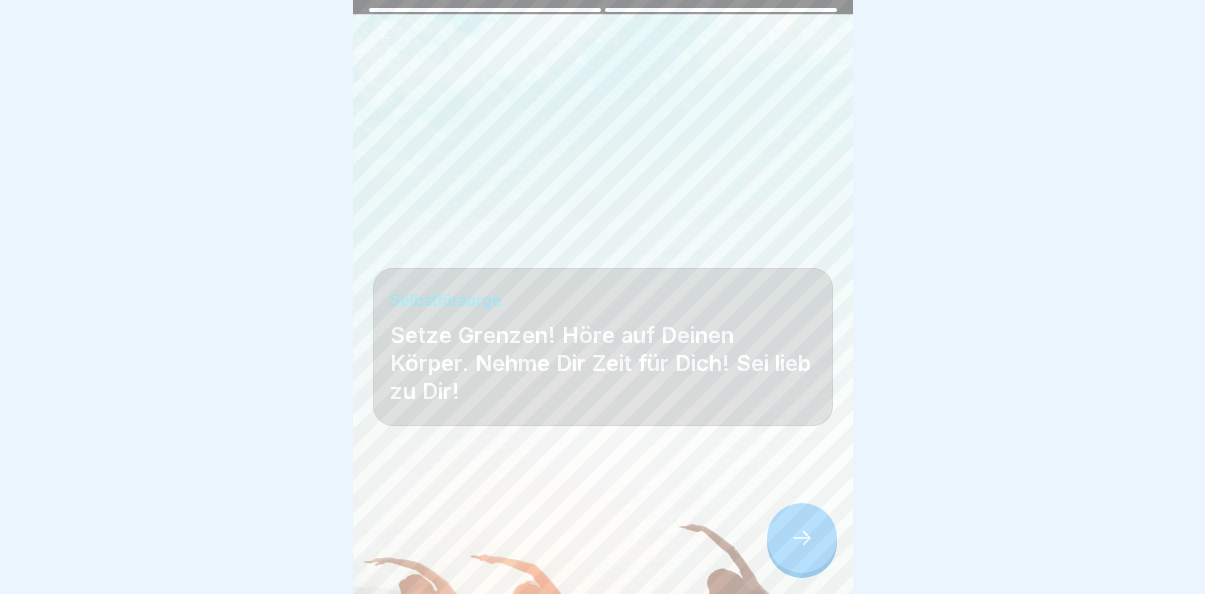 click at bounding box center (802, 538) 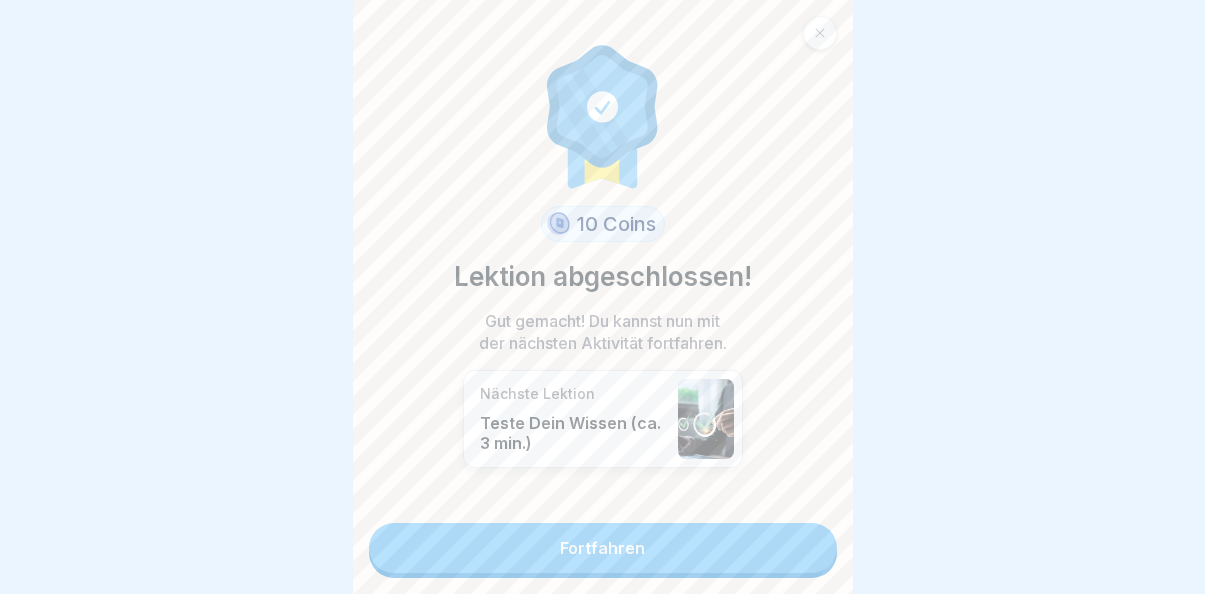 click on "Fortfahren" at bounding box center [603, 548] 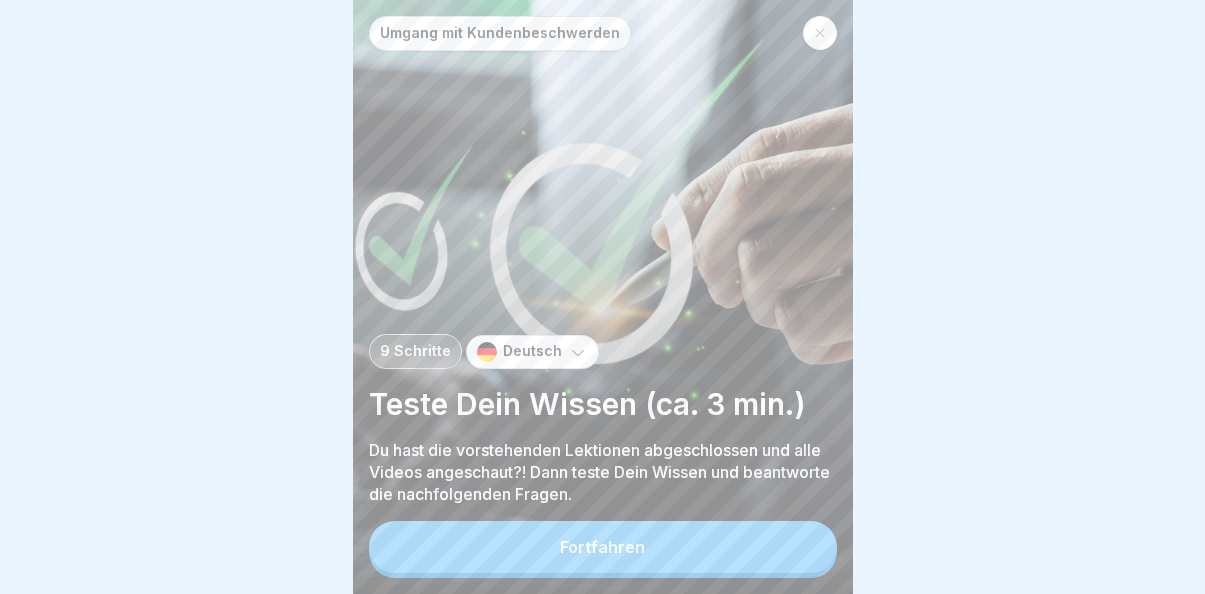click on "Fortfahren" at bounding box center [603, 547] 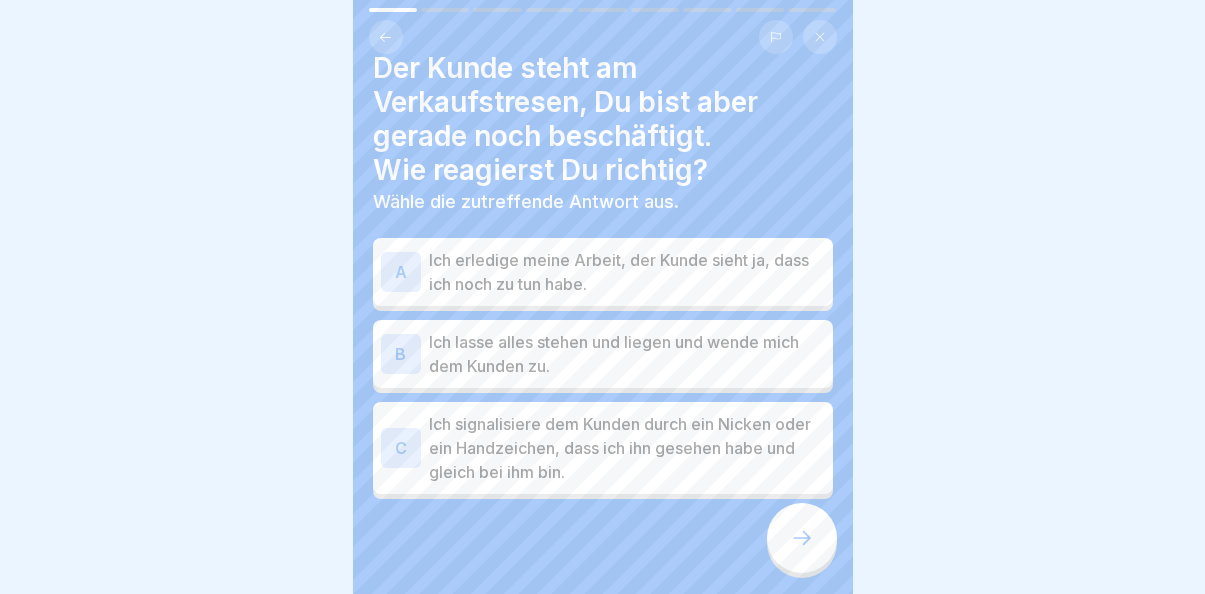 scroll, scrollTop: 29, scrollLeft: 0, axis: vertical 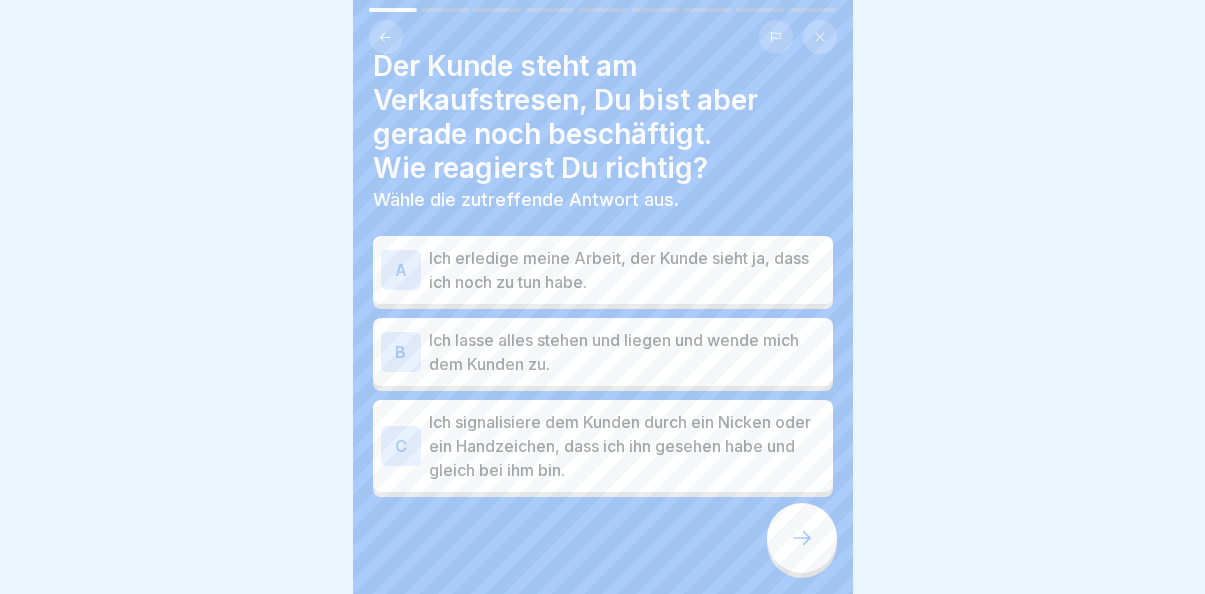 click on "Ich signalisiere dem Kunden durch ein Nicken oder ein Handzeichen, dass ich ihn gesehen habe und gleich bei ihm bin." at bounding box center (627, 446) 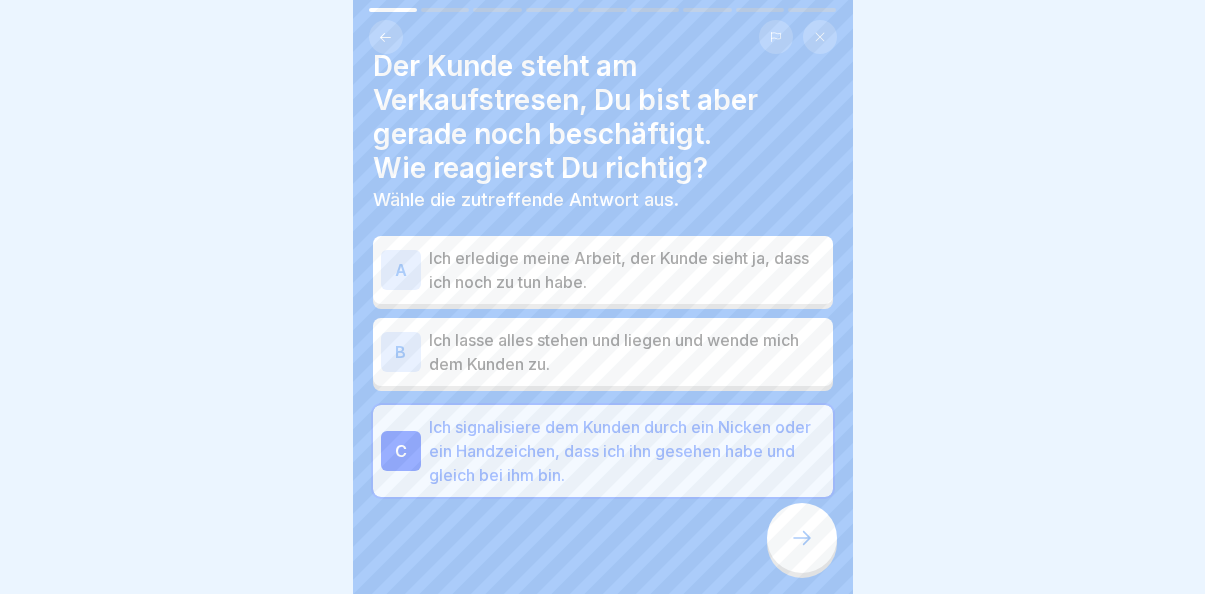 click at bounding box center (802, 538) 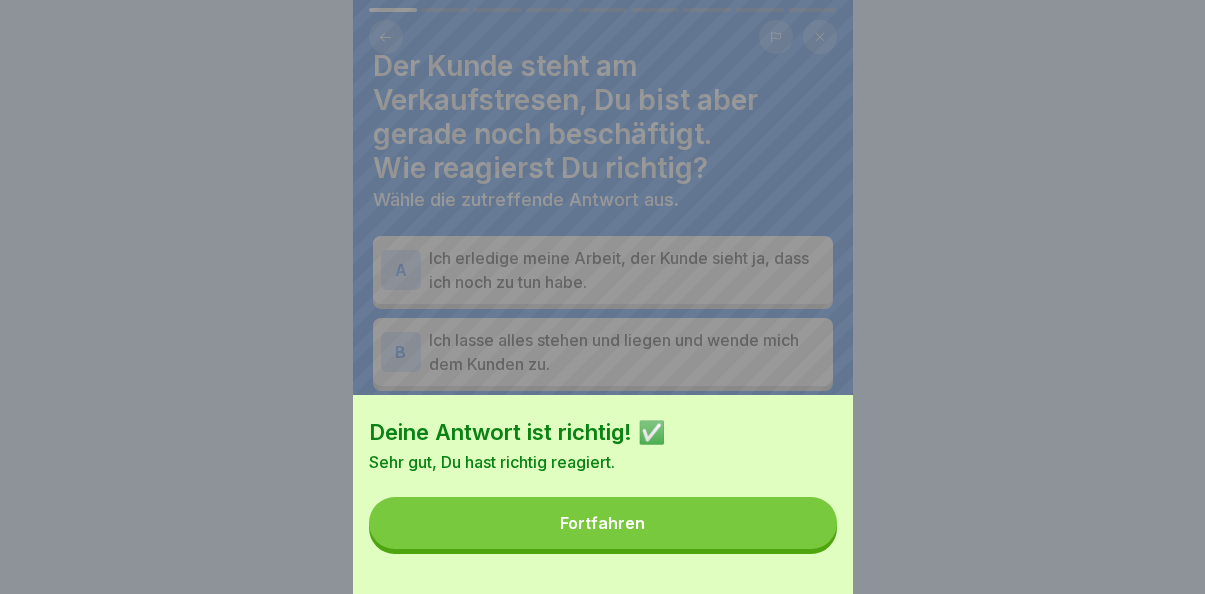 click on "Fortfahren" at bounding box center [603, 523] 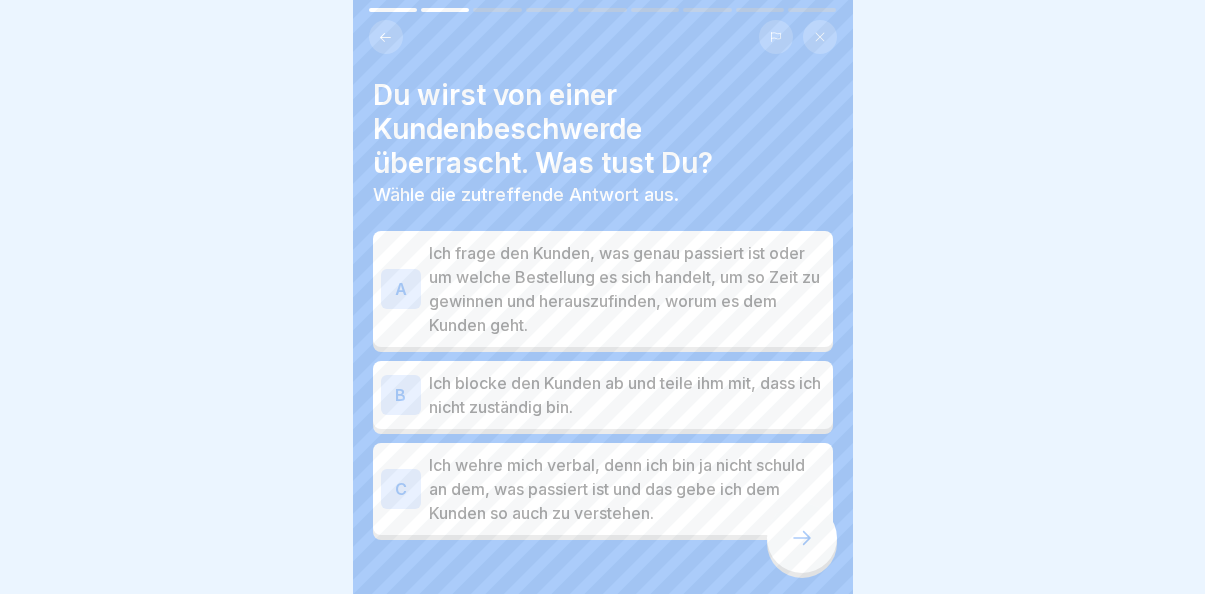 scroll, scrollTop: 4, scrollLeft: 0, axis: vertical 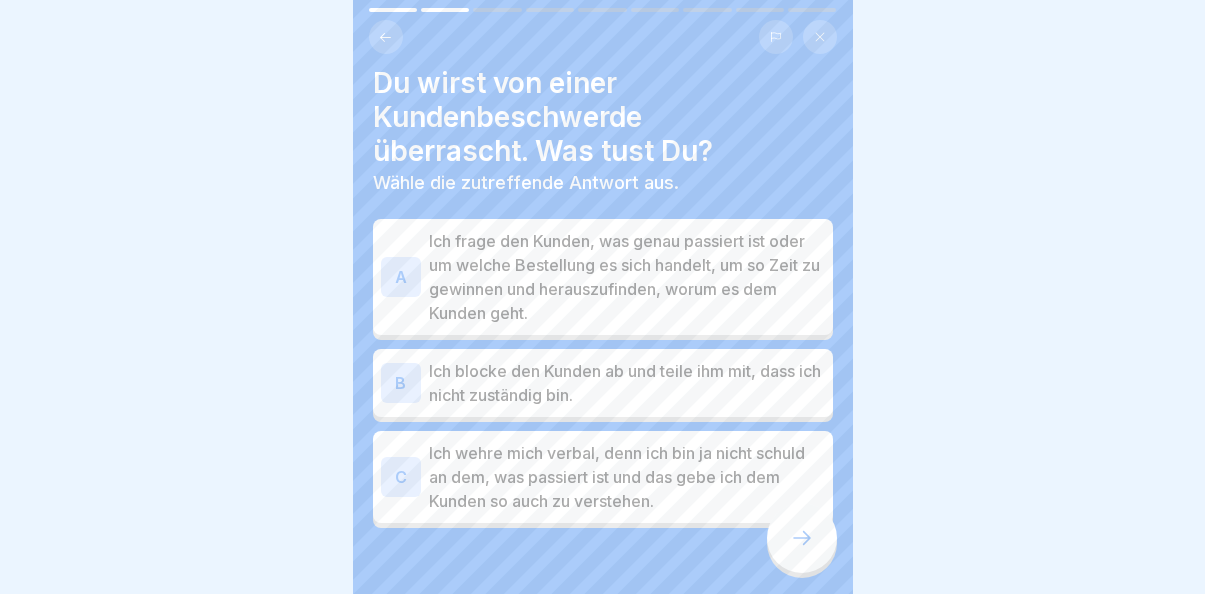 click on "Ich frage den Kunden, was genau passiert ist oder um welche Bestellung es sich handelt, um so Zeit zu gewinnen und herauszufinden, worum es dem Kunden geht." at bounding box center [627, 277] 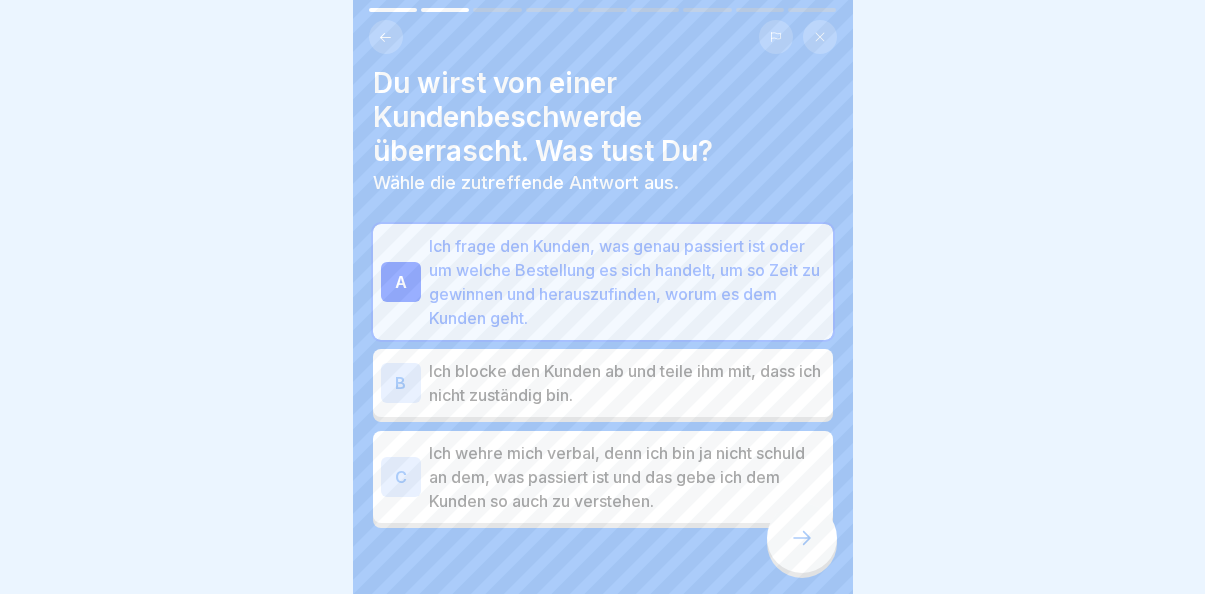 click at bounding box center [802, 538] 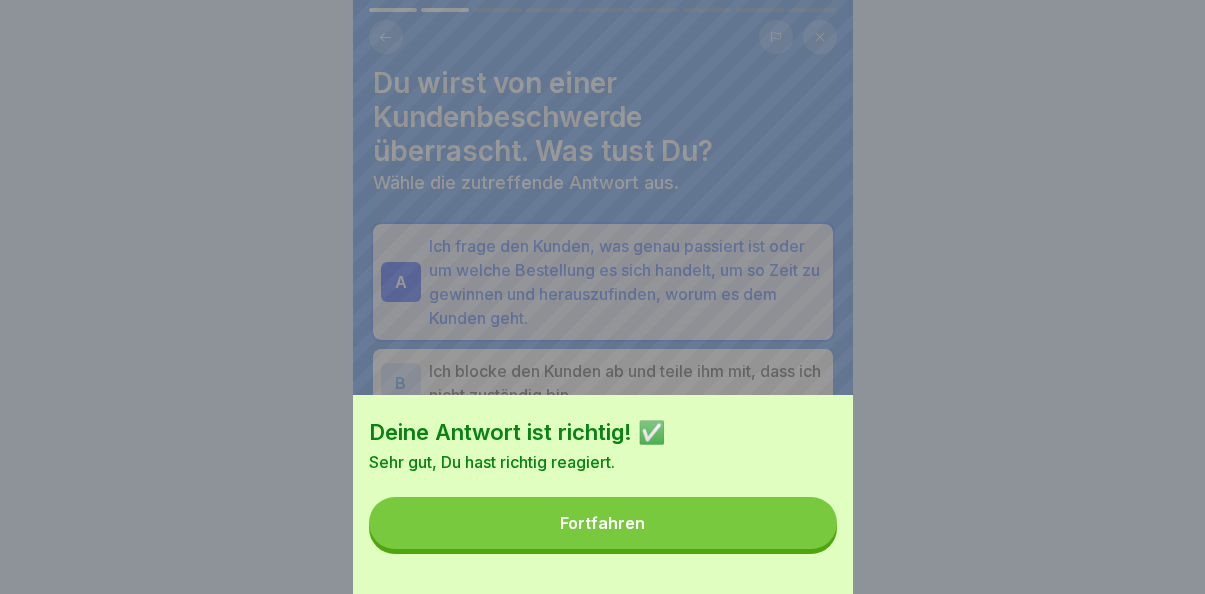 click on "Fortfahren" at bounding box center (603, 523) 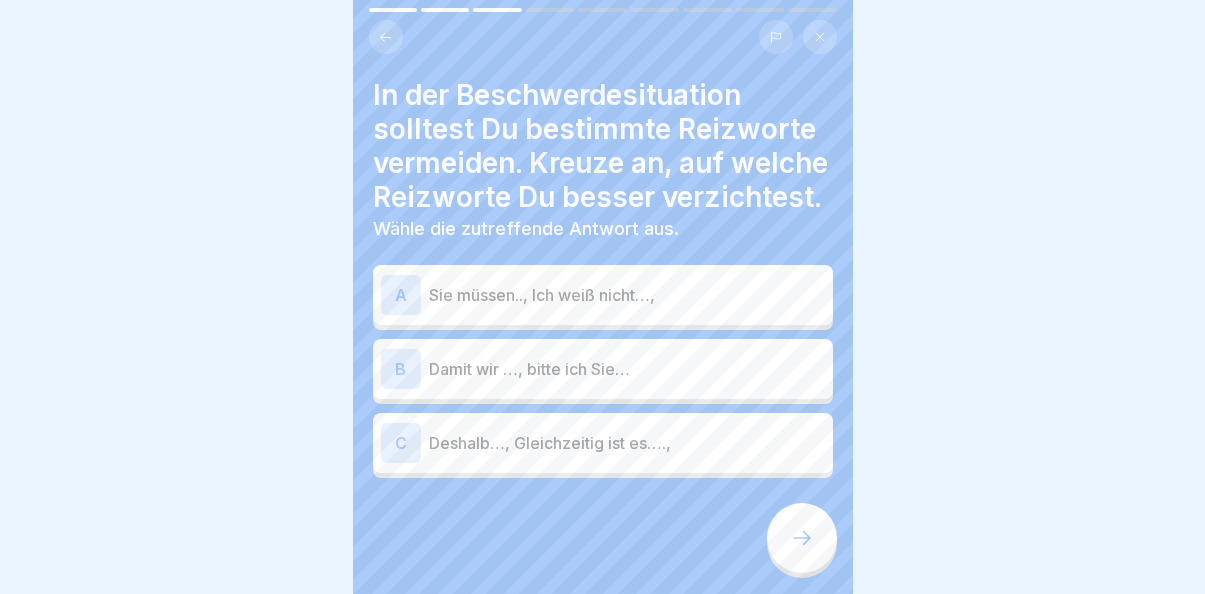 scroll, scrollTop: 0, scrollLeft: 0, axis: both 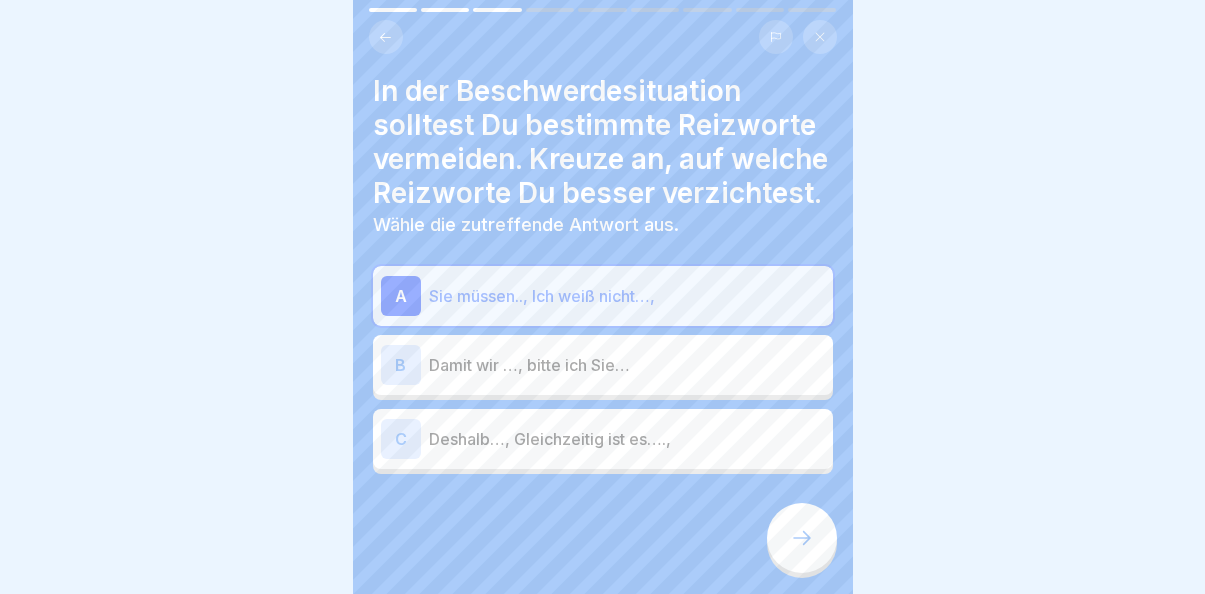 click at bounding box center [802, 538] 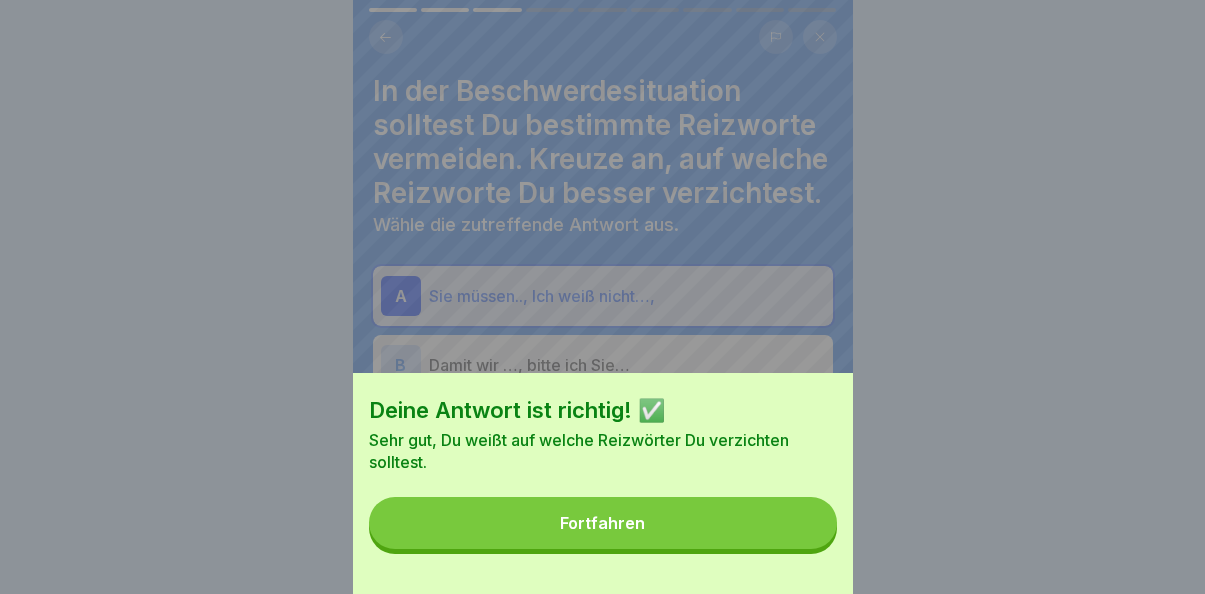 click on "Fortfahren" at bounding box center [603, 523] 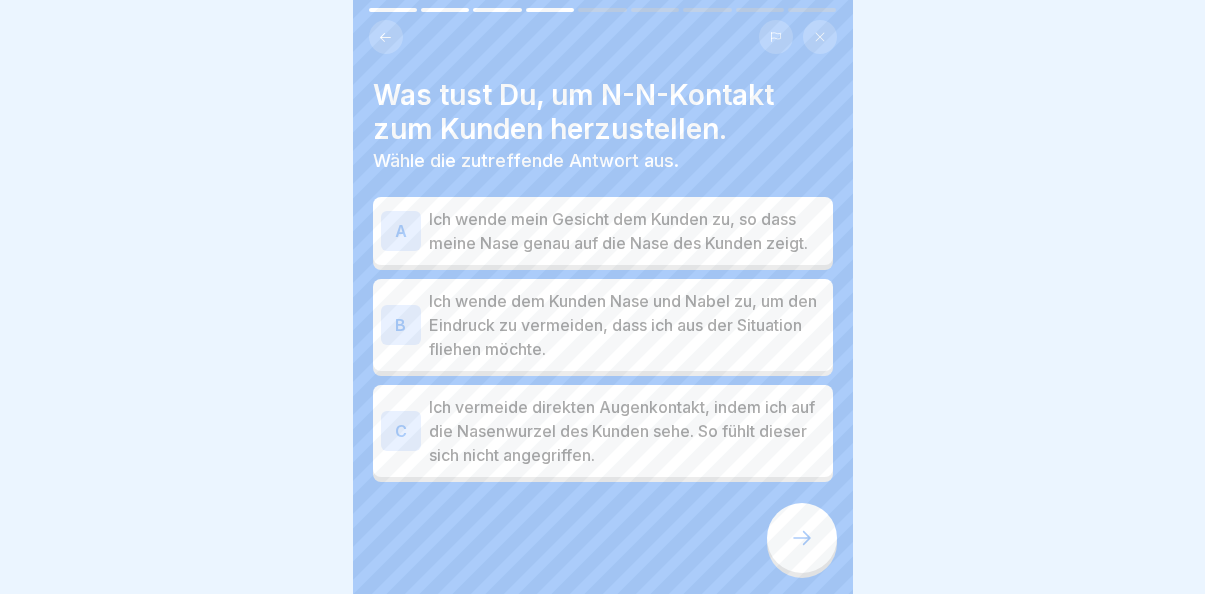 click on "Ich wende dem Kunden Nase und Nabel zu, um den Eindruck zu vermeiden, dass ich aus der Situation fliehen möchte." at bounding box center [627, 325] 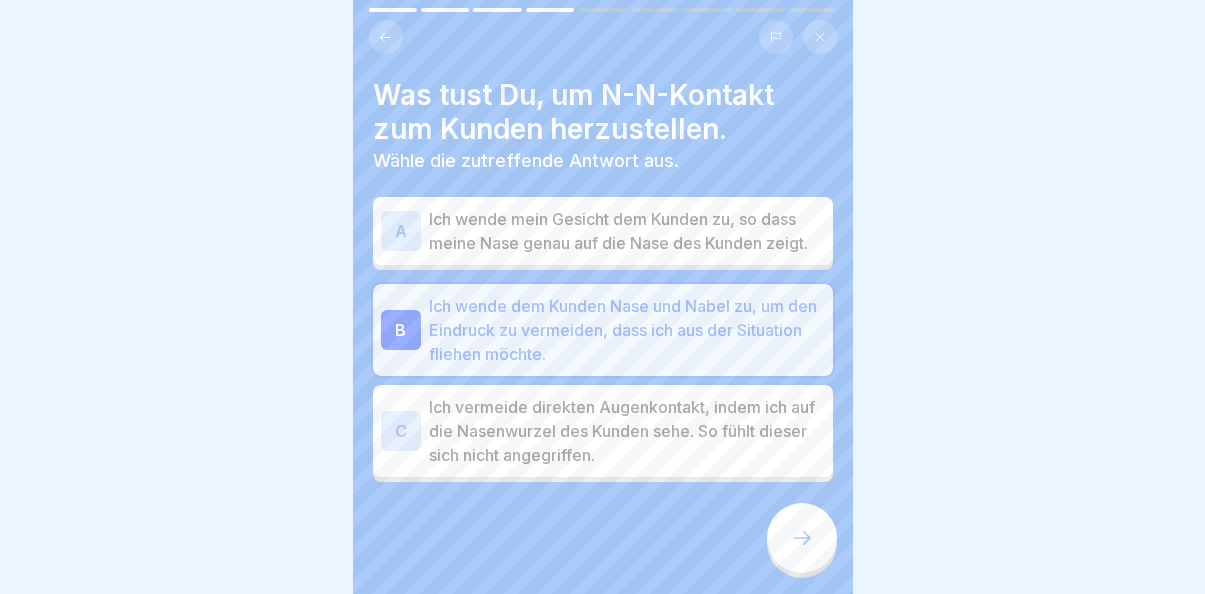 click 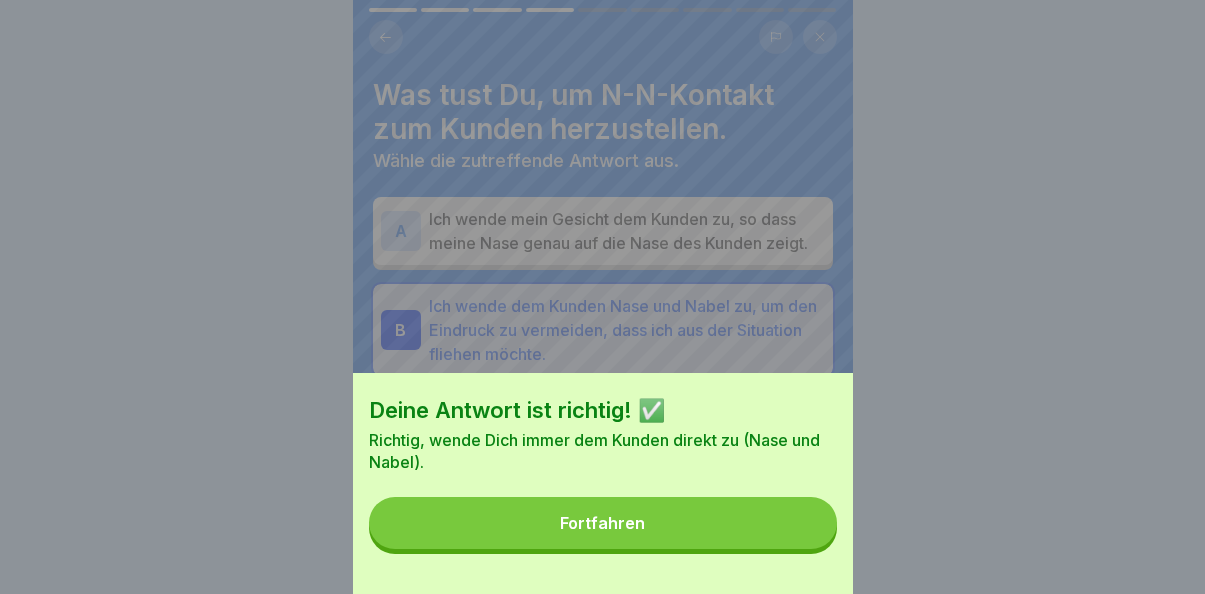 click on "Fortfahren" at bounding box center [603, 523] 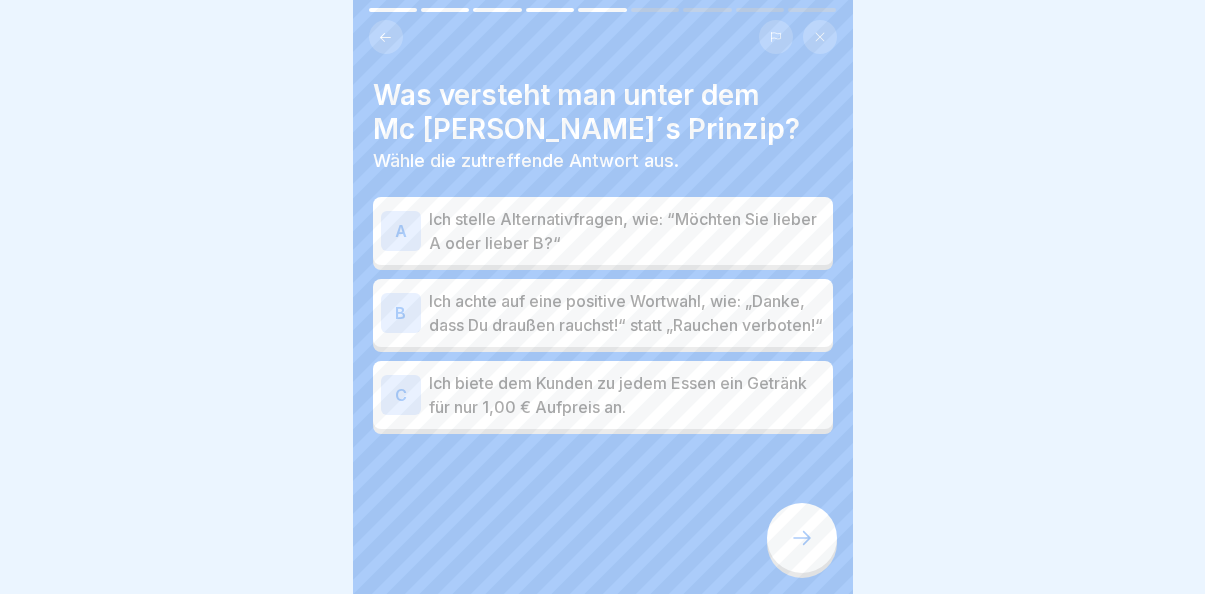 click on "Ich stelle Alternativfragen, wie: “Möchten Sie lieber A oder lieber B?“" at bounding box center (627, 231) 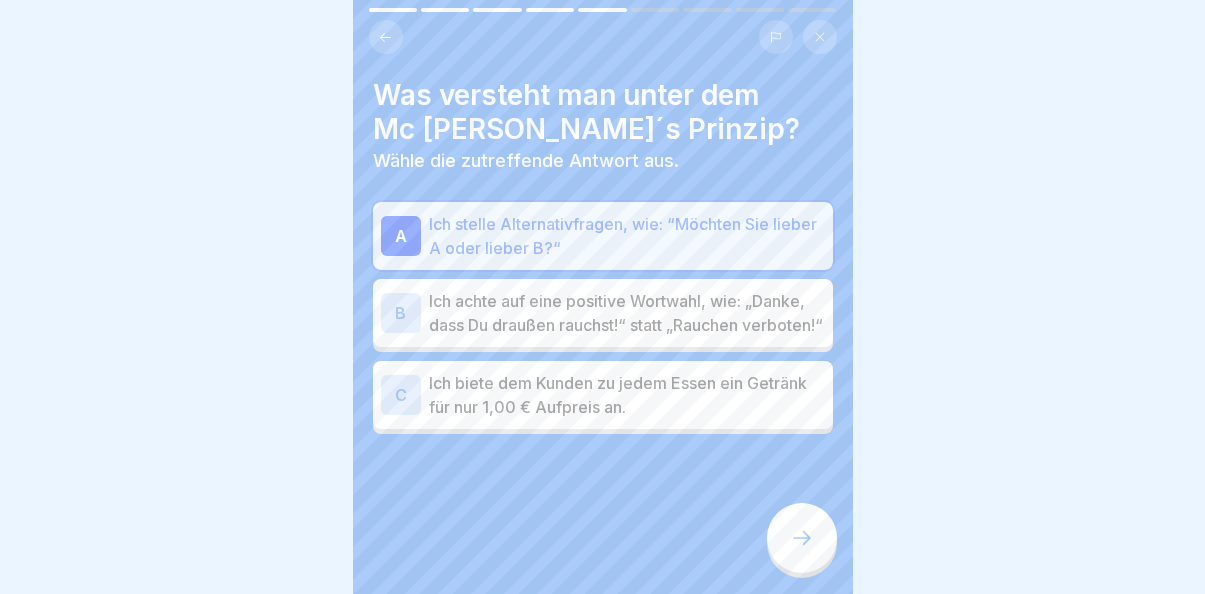 click at bounding box center [802, 538] 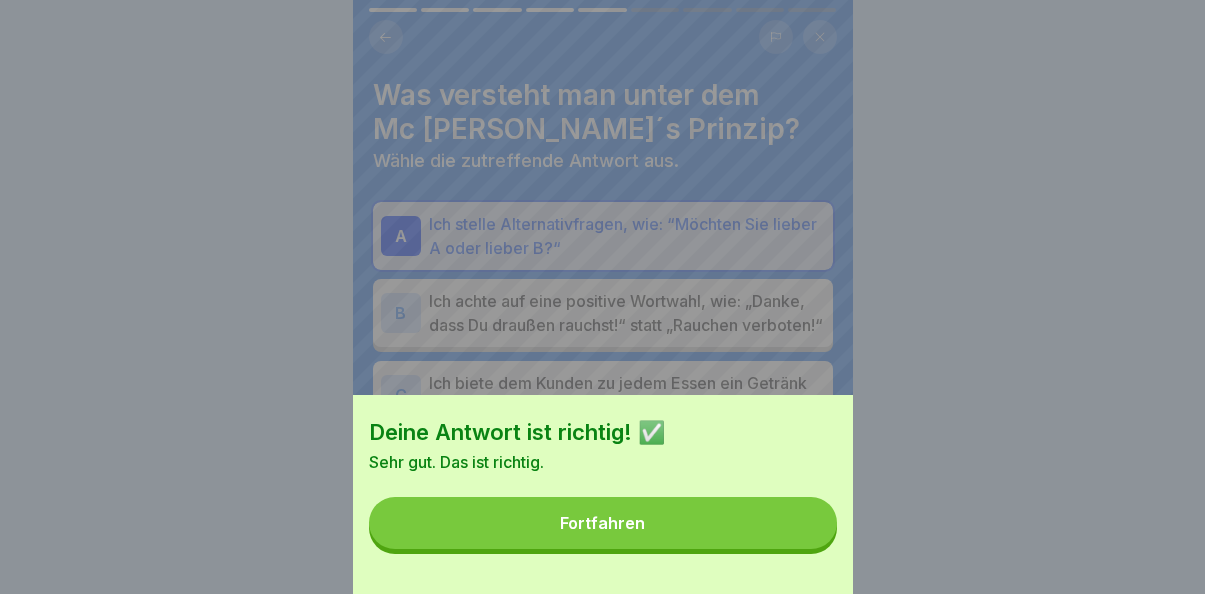 click on "Fortfahren" at bounding box center (603, 523) 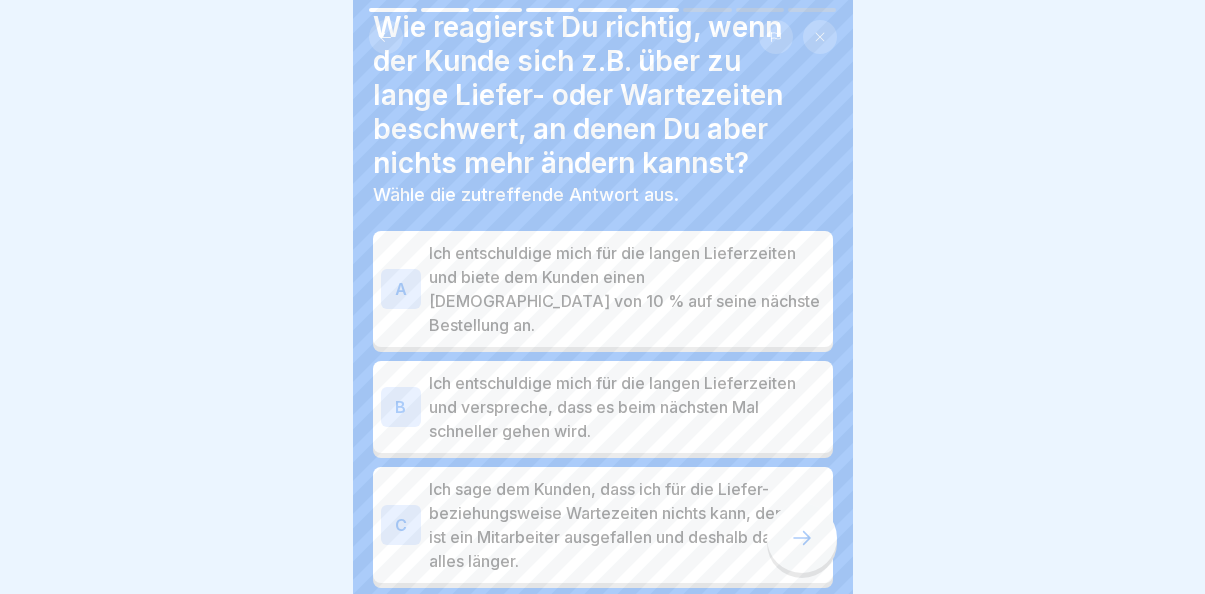 scroll, scrollTop: 70, scrollLeft: 0, axis: vertical 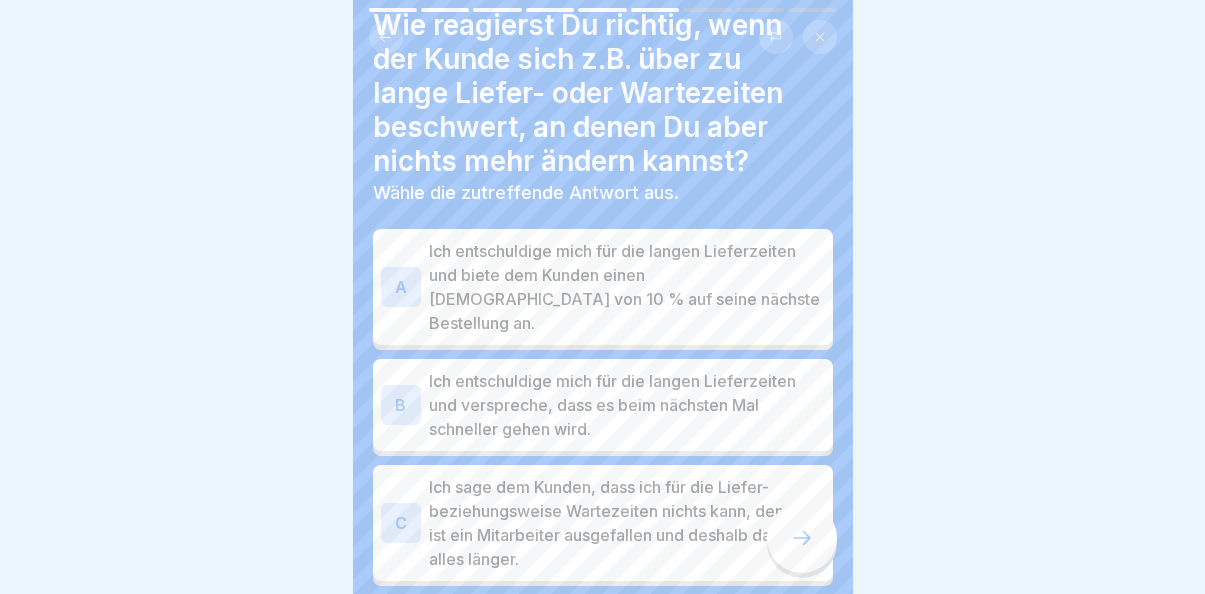 click on "Ich entschuldige mich für die langen Lieferzeiten und biete dem Kunden einen [DEMOGRAPHIC_DATA] von 10 % auf seine nächste Bestellung an." at bounding box center (627, 287) 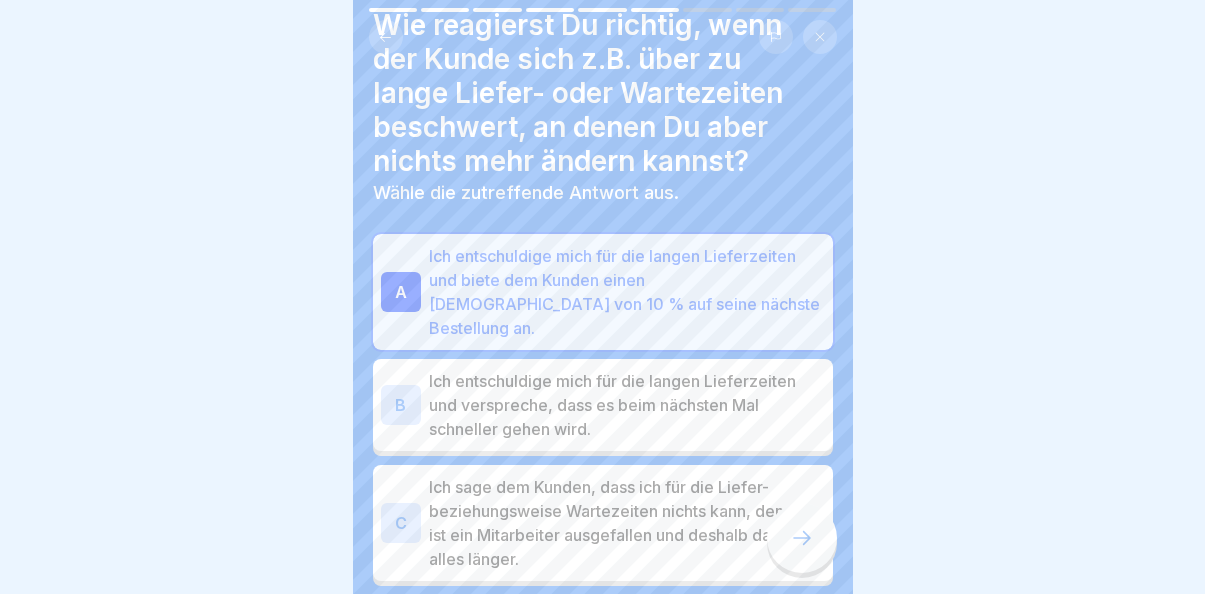 click at bounding box center (802, 538) 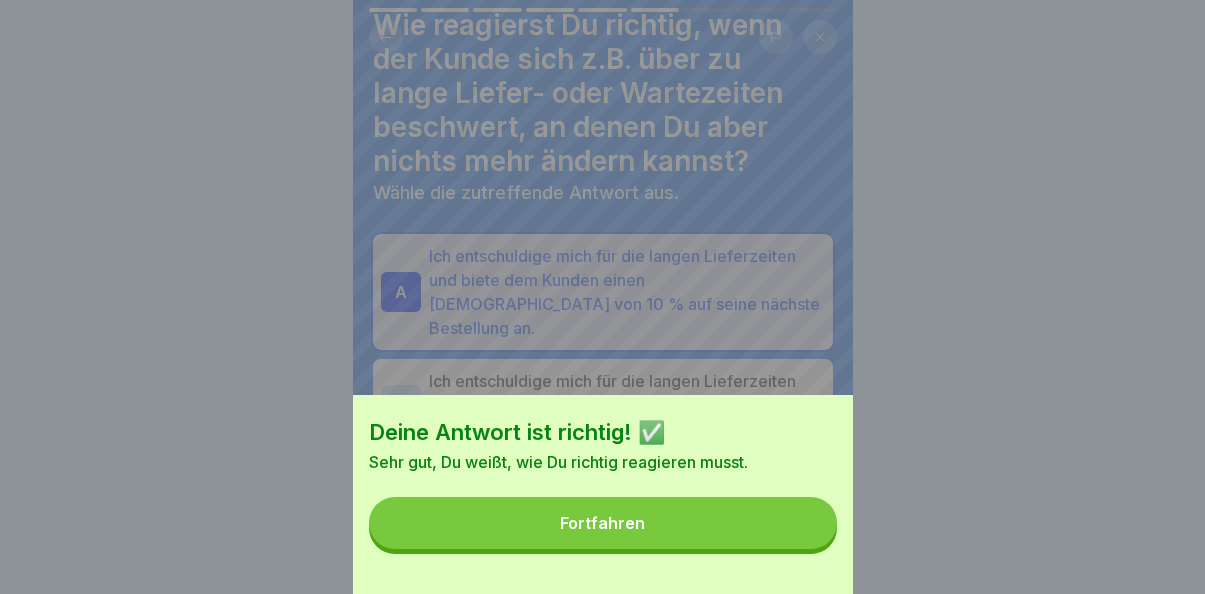 click on "Fortfahren" at bounding box center (603, 523) 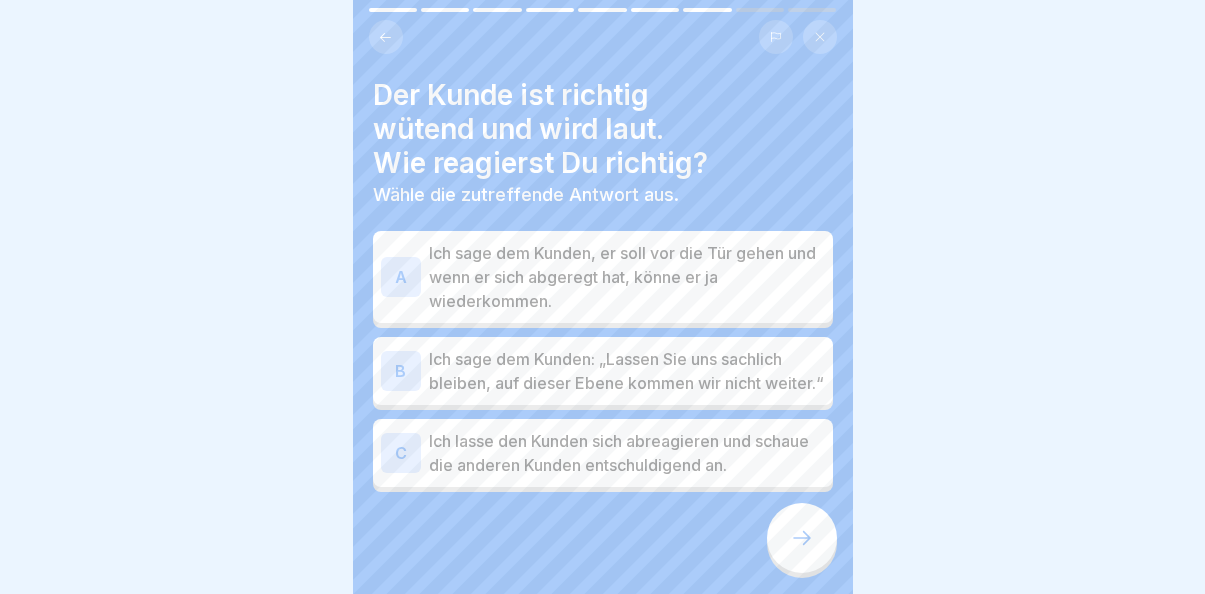 click on "Ich sage dem Kunden: „Lassen Sie uns sachlich bleiben, auf dieser Ebene kommen wir nicht weiter.“" at bounding box center [627, 371] 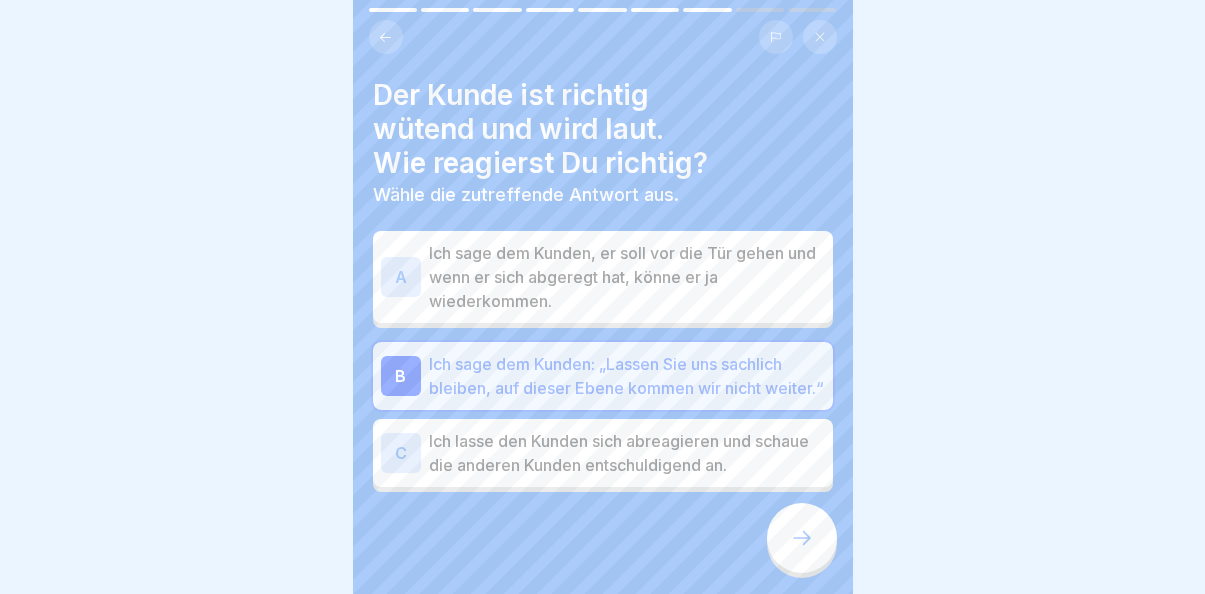 click 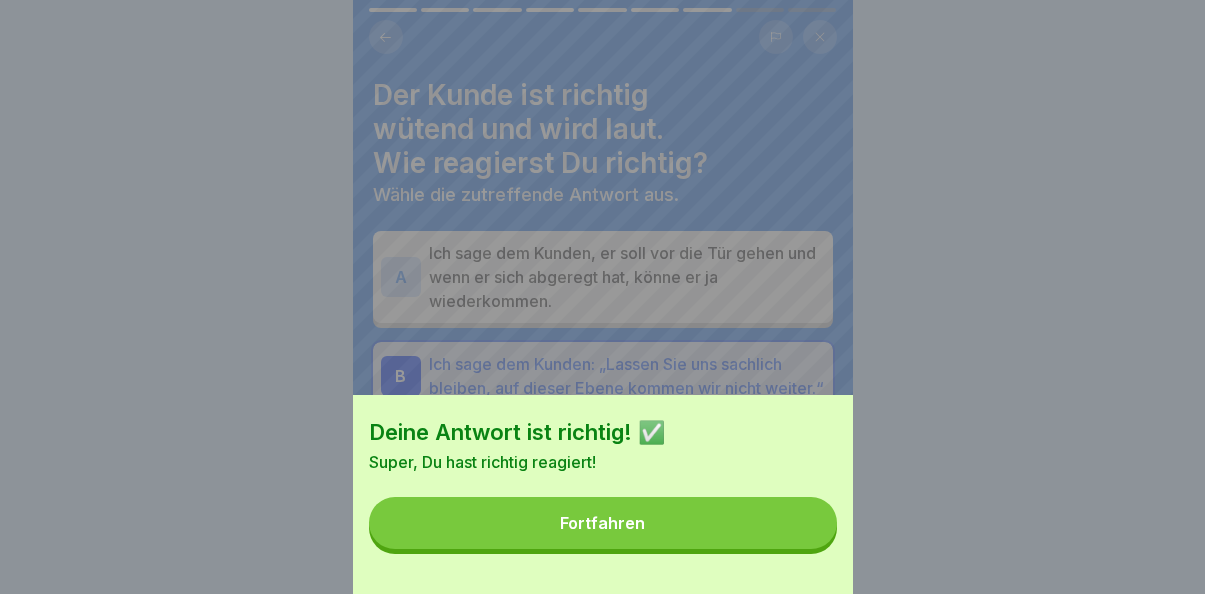 click on "Fortfahren" at bounding box center [603, 523] 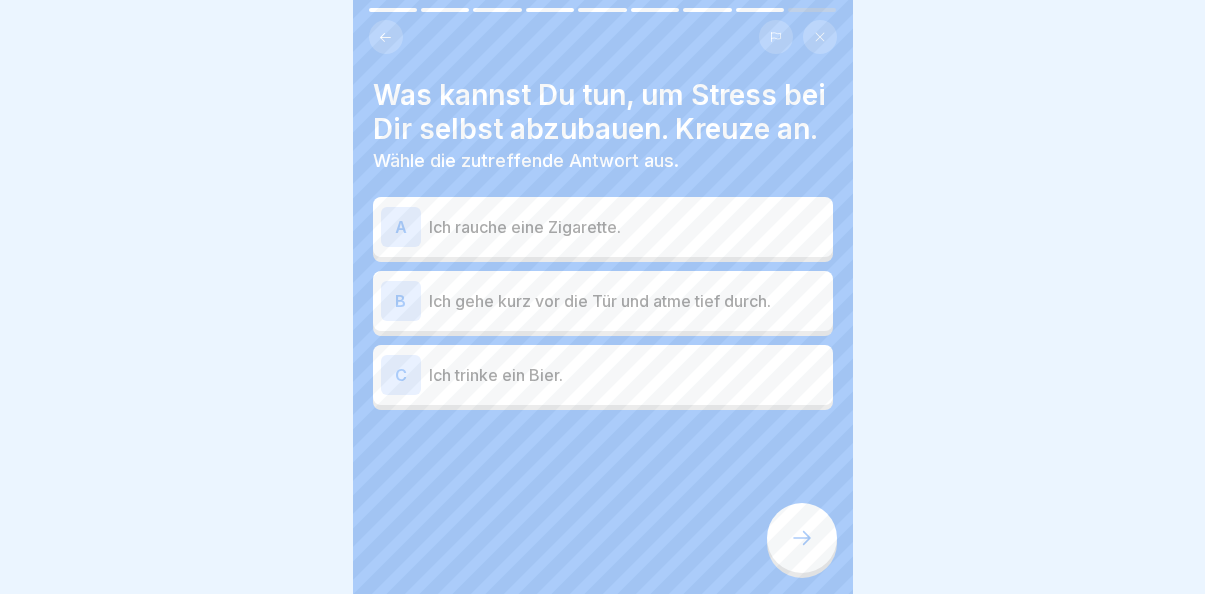 click on "Ich gehe kurz vor die Tür und atme tief durch." at bounding box center [627, 301] 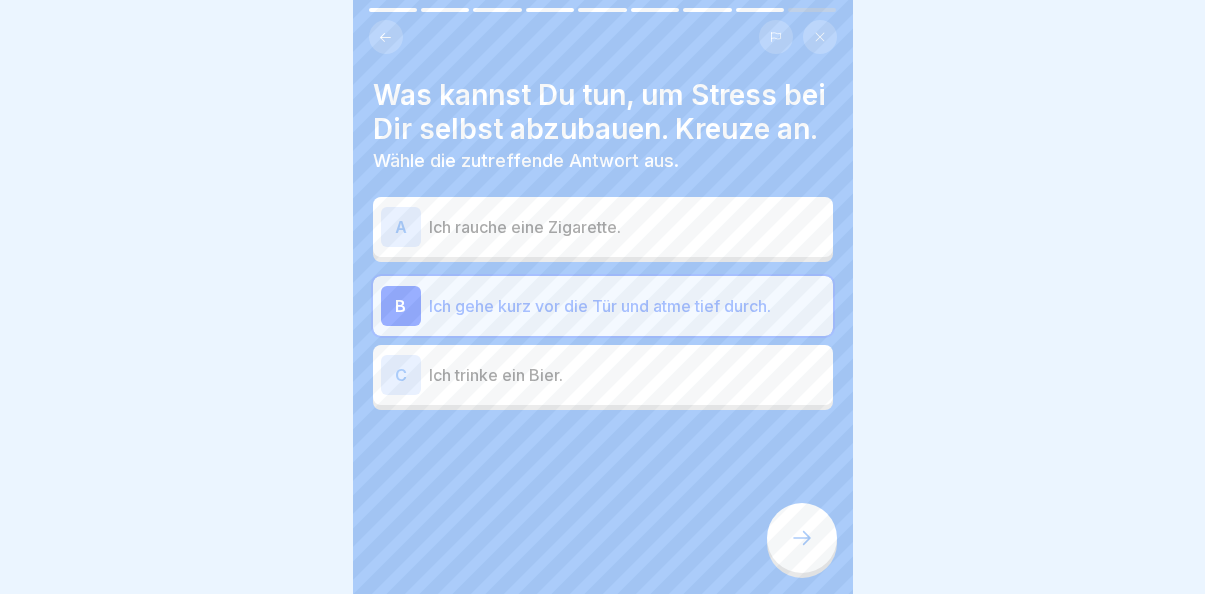 click at bounding box center (802, 538) 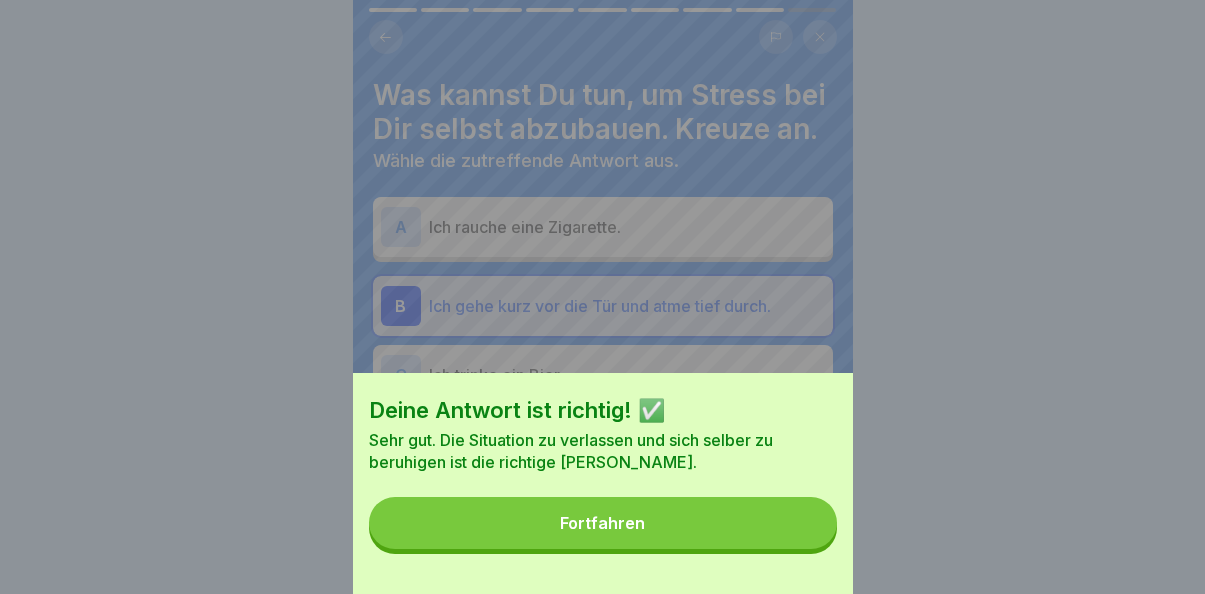 click on "Fortfahren" at bounding box center [603, 523] 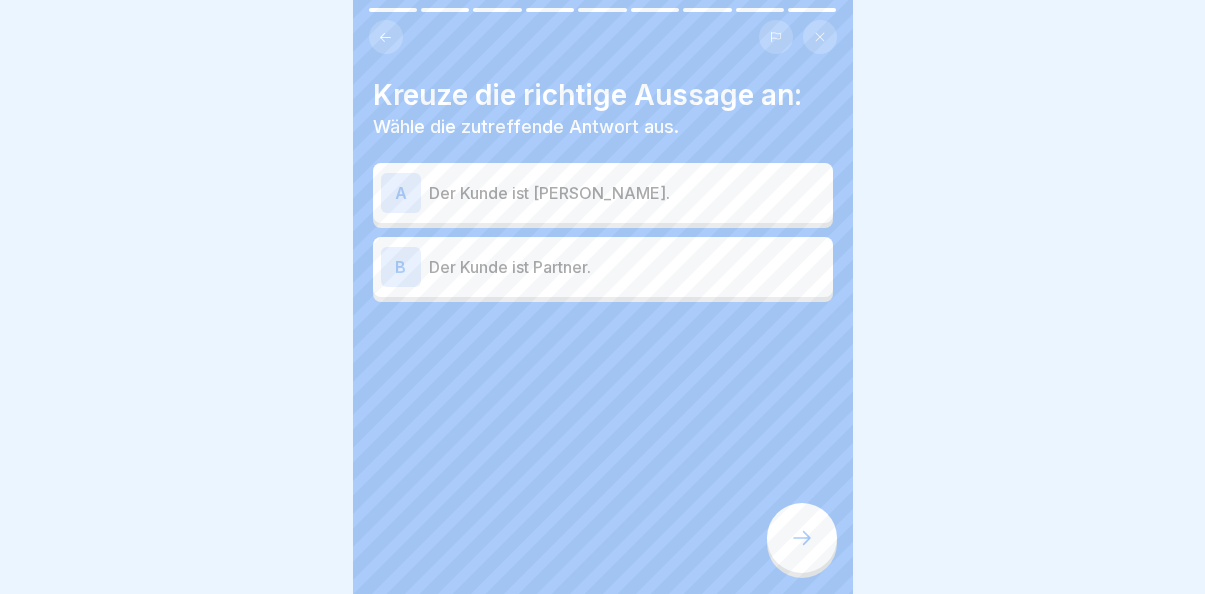 click on "Der Kunde ist Partner." at bounding box center [627, 267] 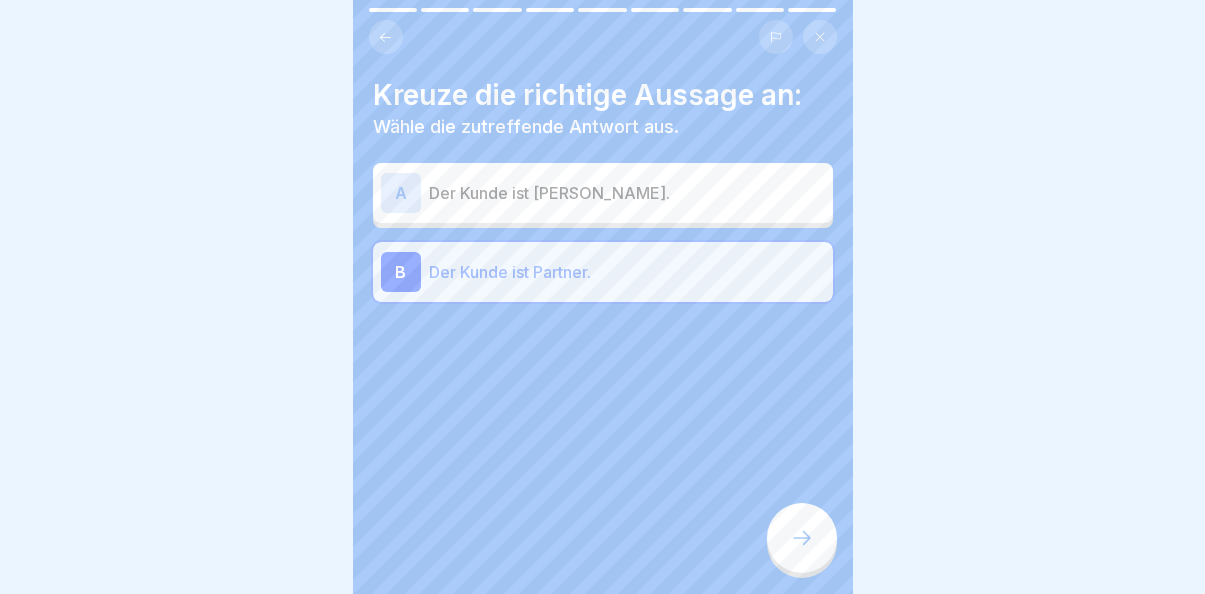 click at bounding box center (802, 538) 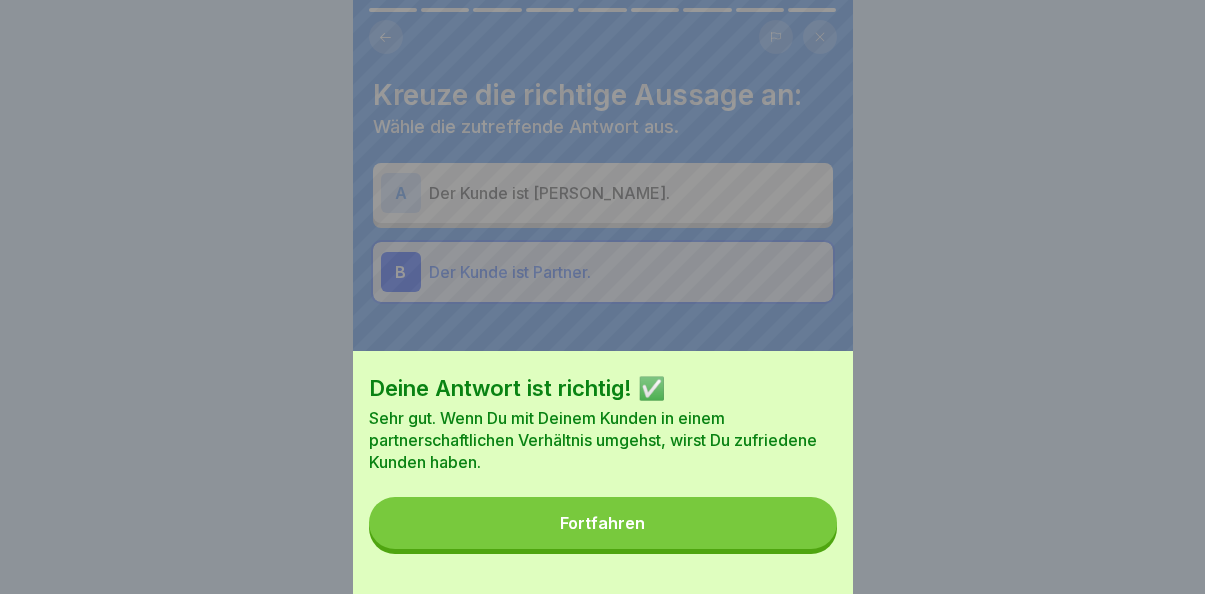 click on "Fortfahren" at bounding box center (603, 523) 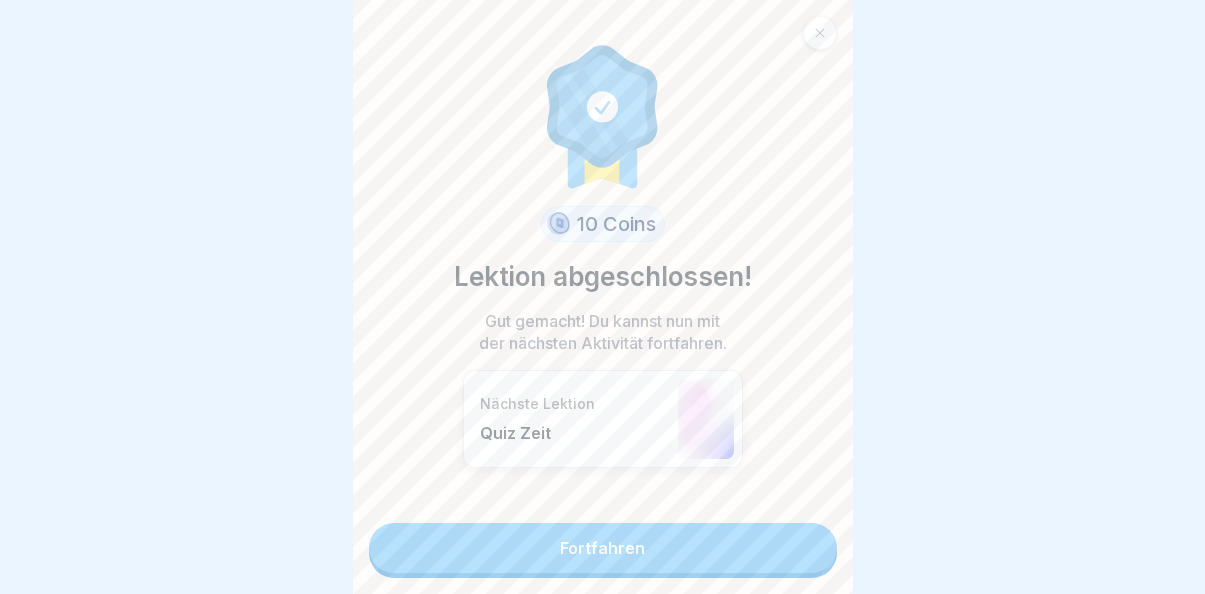 click on "Fortfahren" at bounding box center [603, 548] 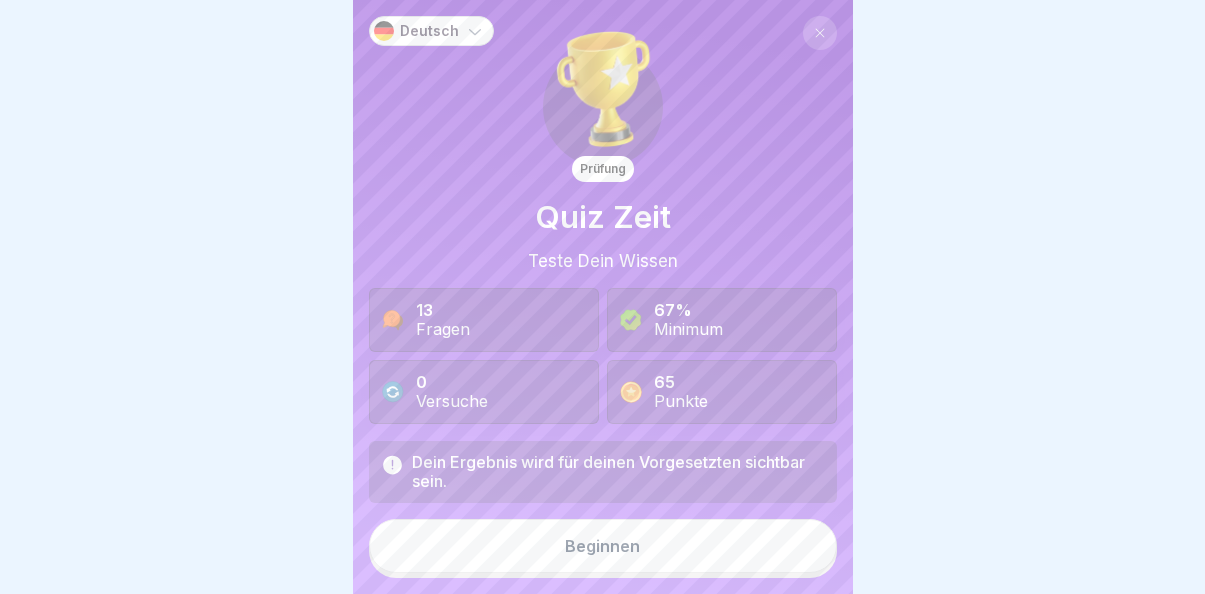 click on "Beginnen" at bounding box center [603, 546] 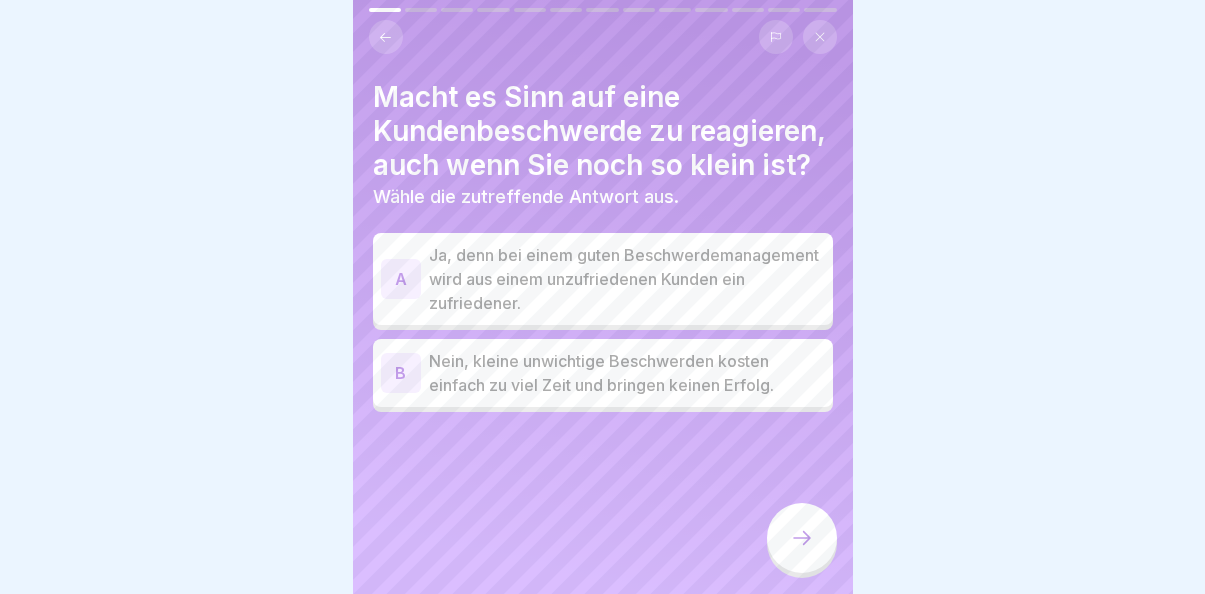 click on "Ja, denn bei einem guten Beschwerdemanagement wird aus einem unzufriedenen Kunden ein zufriedener." at bounding box center [627, 279] 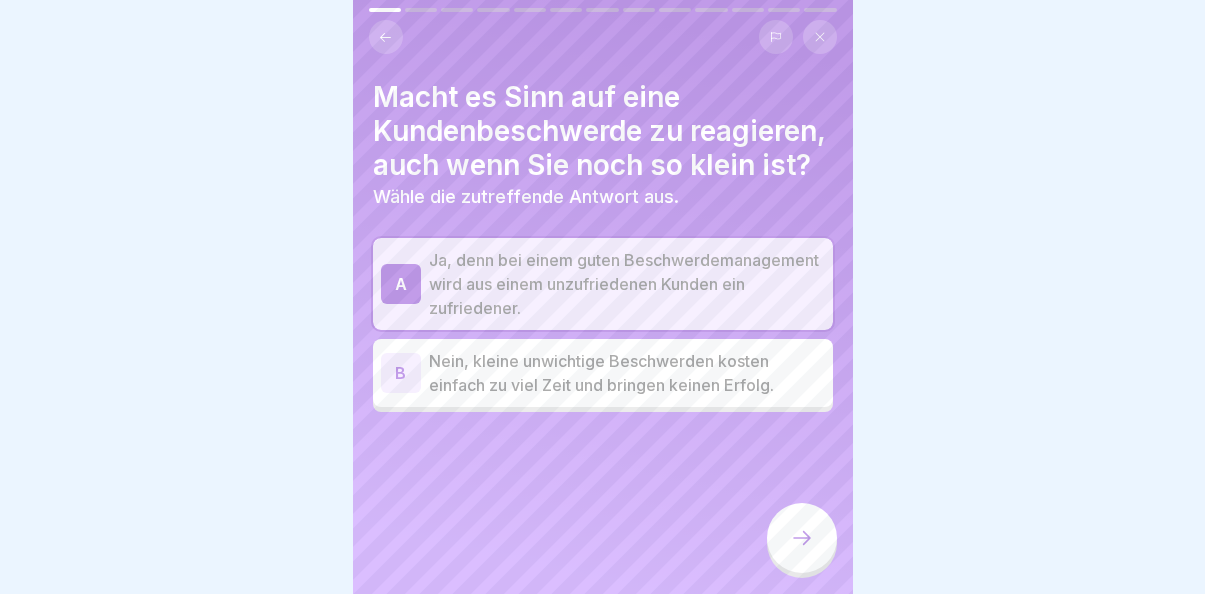 click 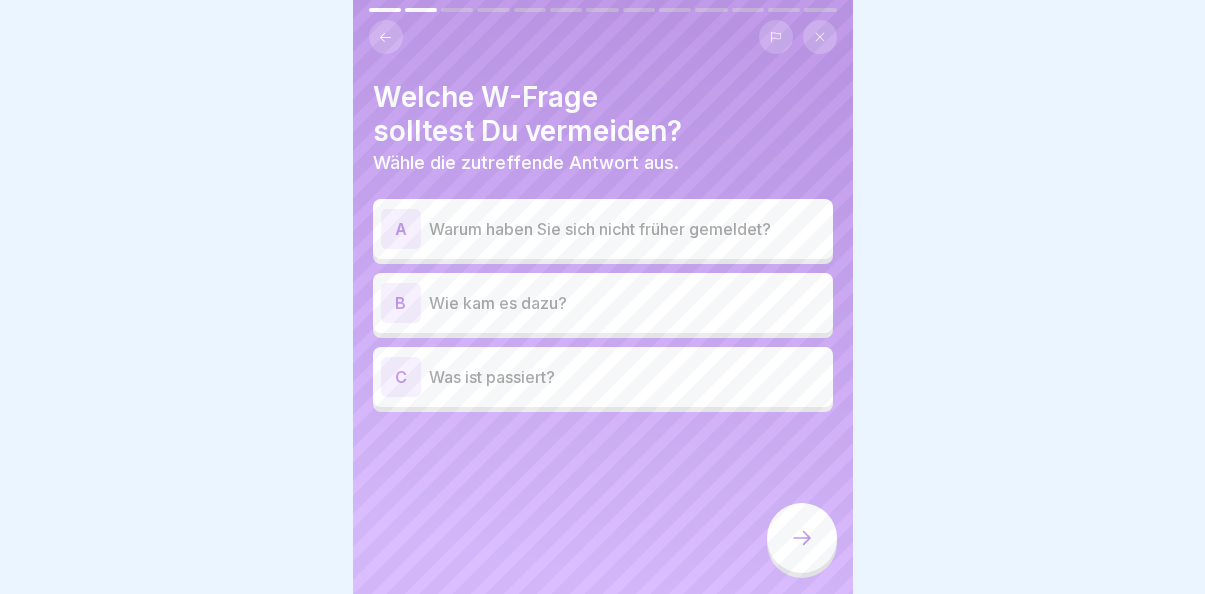 click on "Warum haben Sie sich nicht früher gemeldet?" at bounding box center [627, 229] 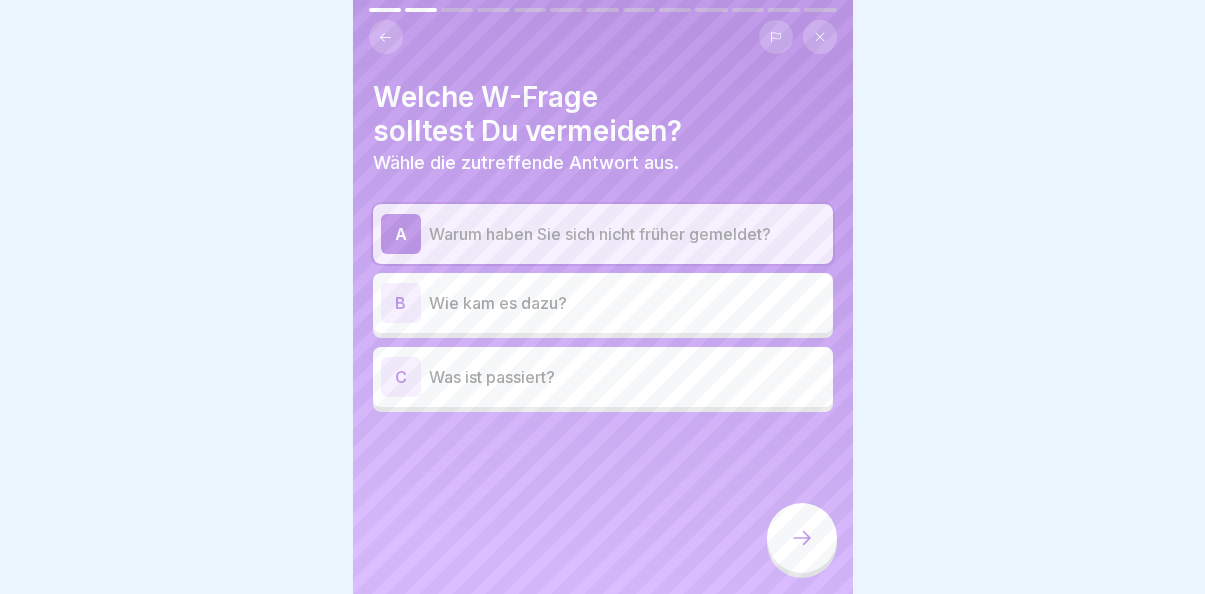 click at bounding box center [802, 538] 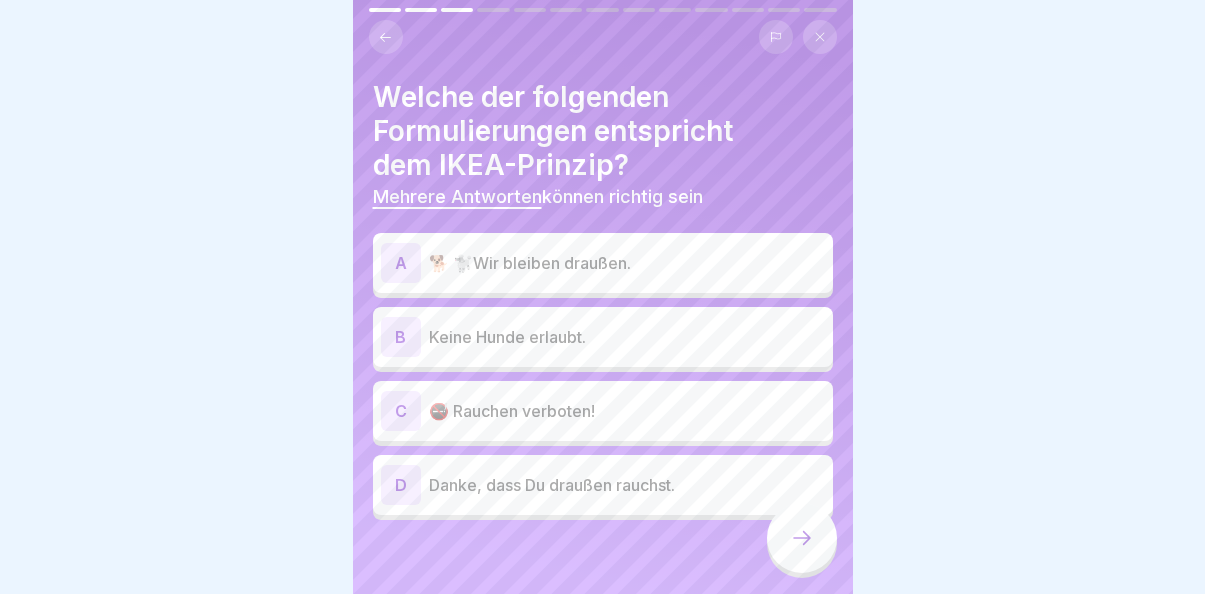 click on "🐕 🐩Wir bleiben draußen." at bounding box center (627, 263) 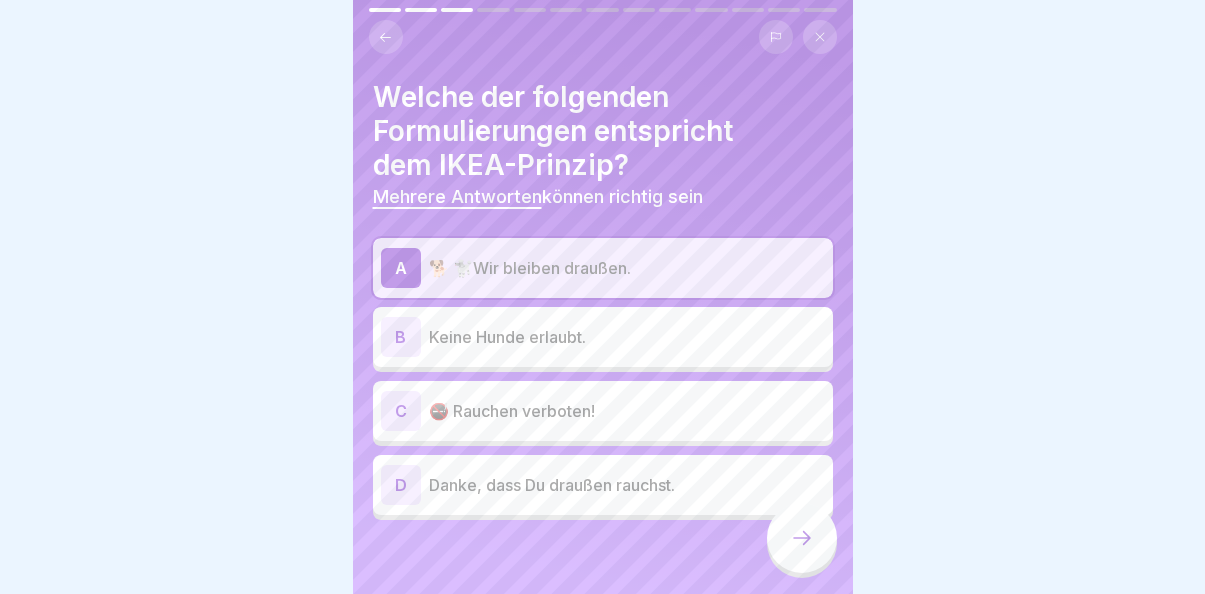click on "Danke, dass Du draußen rauchst." at bounding box center [627, 485] 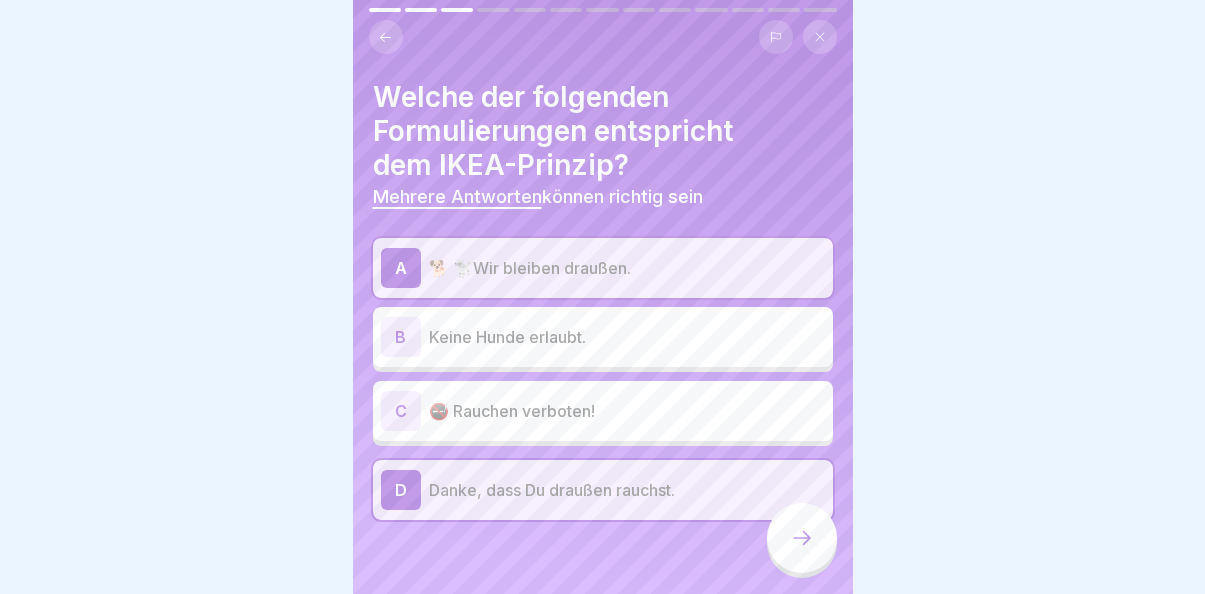 click at bounding box center [802, 538] 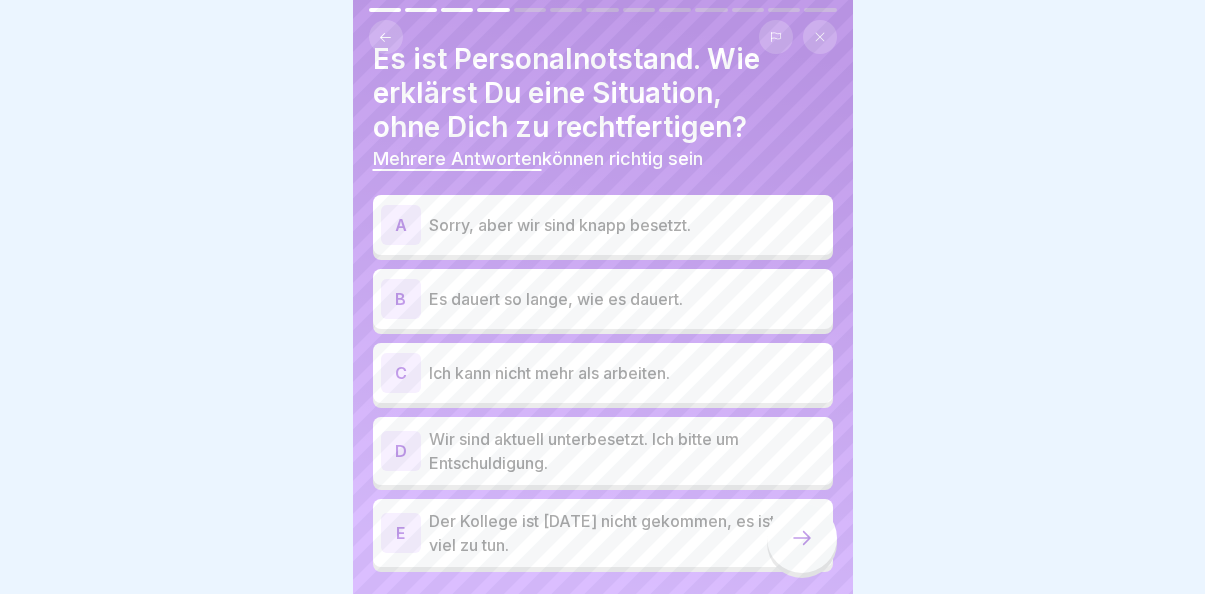 scroll, scrollTop: 38, scrollLeft: 0, axis: vertical 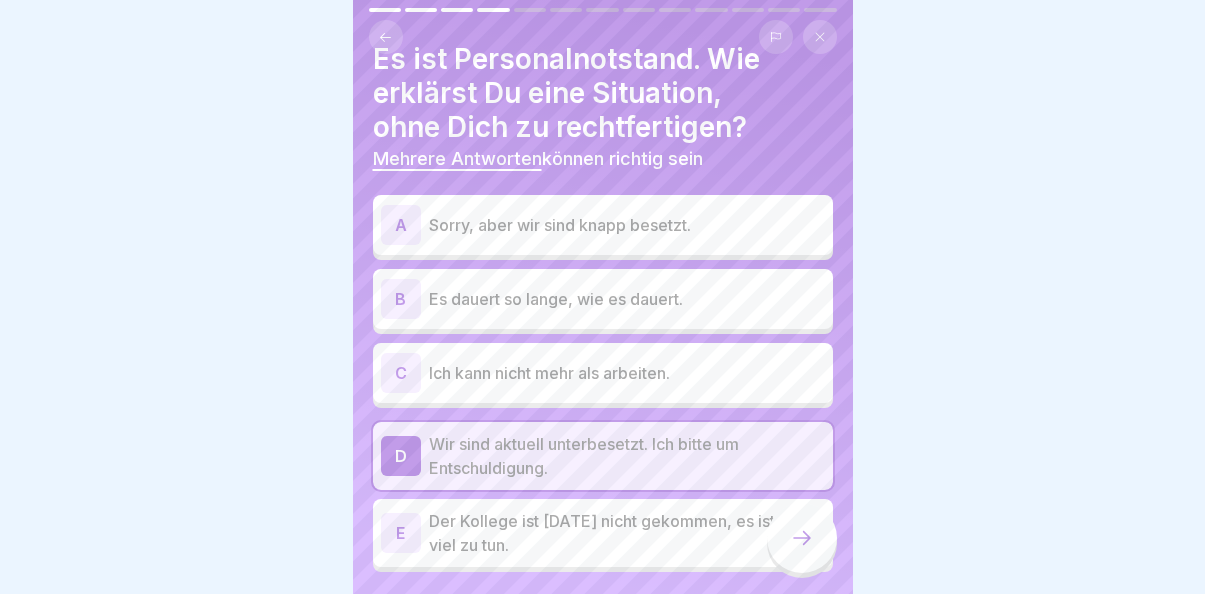 click at bounding box center [802, 538] 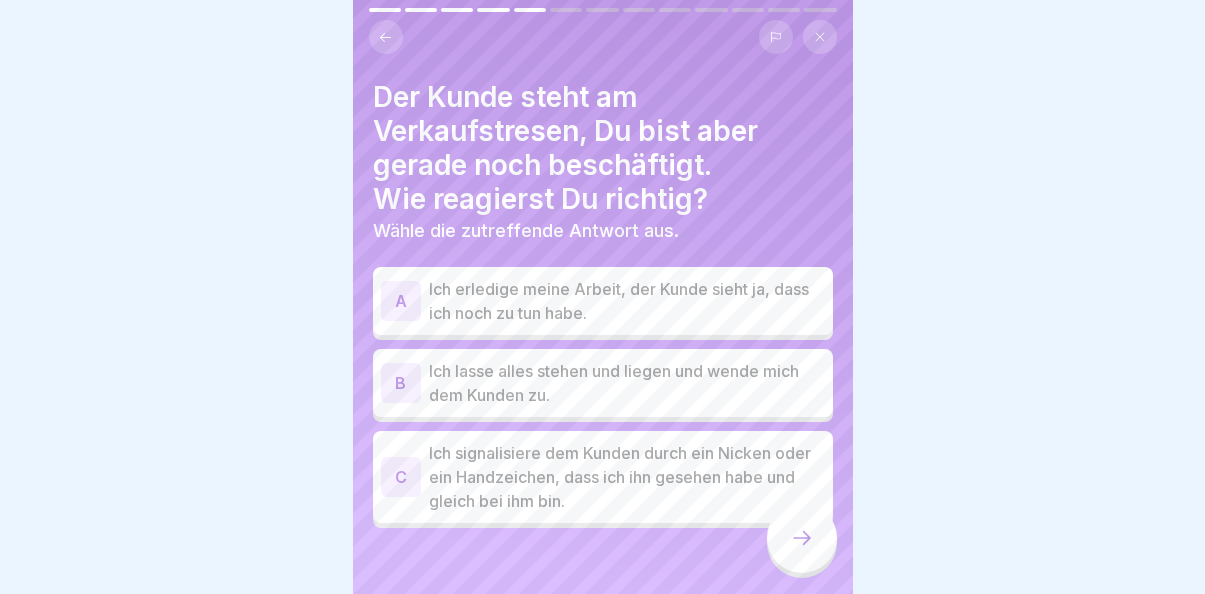 click on "Ich signalisiere dem Kunden durch ein Nicken oder ein Handzeichen, dass ich ihn gesehen habe und gleich bei ihm bin." at bounding box center [627, 477] 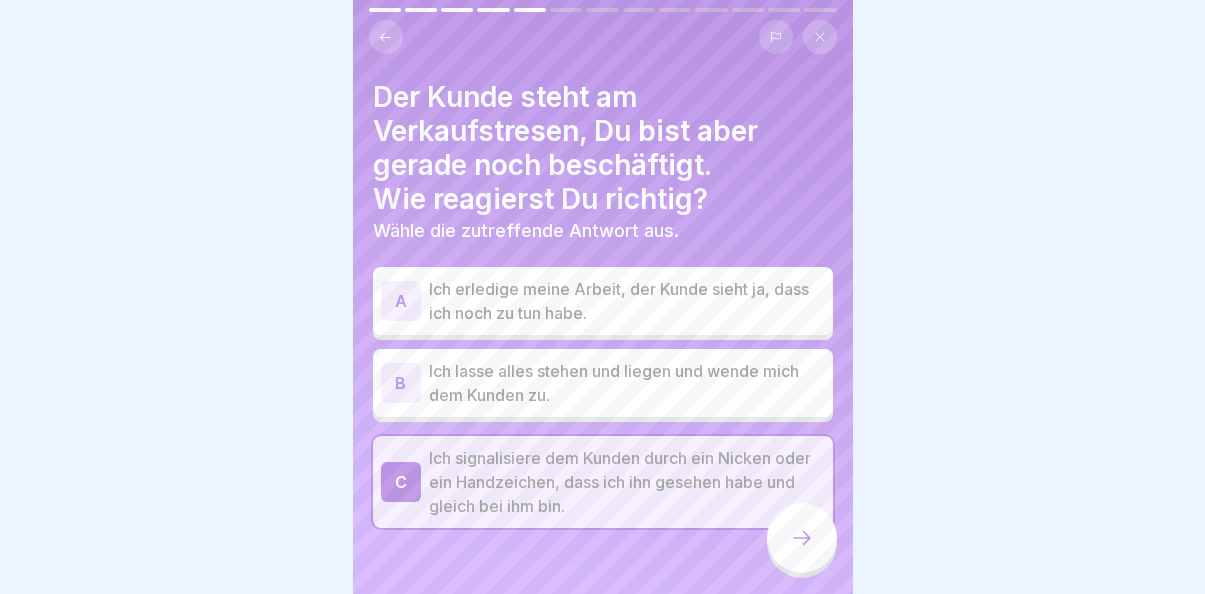click 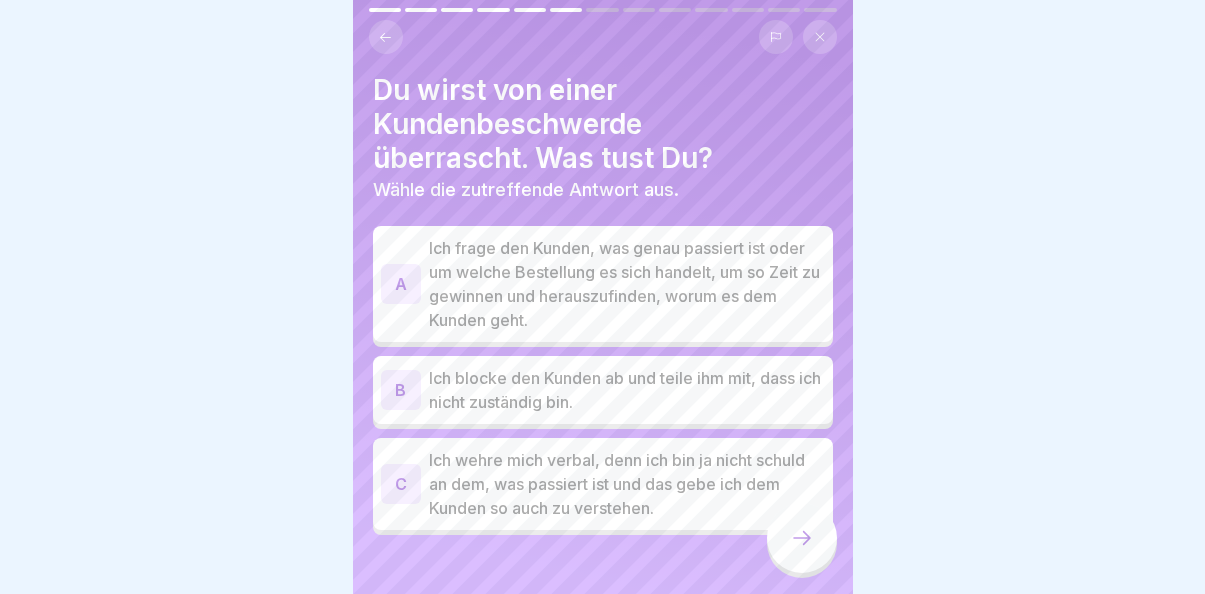 scroll, scrollTop: 8, scrollLeft: 0, axis: vertical 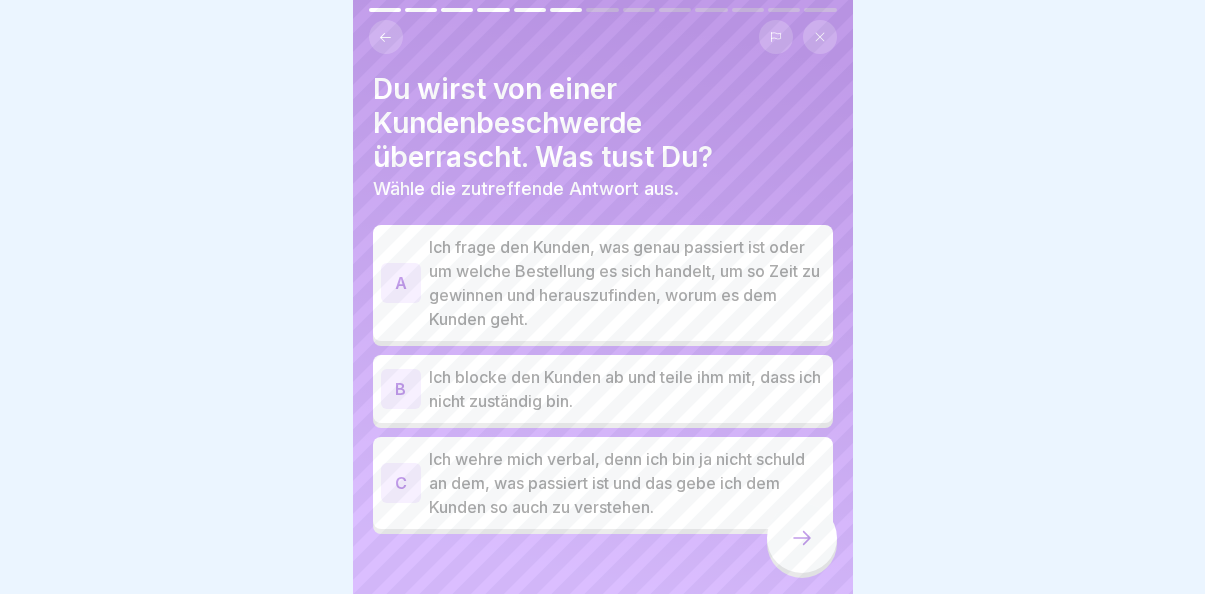 click on "Ich frage den Kunden, was genau passiert ist oder um welche Bestellung es sich handelt, um so Zeit zu gewinnen und herauszufinden, worum es dem Kunden geht." at bounding box center [627, 283] 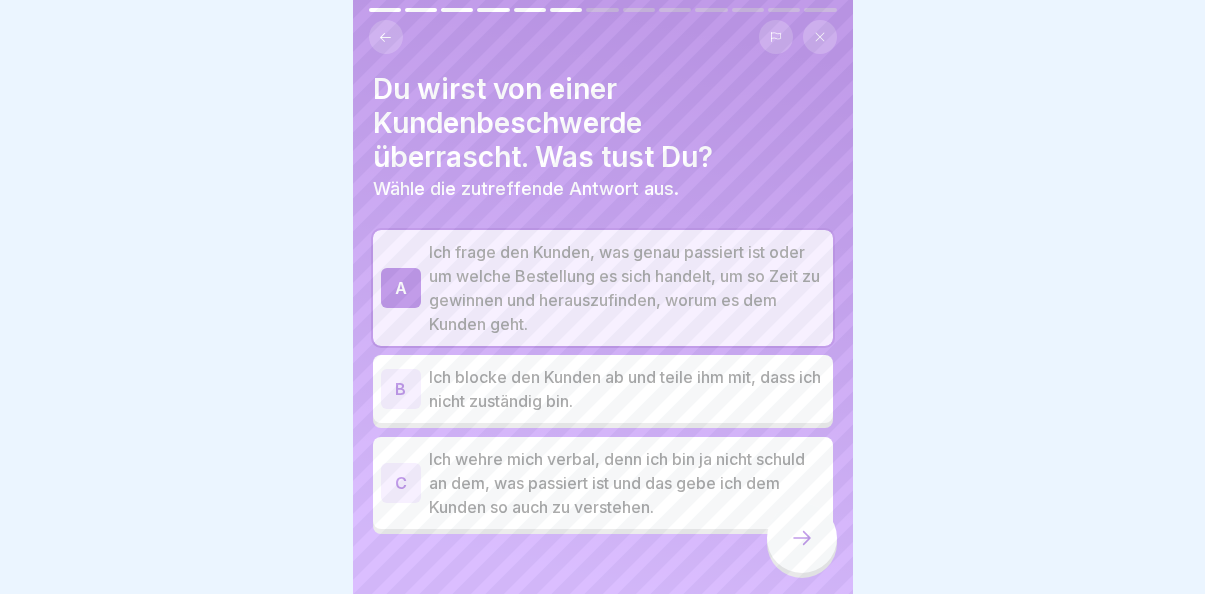 click 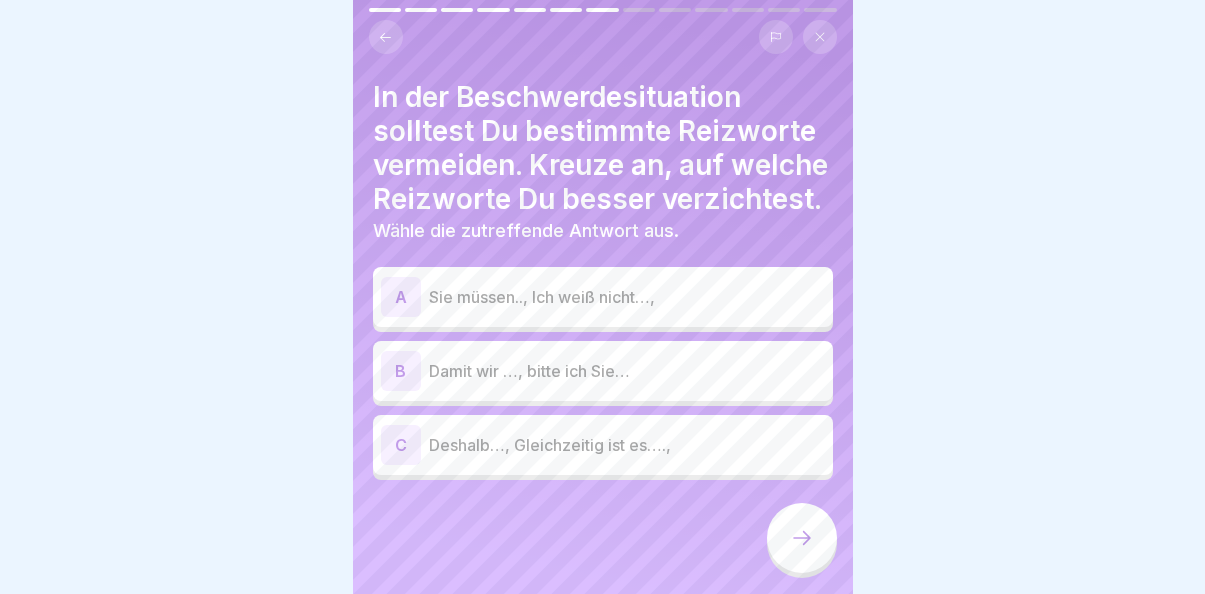 click on "Sie müssen.., Ich weiß nicht…," at bounding box center [627, 297] 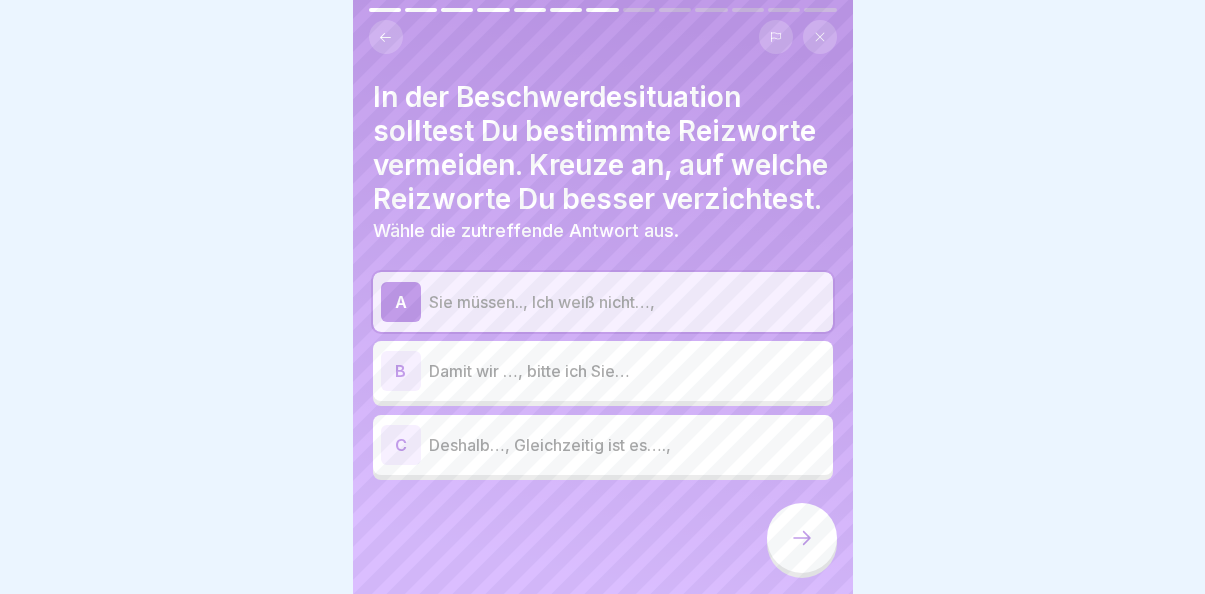 click at bounding box center (802, 538) 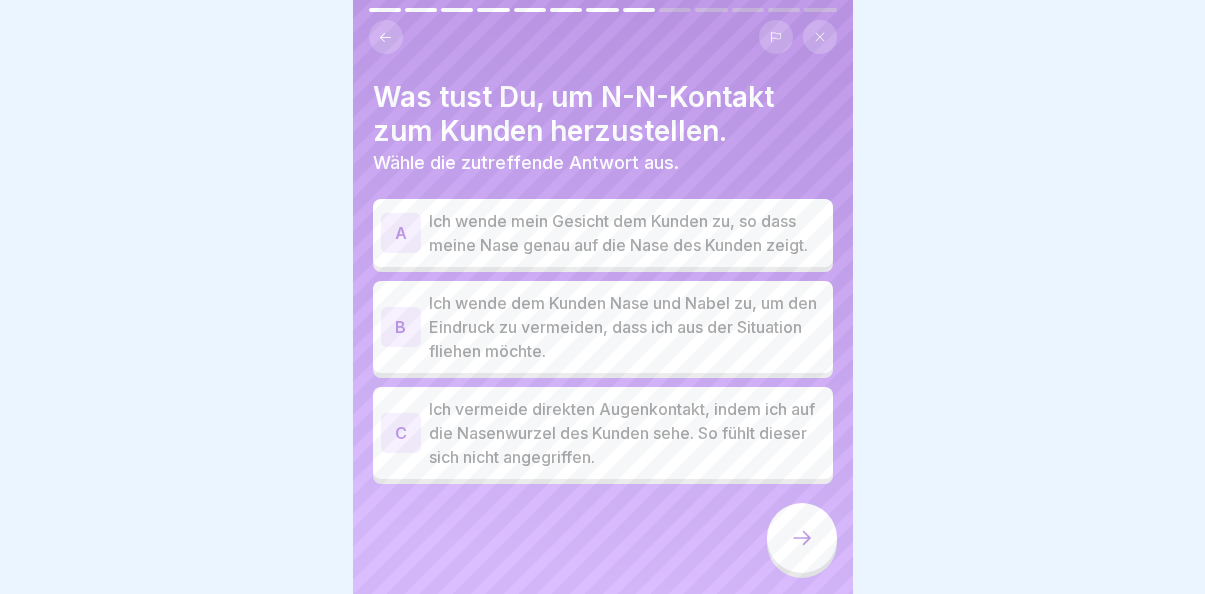 click on "Ich wende dem Kunden Nase und Nabel zu, um den Eindruck zu vermeiden, dass ich aus der Situation fliehen möchte." at bounding box center [627, 327] 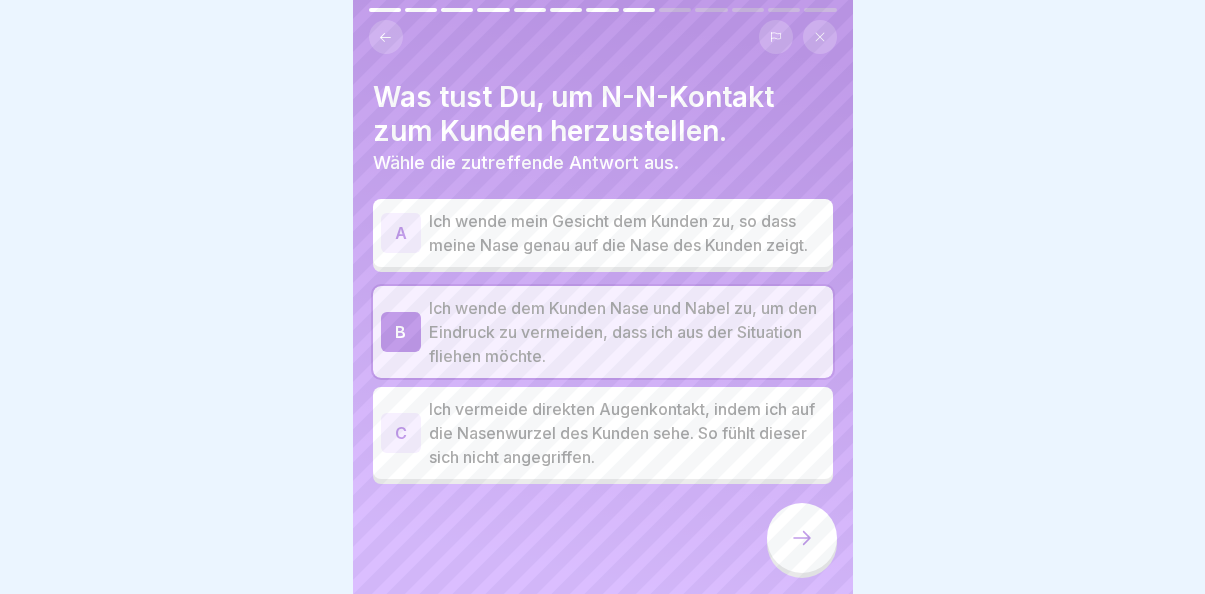 click at bounding box center (802, 538) 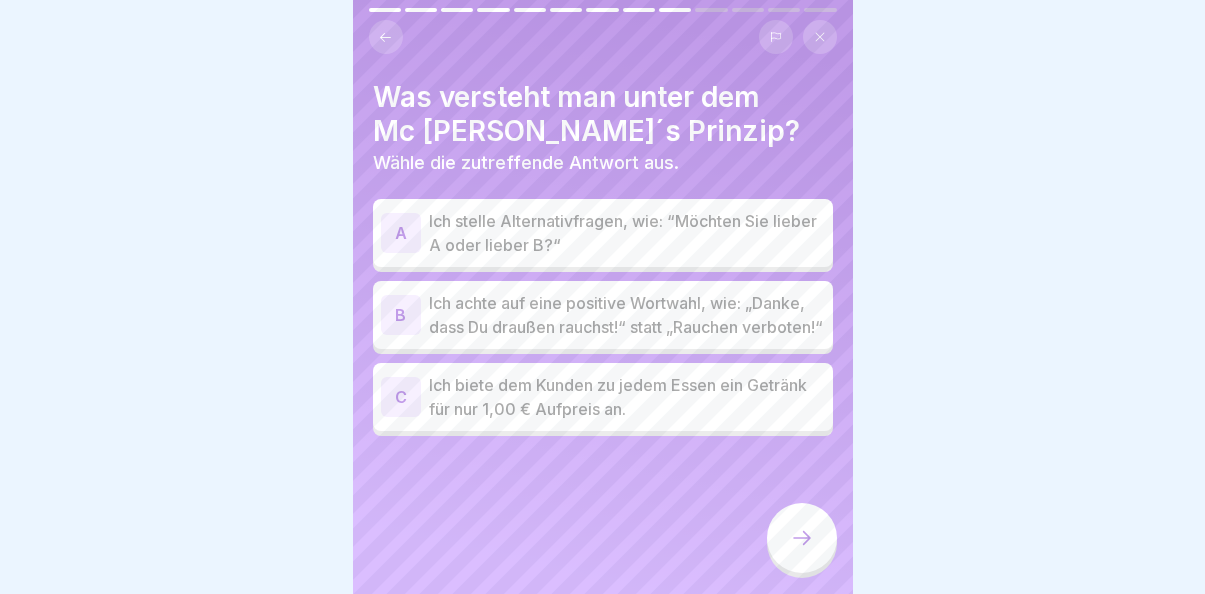 click on "Ich stelle Alternativfragen, wie: “Möchten Sie lieber A oder lieber B?“" at bounding box center (627, 233) 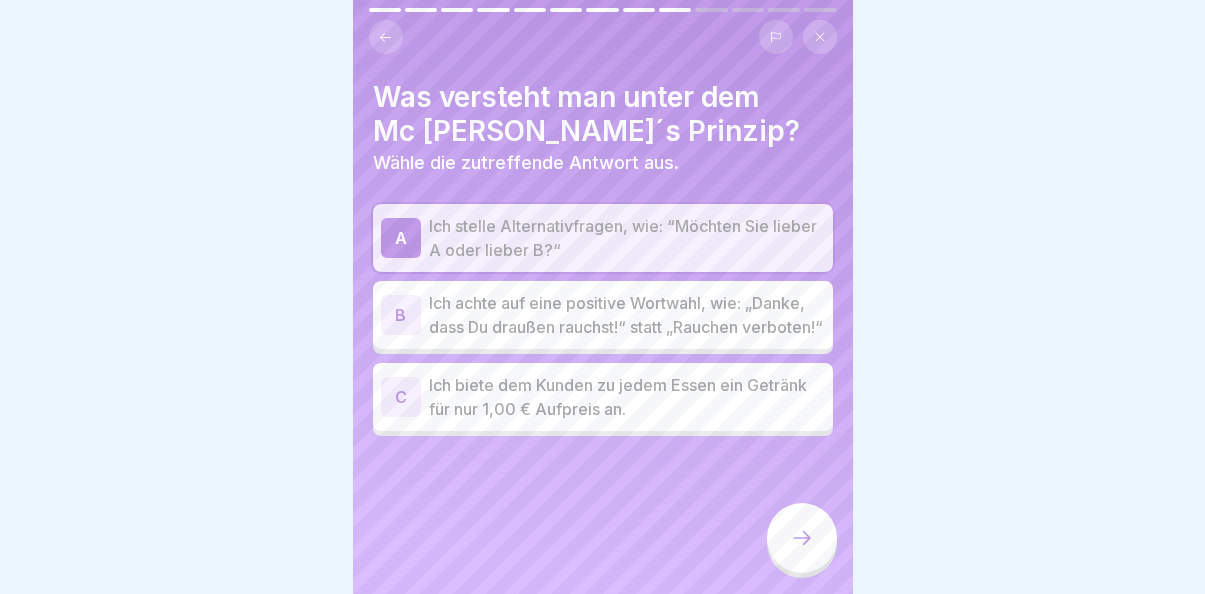 click 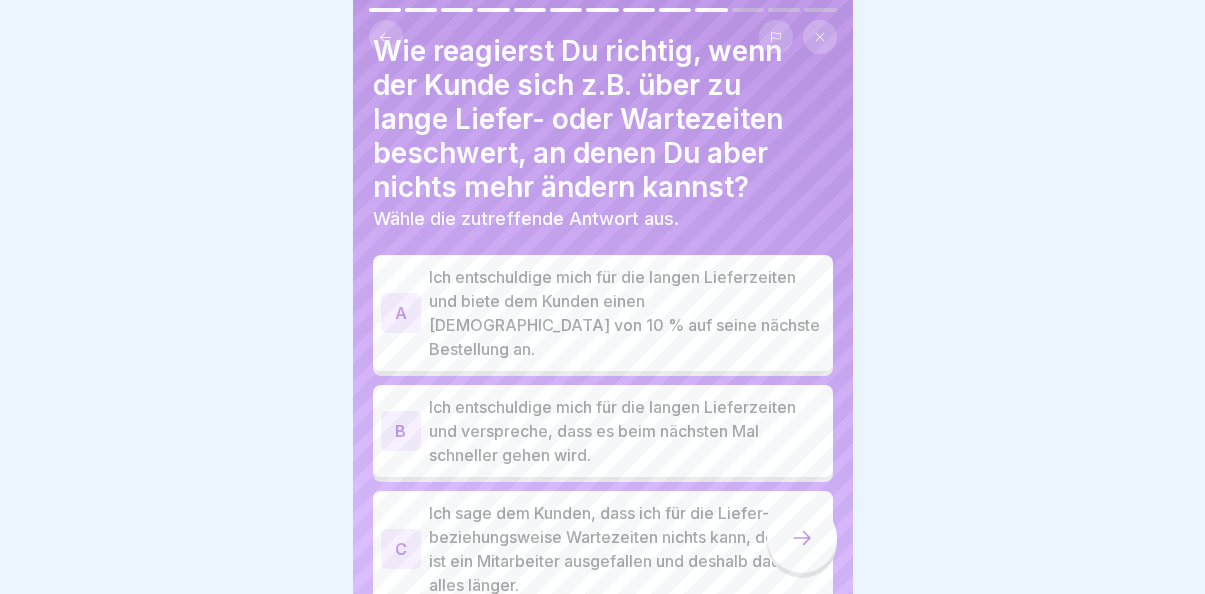 scroll, scrollTop: 48, scrollLeft: 0, axis: vertical 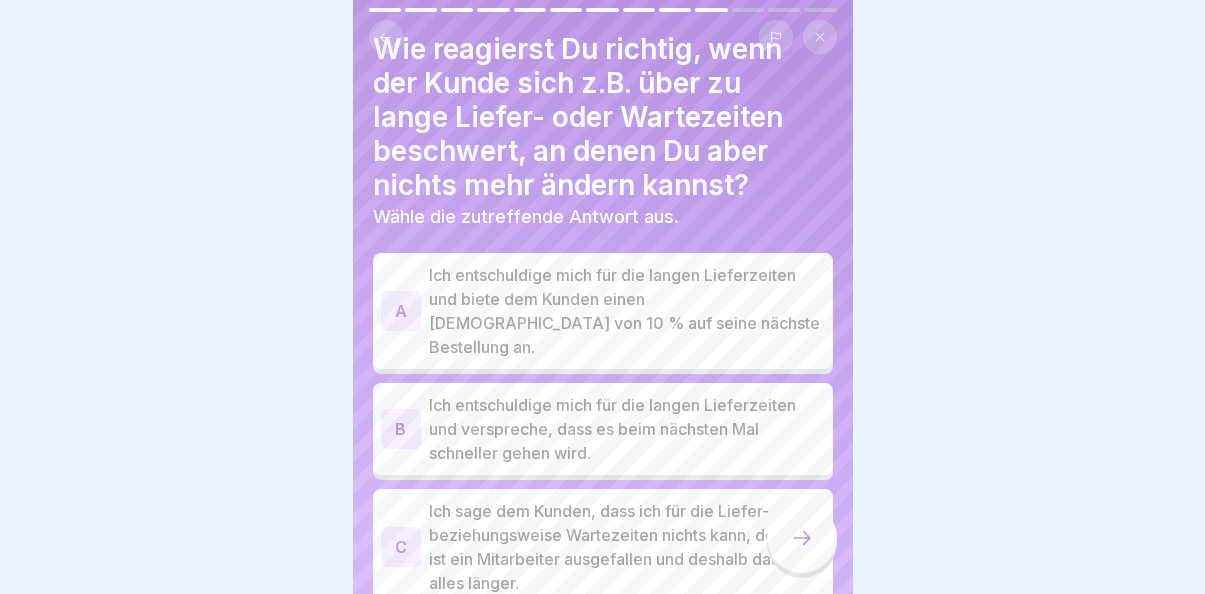 click on "Ich entschuldige mich für die langen Lieferzeiten und biete dem Kunden einen [DEMOGRAPHIC_DATA] von 10 % auf seine nächste Bestellung an." at bounding box center (627, 311) 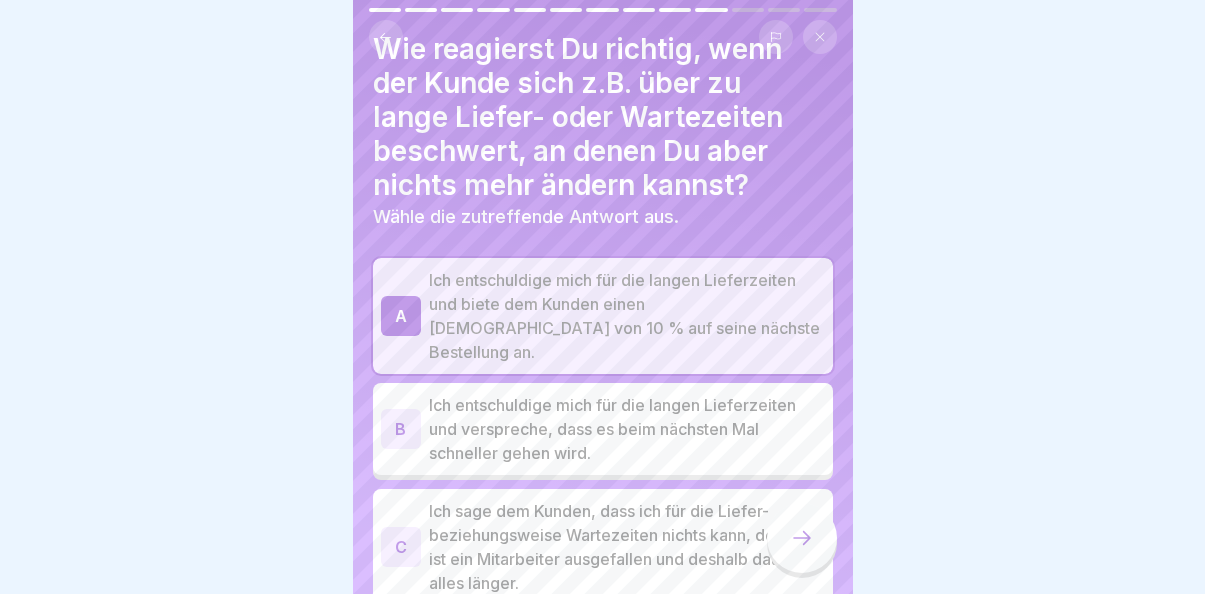 click 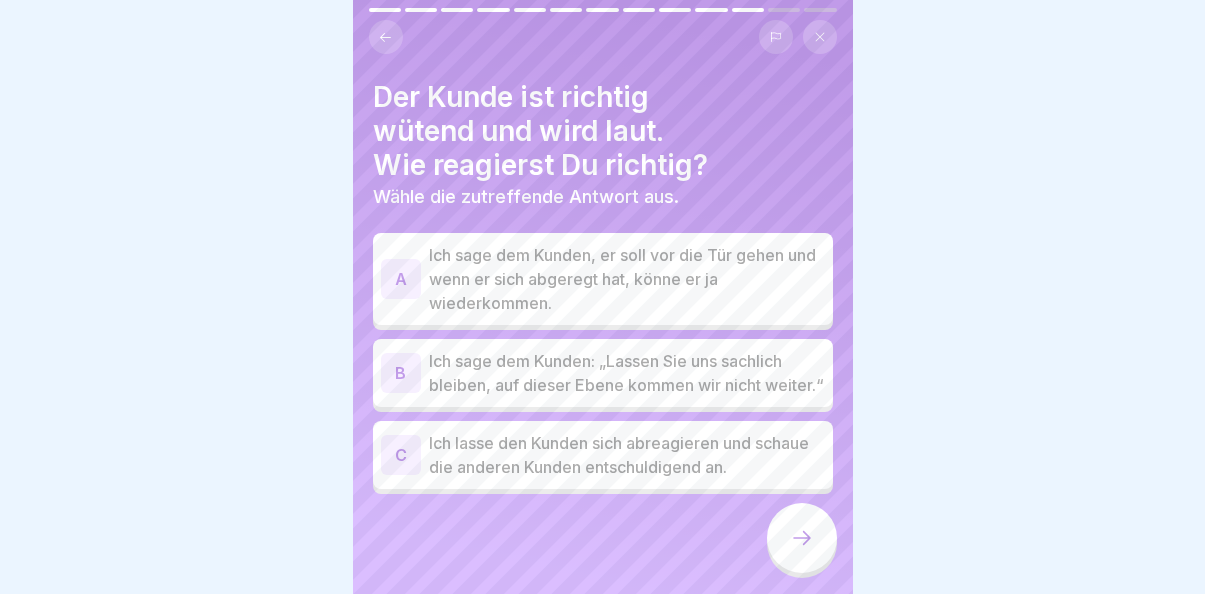 click on "Ich sage dem Kunden: „Lassen Sie uns sachlich bleiben, auf dieser Ebene kommen wir nicht weiter.“" at bounding box center [627, 373] 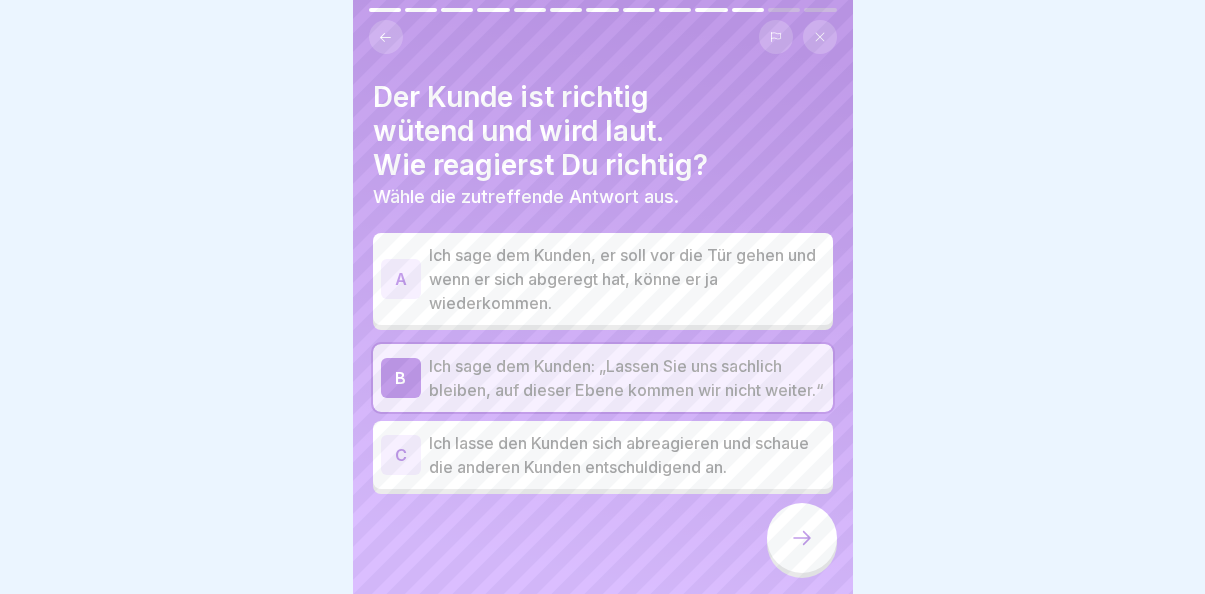 click at bounding box center [802, 538] 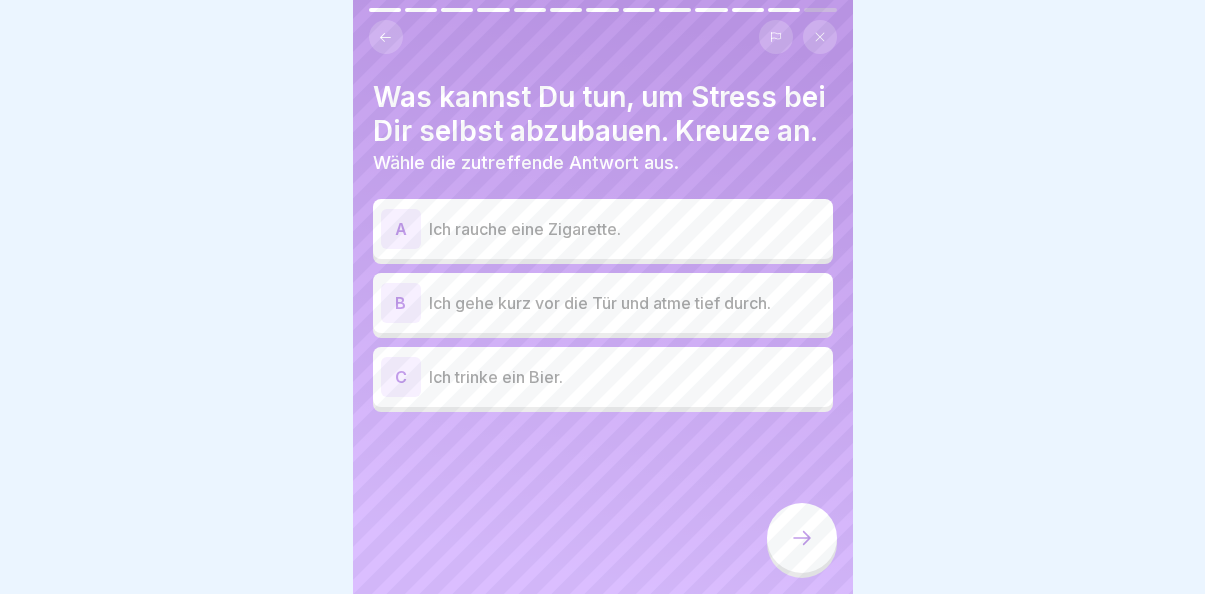 click on "B  Ich gehe kurz vor die Tür und atme tief durch." at bounding box center [603, 303] 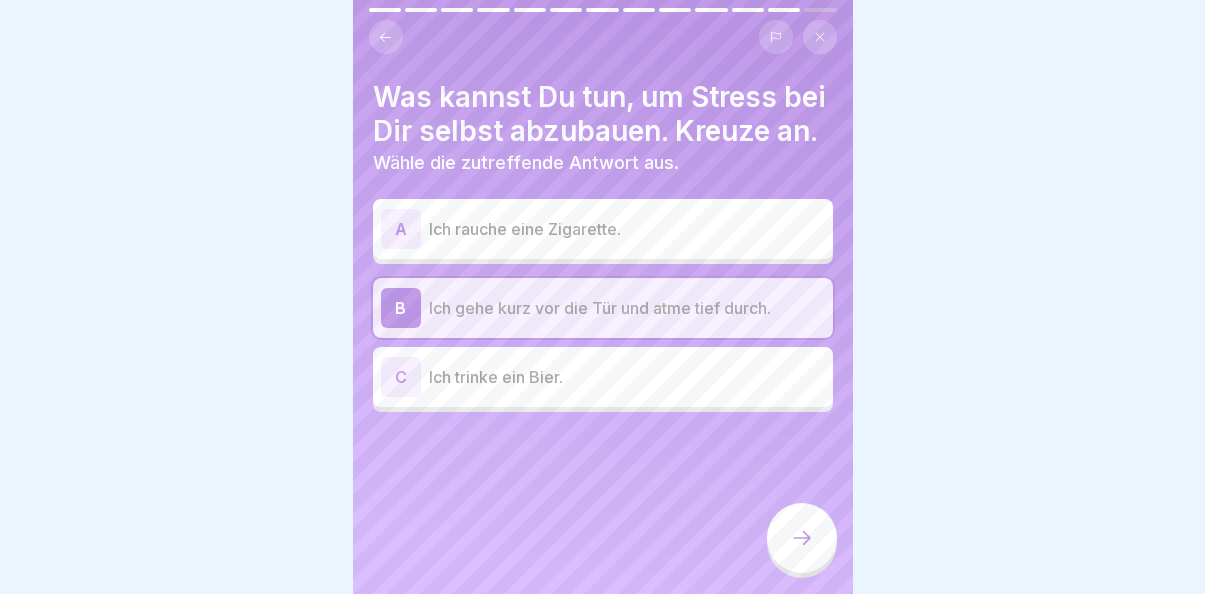 click 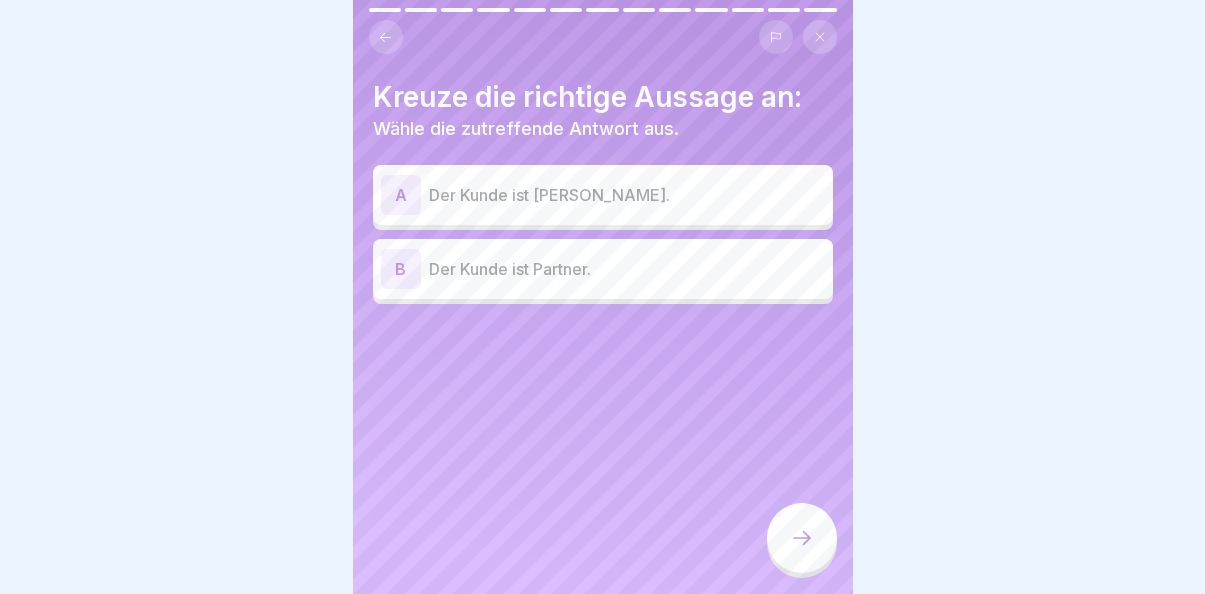 click on "Der Kunde ist Partner." at bounding box center [627, 269] 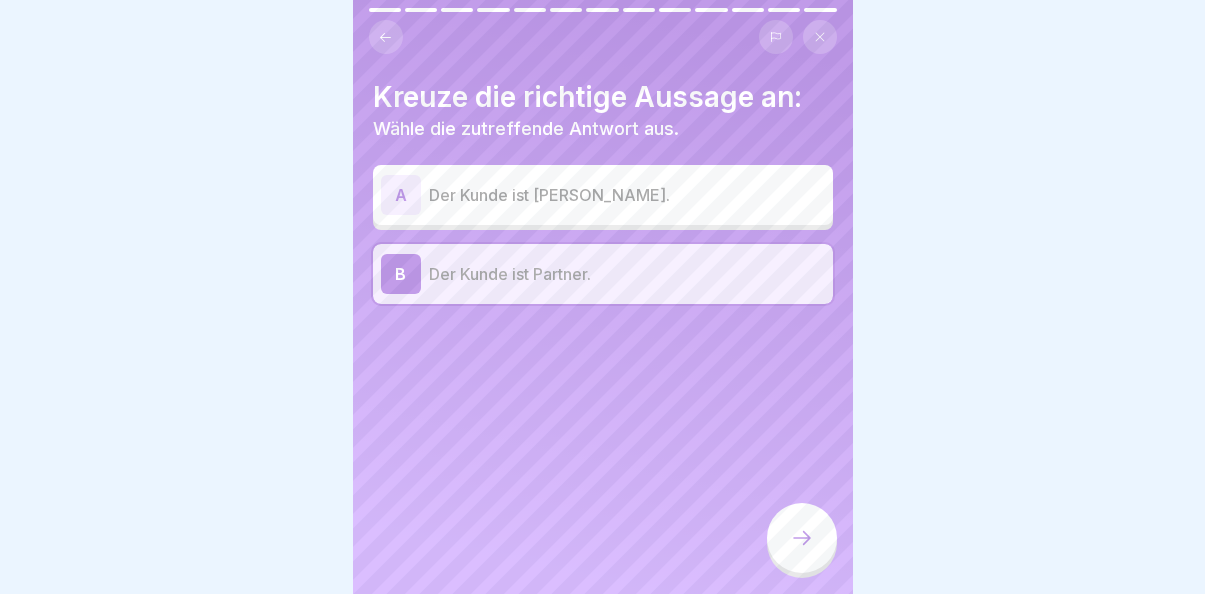 click at bounding box center [802, 538] 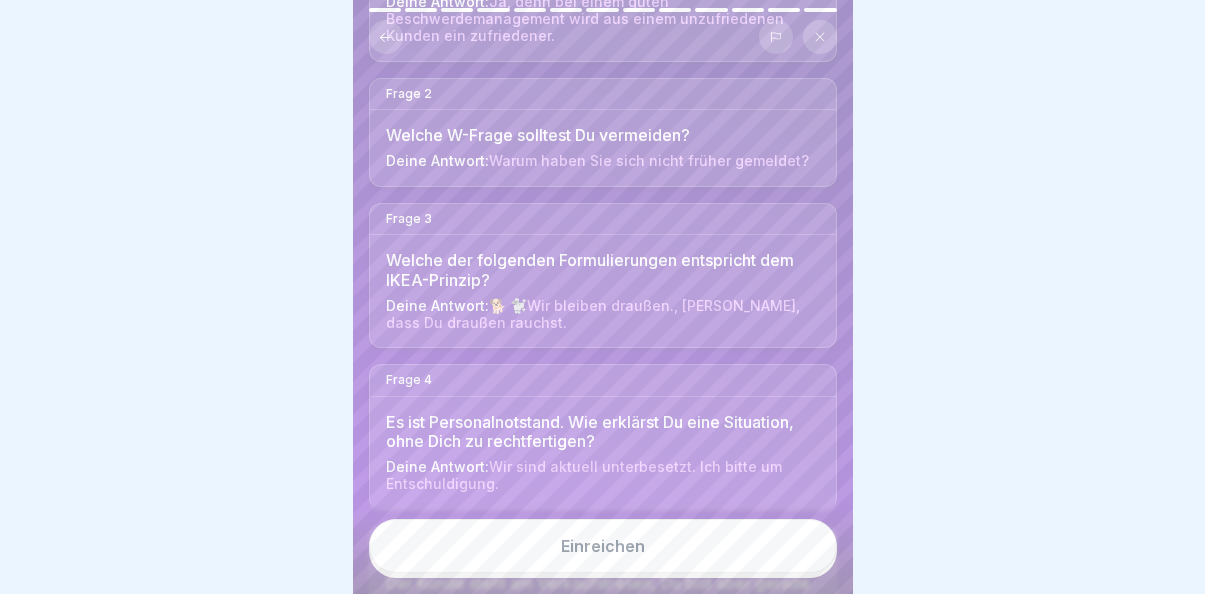 scroll, scrollTop: 315, scrollLeft: 0, axis: vertical 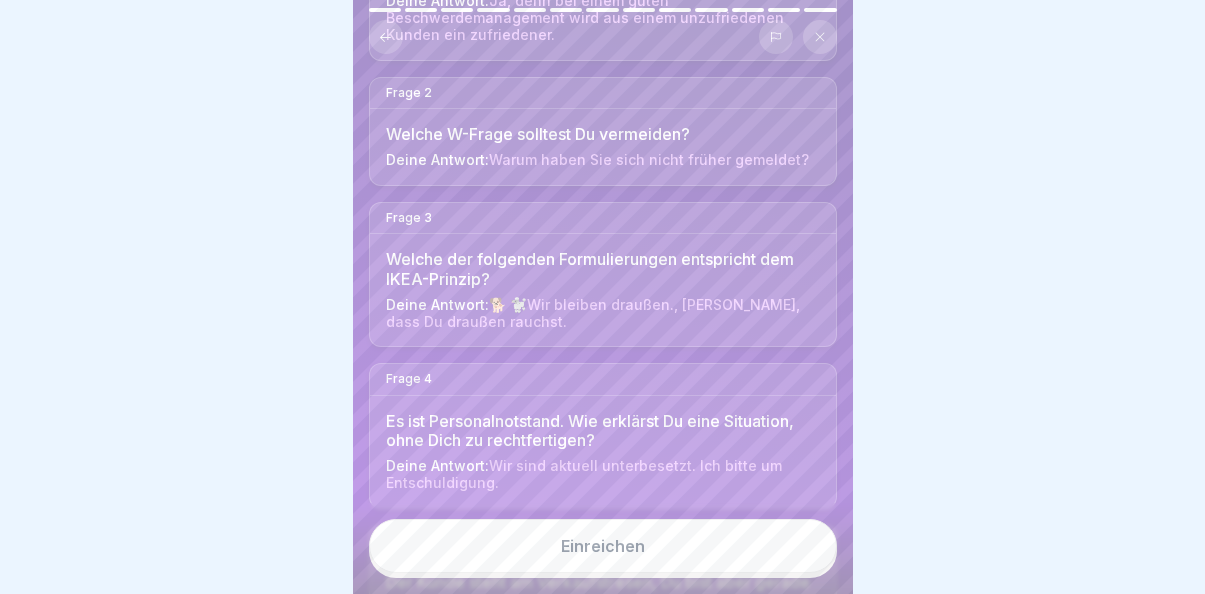 click on "Einreichen" at bounding box center (603, 546) 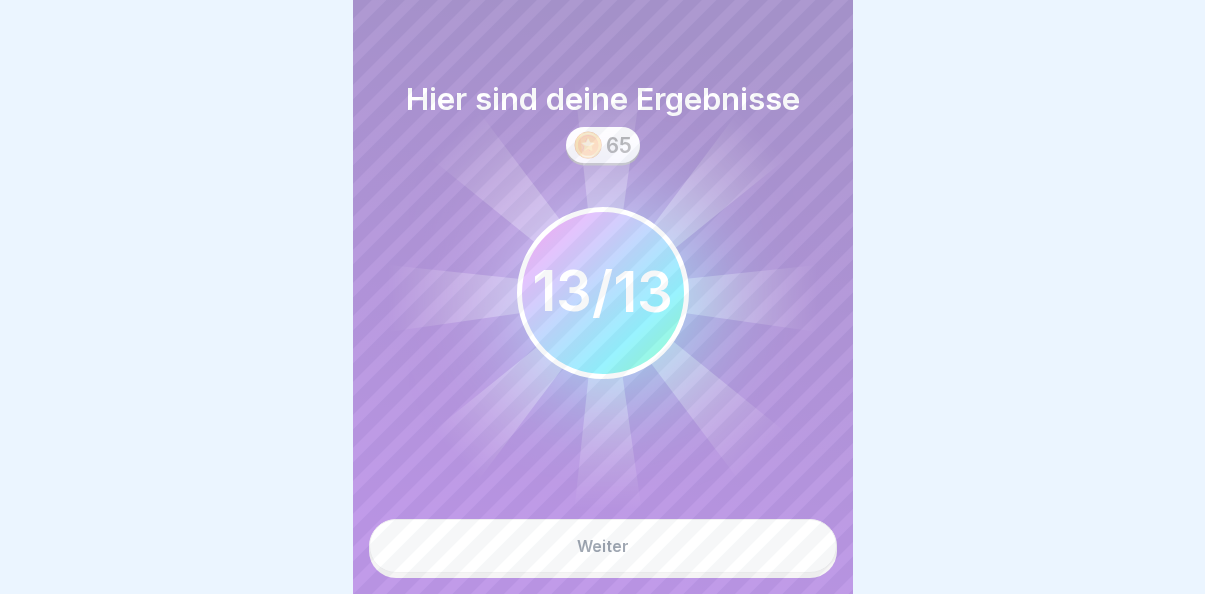 click on "Weiter" at bounding box center [603, 546] 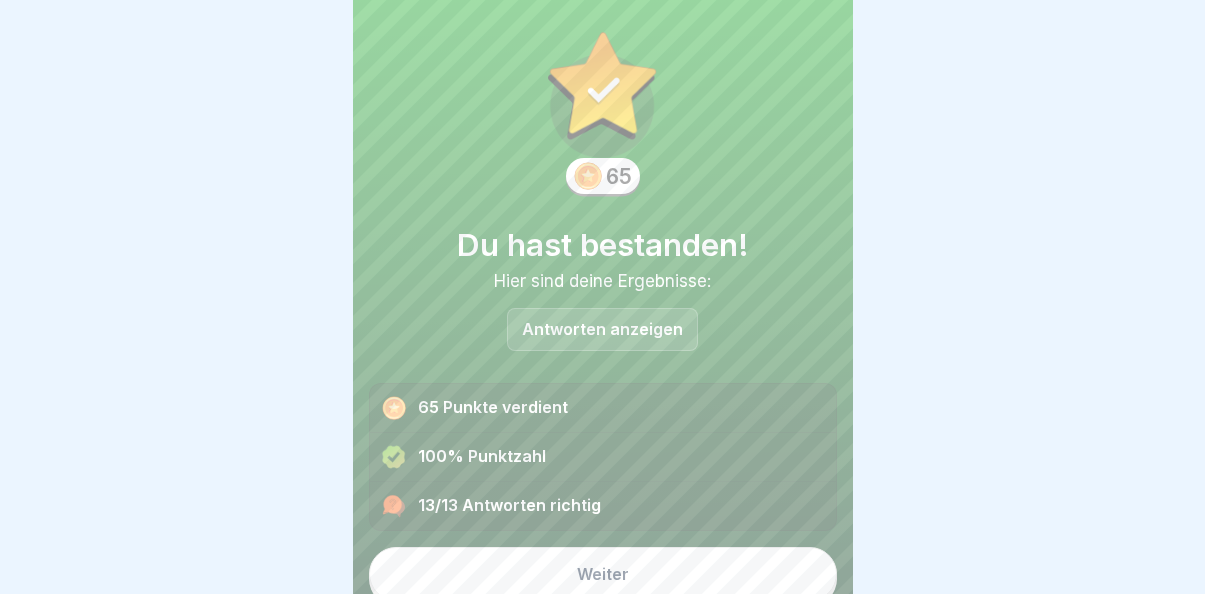 scroll, scrollTop: 33, scrollLeft: 0, axis: vertical 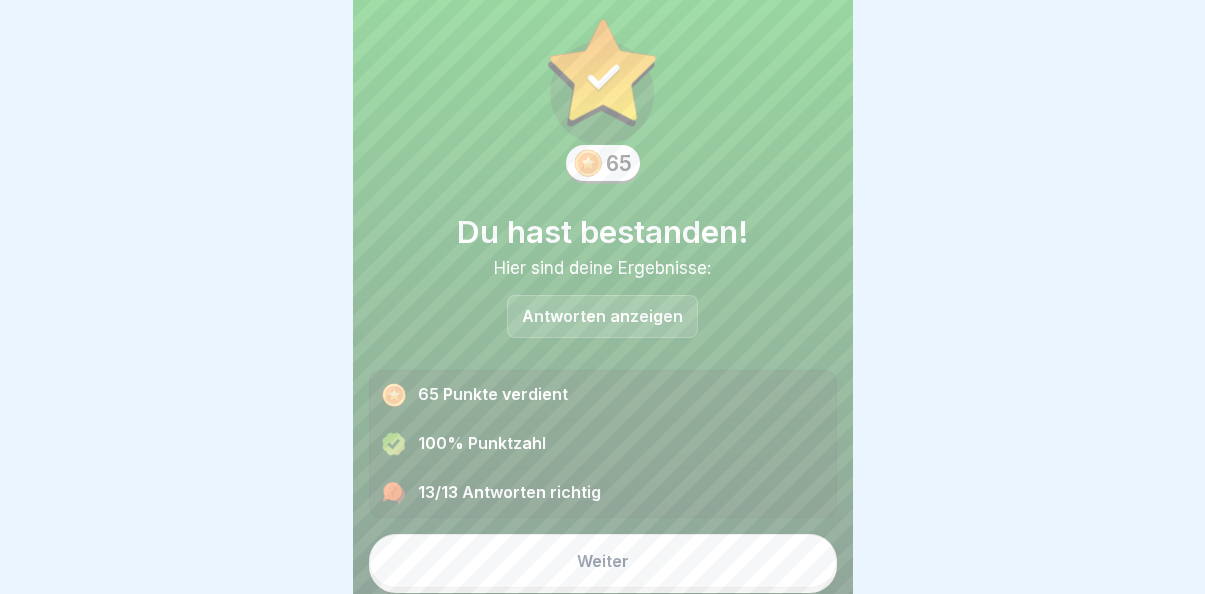 click on "Weiter" at bounding box center (603, 561) 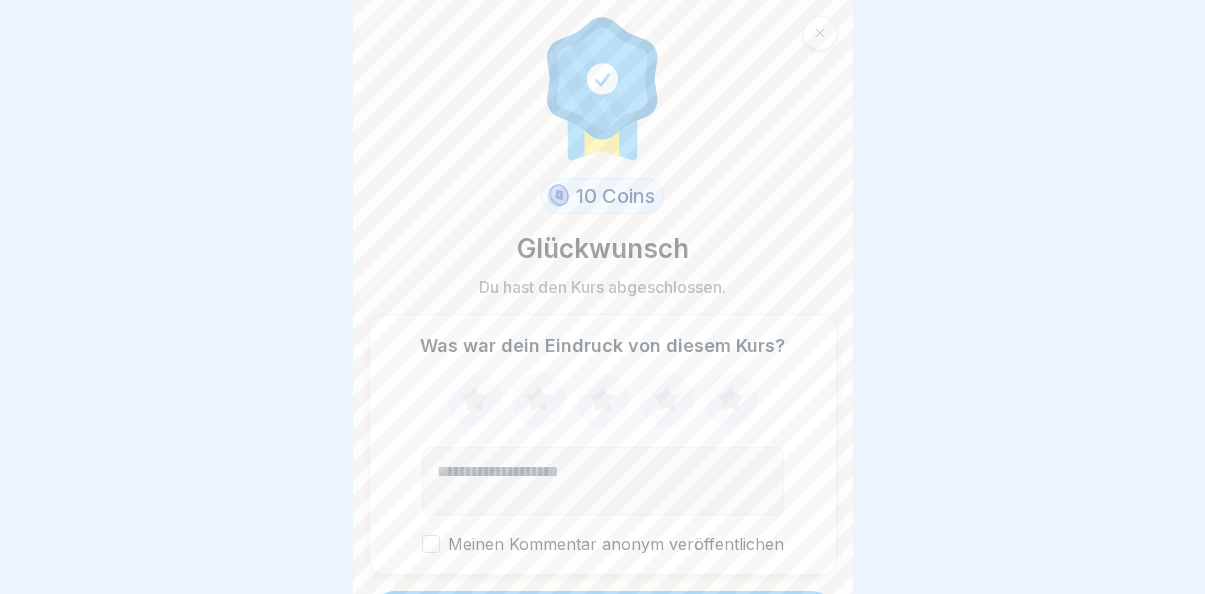 scroll, scrollTop: 17, scrollLeft: 0, axis: vertical 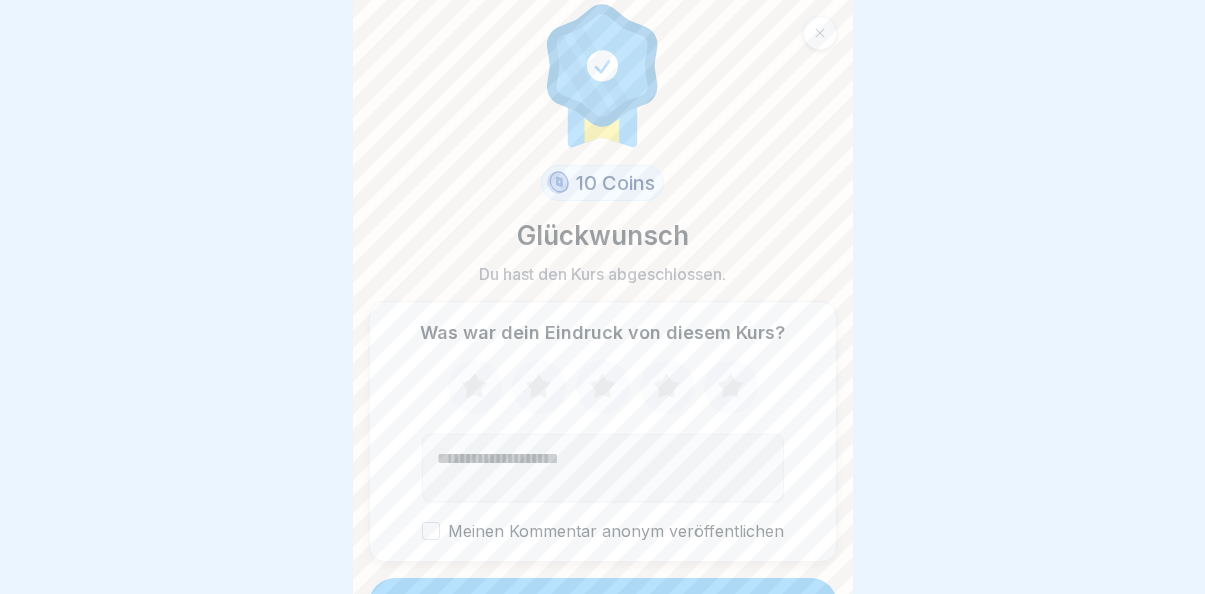 click 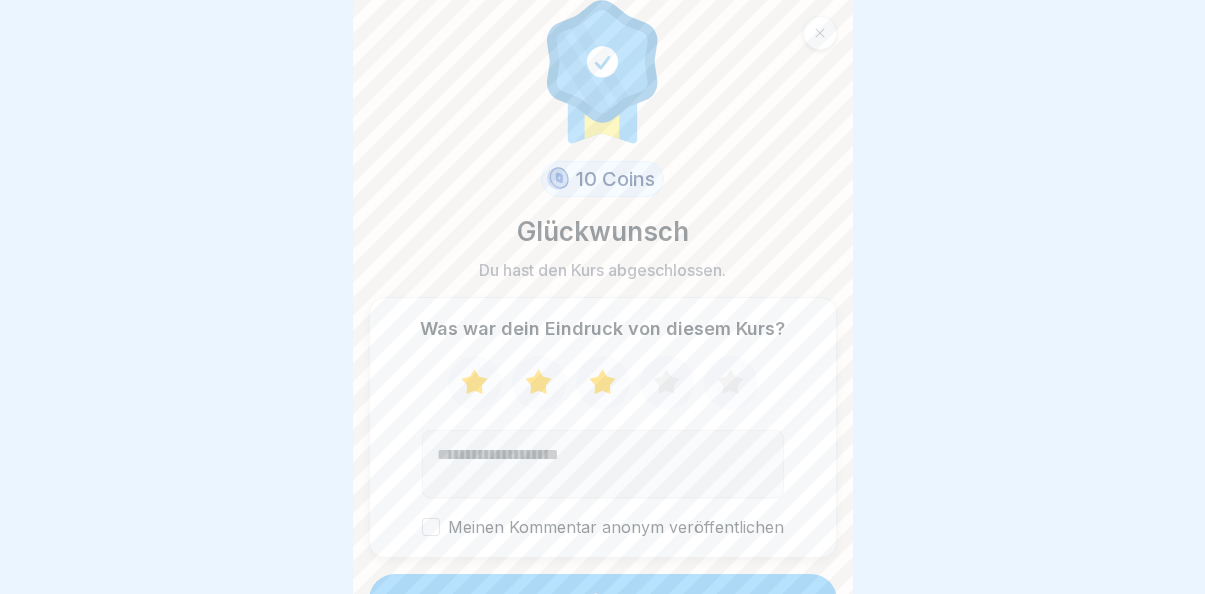 scroll, scrollTop: 59, scrollLeft: 0, axis: vertical 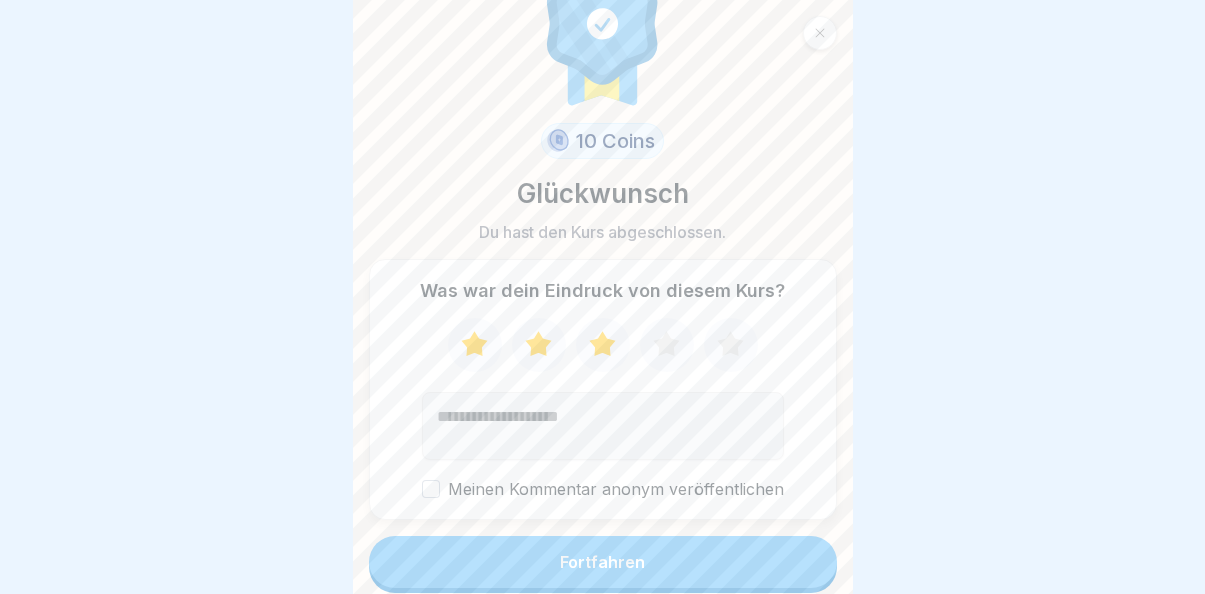 click on "Meinen Kommentar anonym veröffentlichen" at bounding box center (431, 489) 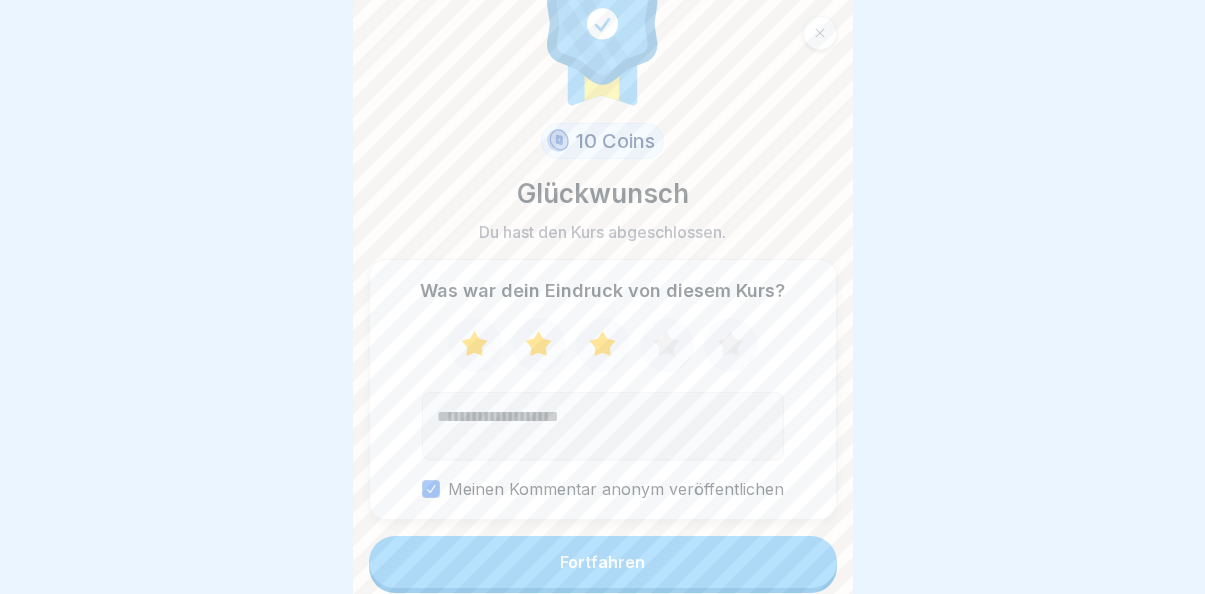 click on "Fortfahren" at bounding box center (603, 562) 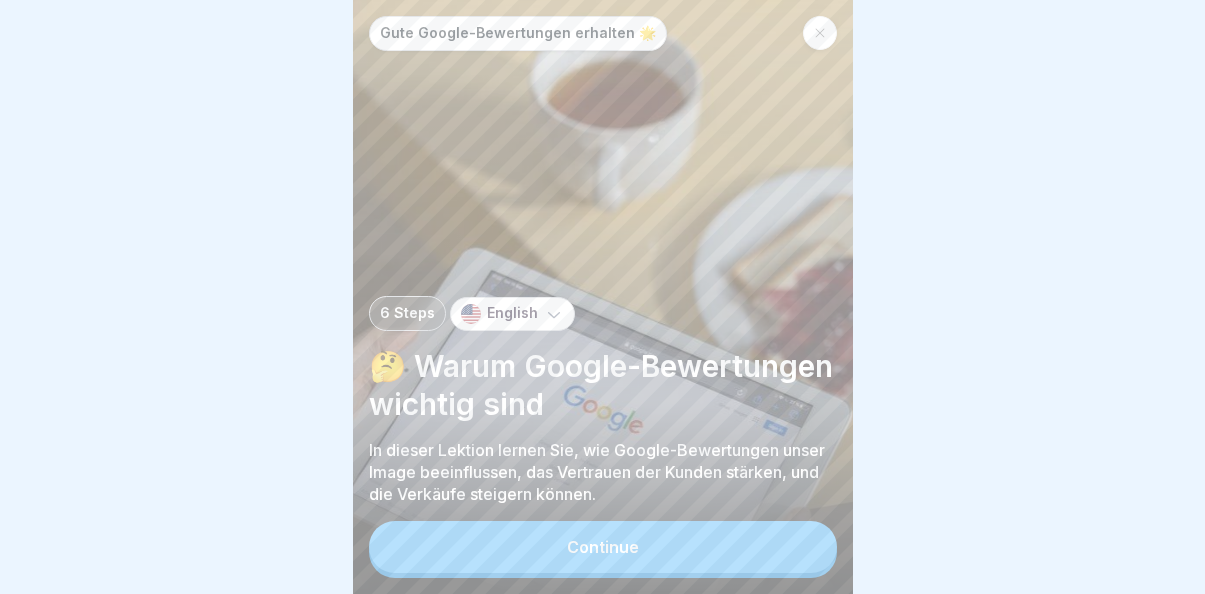 click on "English" at bounding box center (512, 314) 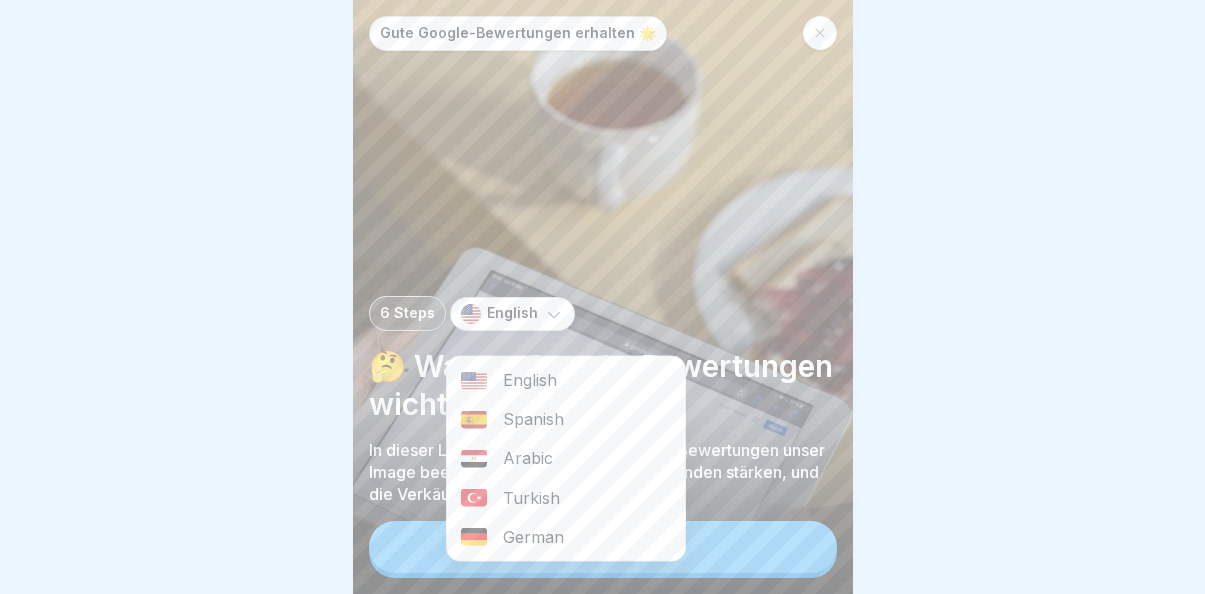 click on "German" at bounding box center [566, 536] 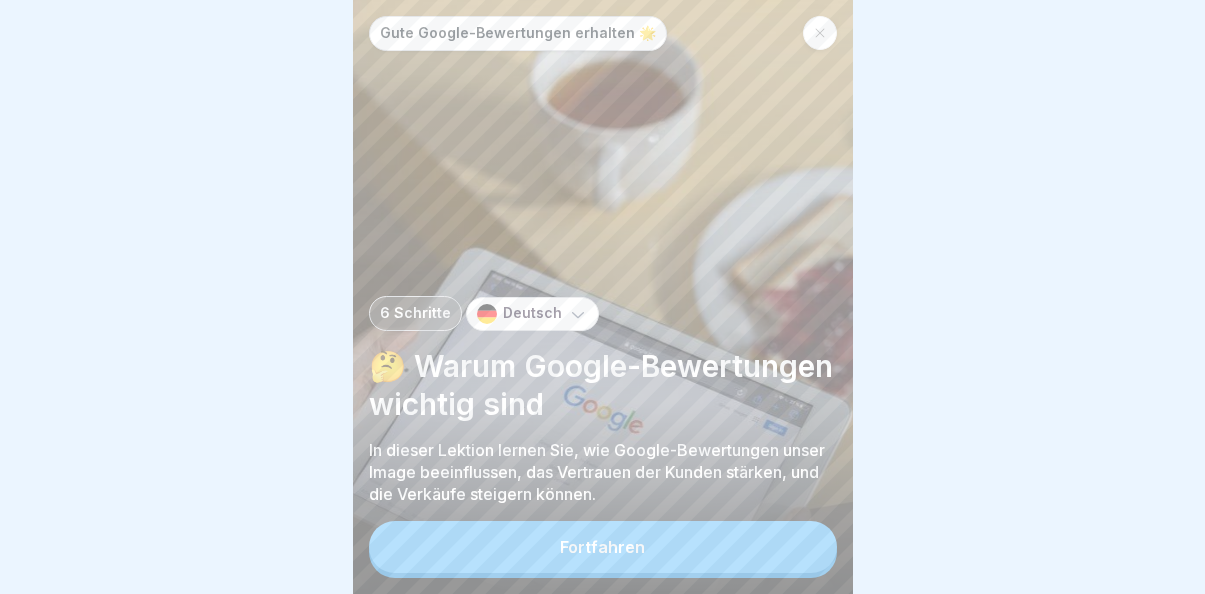 click on "Fortfahren" at bounding box center (603, 547) 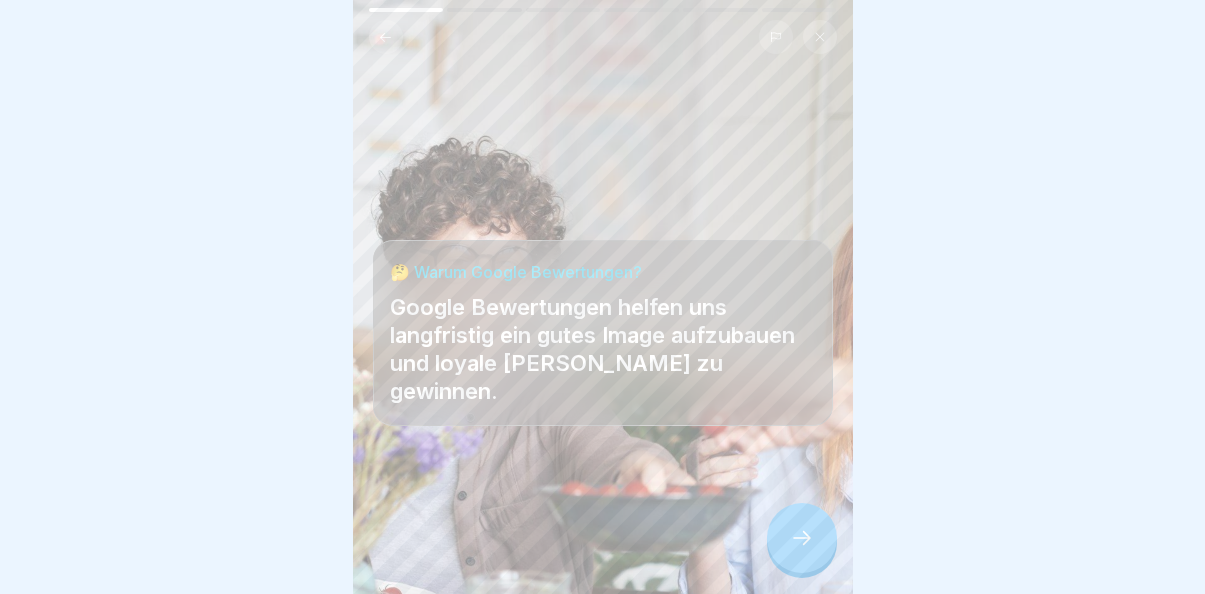 scroll, scrollTop: 15, scrollLeft: 0, axis: vertical 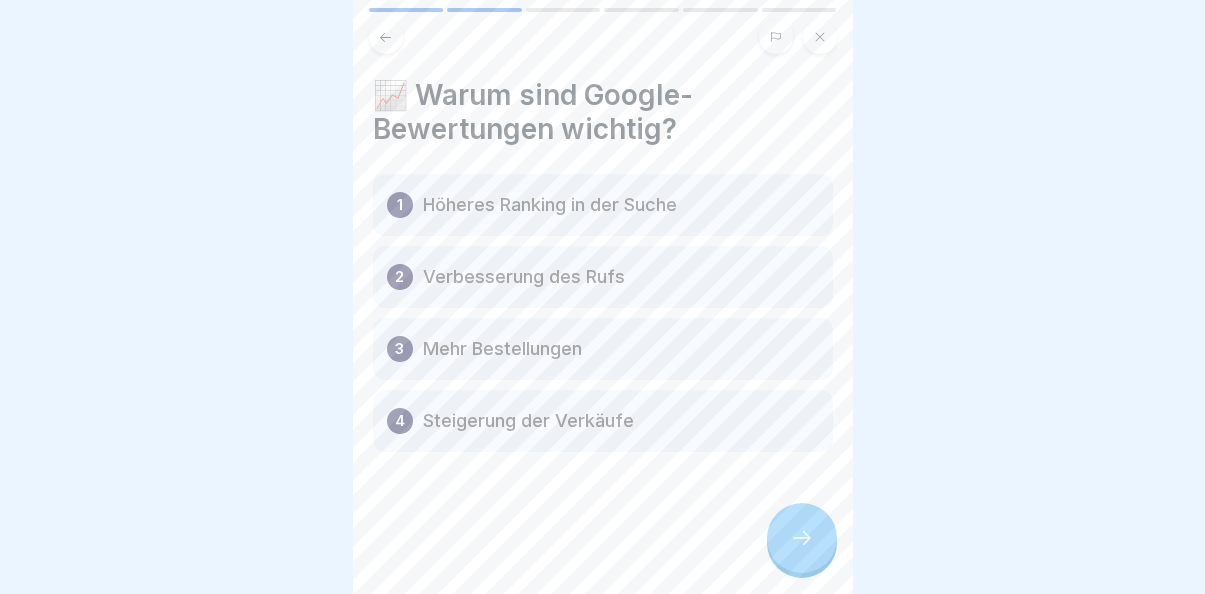 click at bounding box center (802, 538) 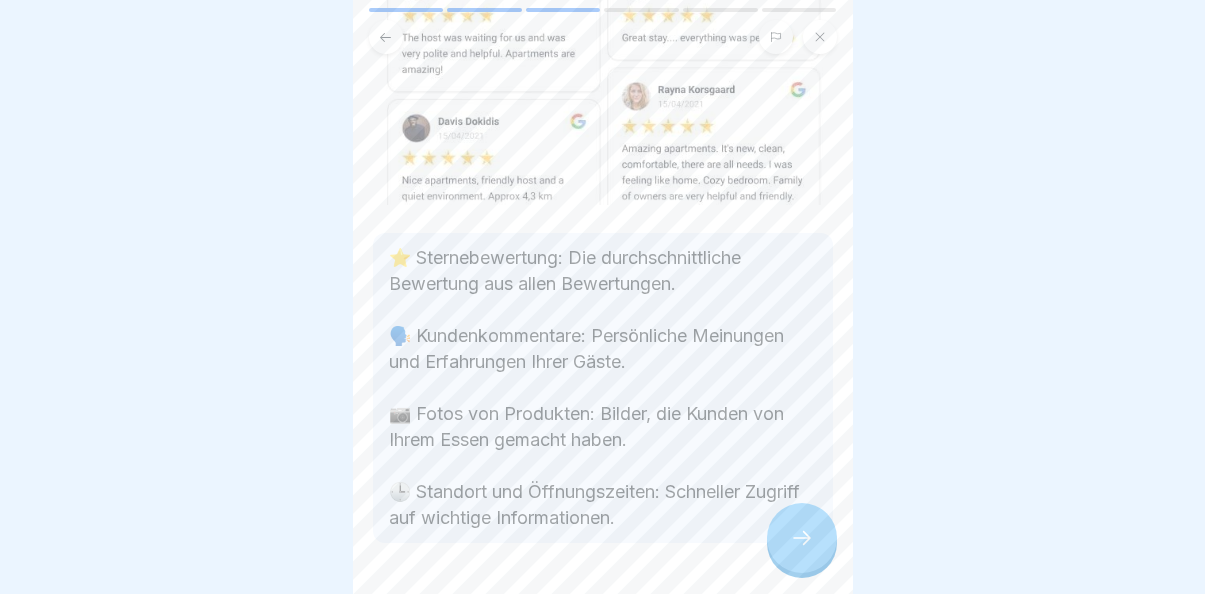 scroll, scrollTop: 232, scrollLeft: 0, axis: vertical 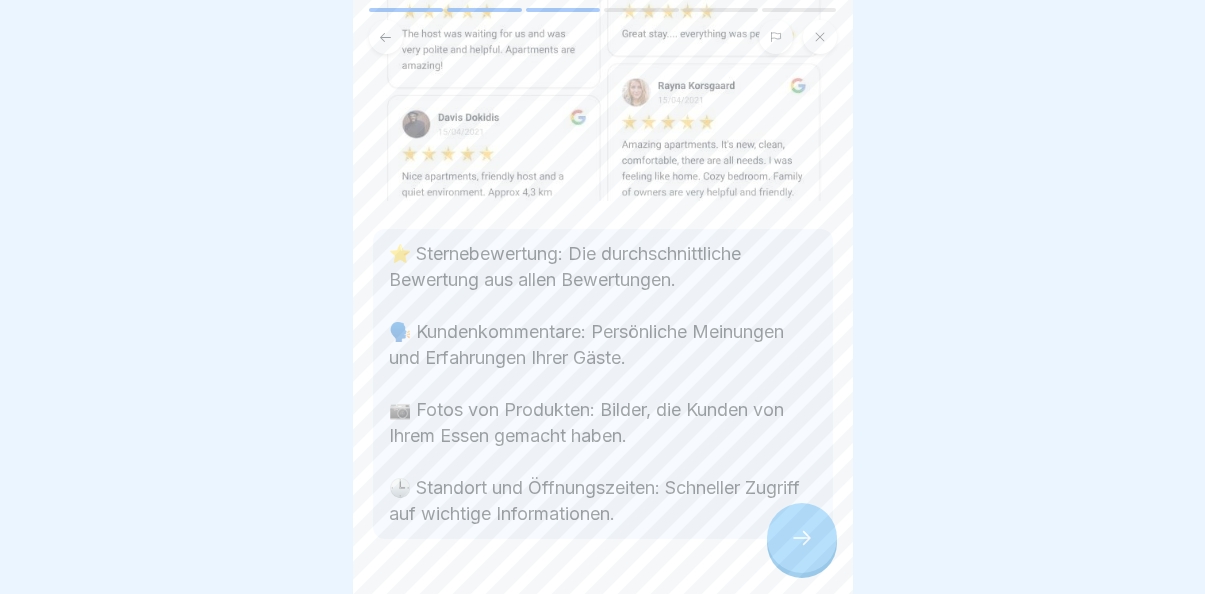 click at bounding box center [802, 538] 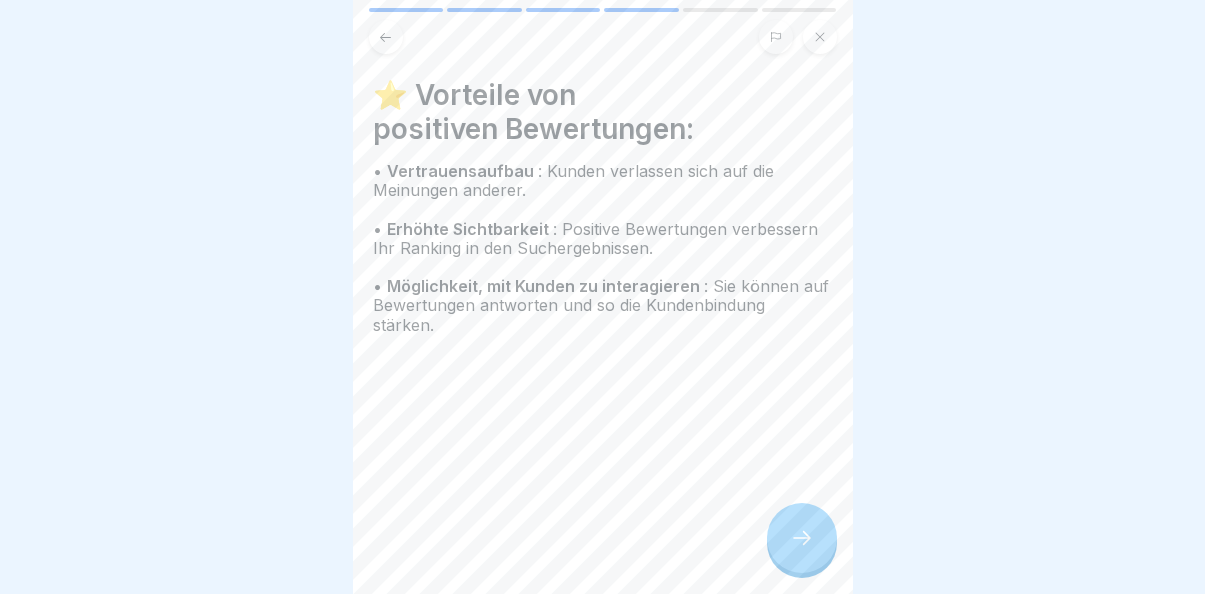 scroll, scrollTop: 15, scrollLeft: 0, axis: vertical 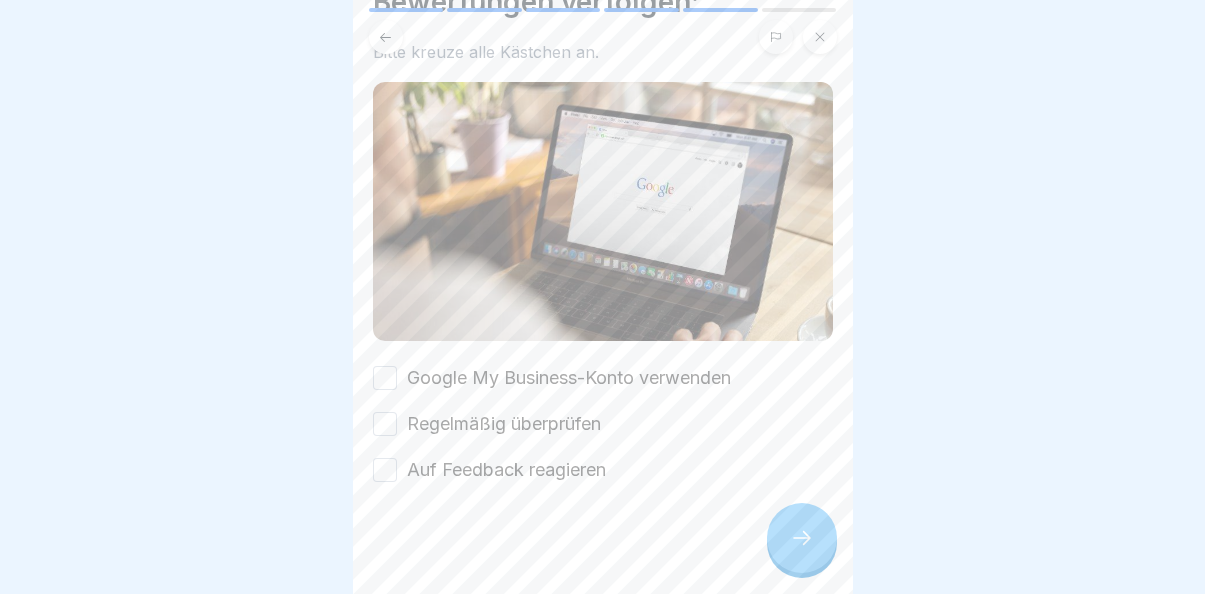 click on "Google My Business-Konto verwenden" at bounding box center (385, 378) 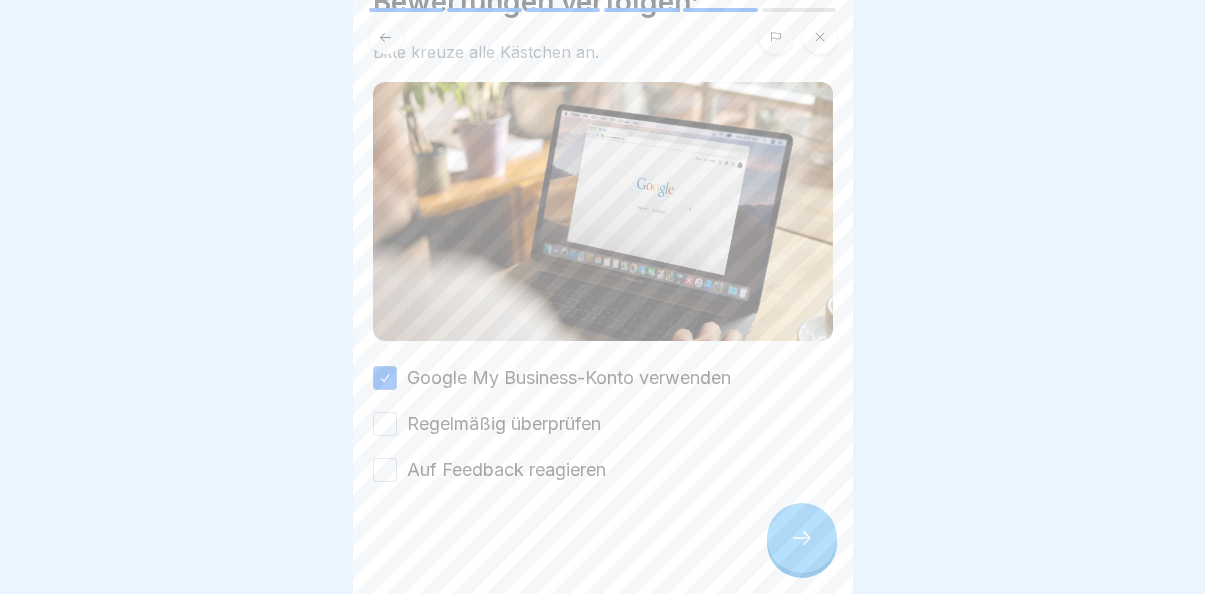 click on "Regelmäßig überprüfen" at bounding box center [385, 424] 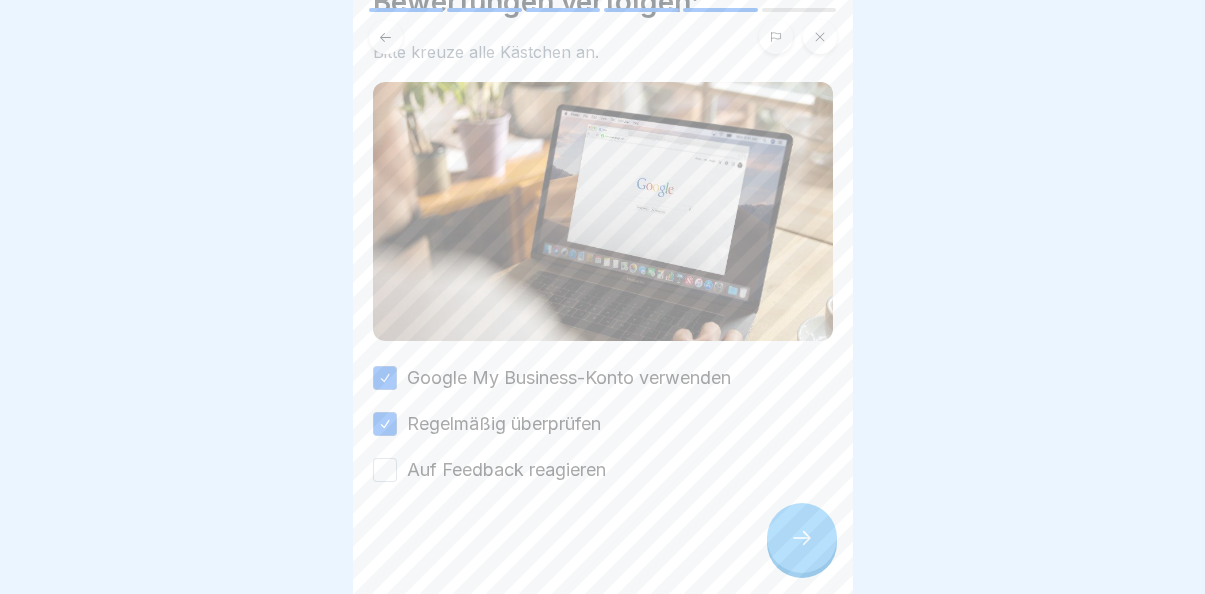 click on "Auf Feedback reagieren" at bounding box center [385, 470] 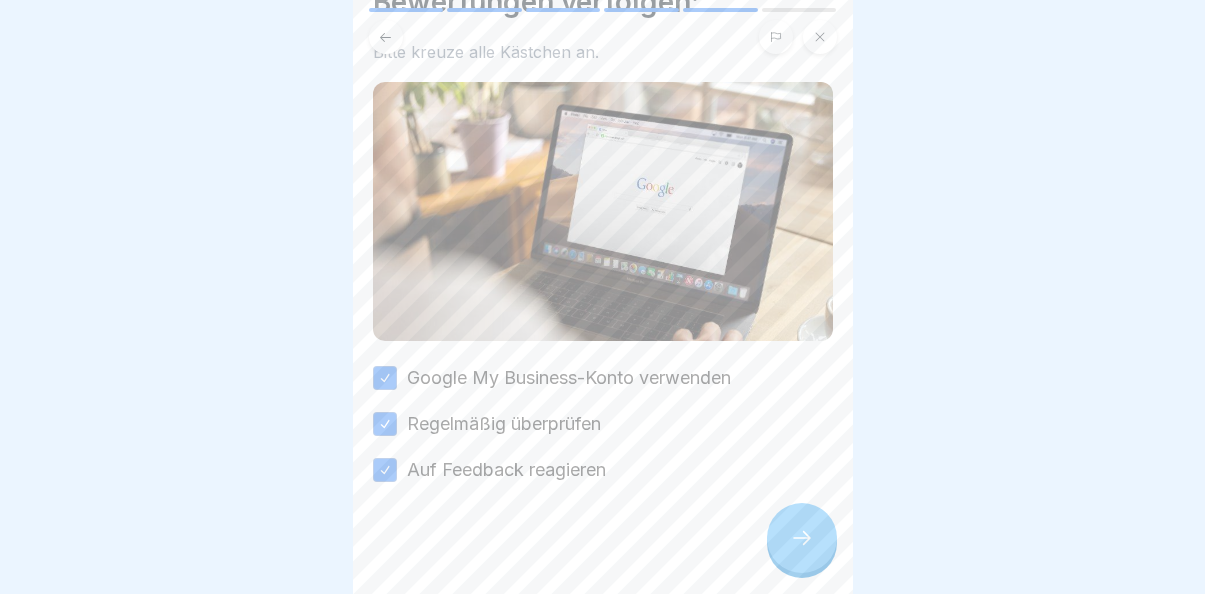 click at bounding box center [802, 538] 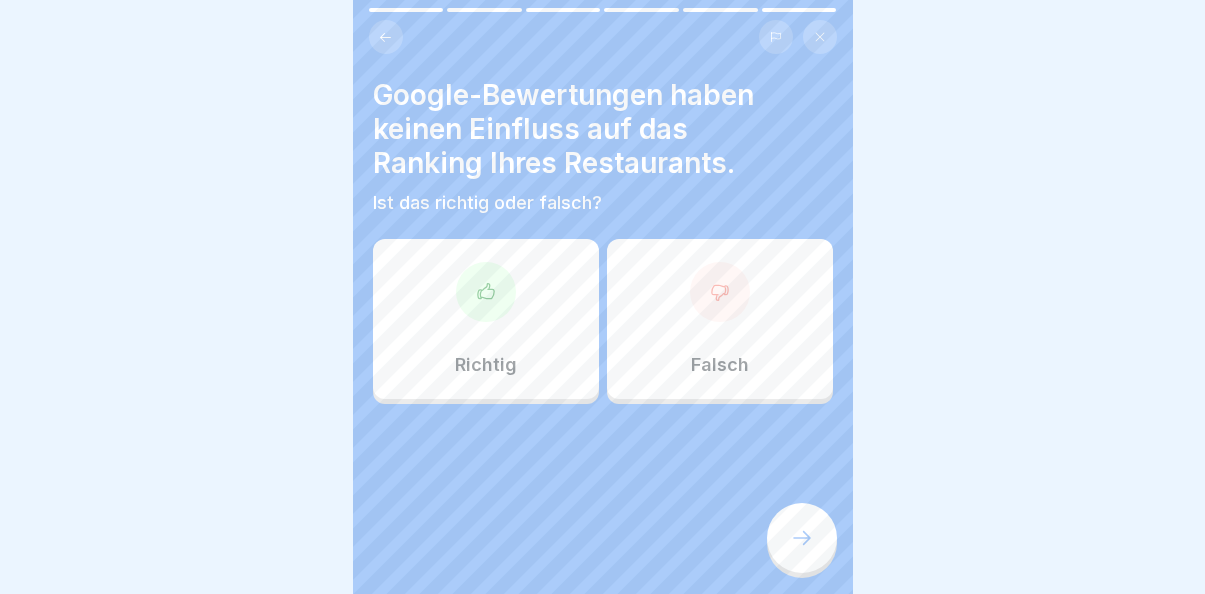 click on "Falsch" at bounding box center (720, 319) 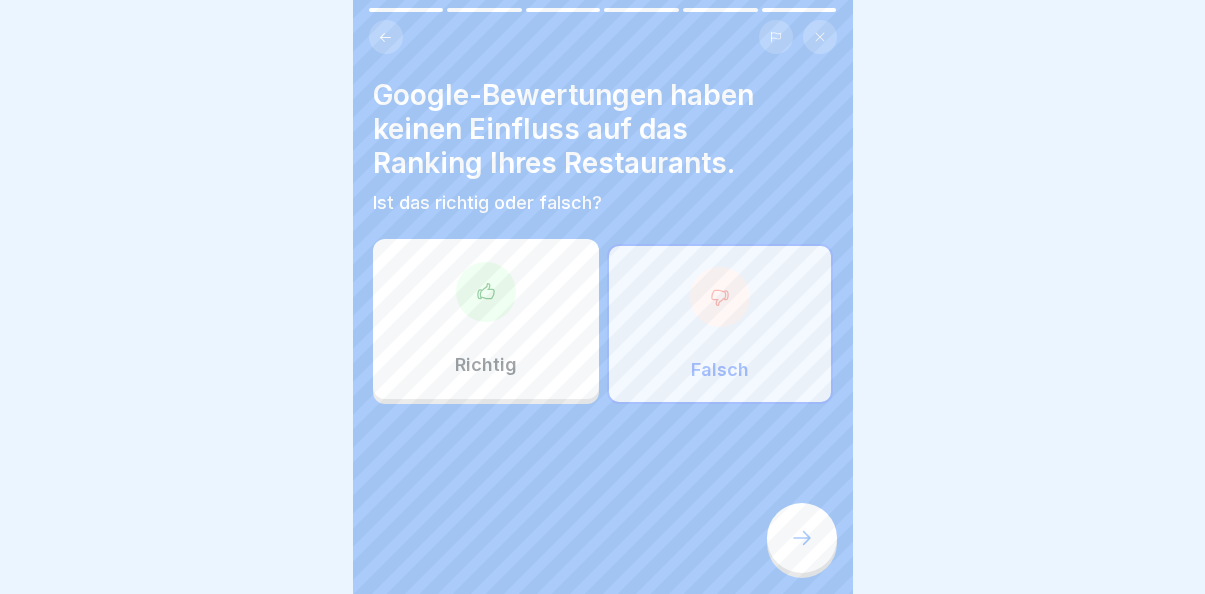 click at bounding box center [802, 538] 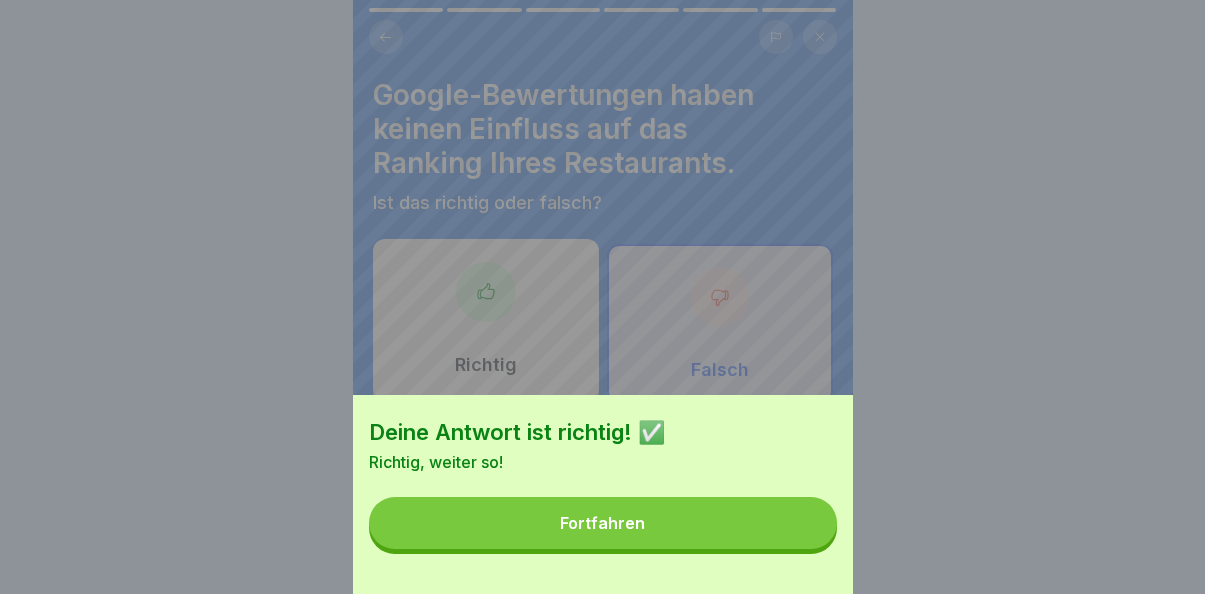 click on "Fortfahren" at bounding box center (603, 523) 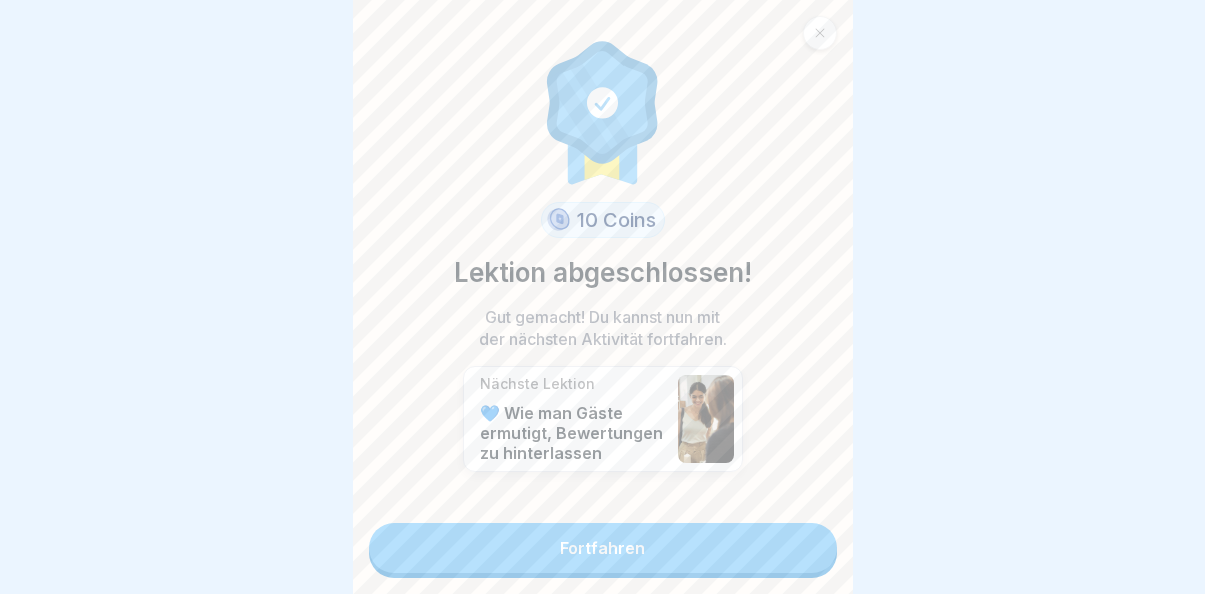 click on "Fortfahren" at bounding box center (603, 548) 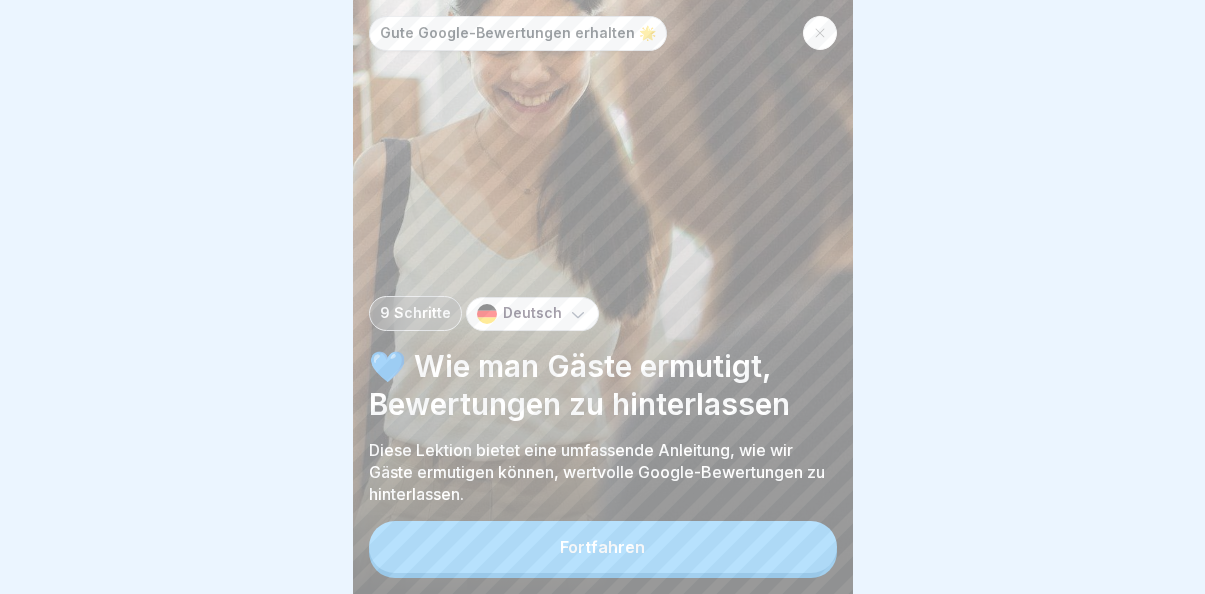 click on "Fortfahren" at bounding box center [603, 547] 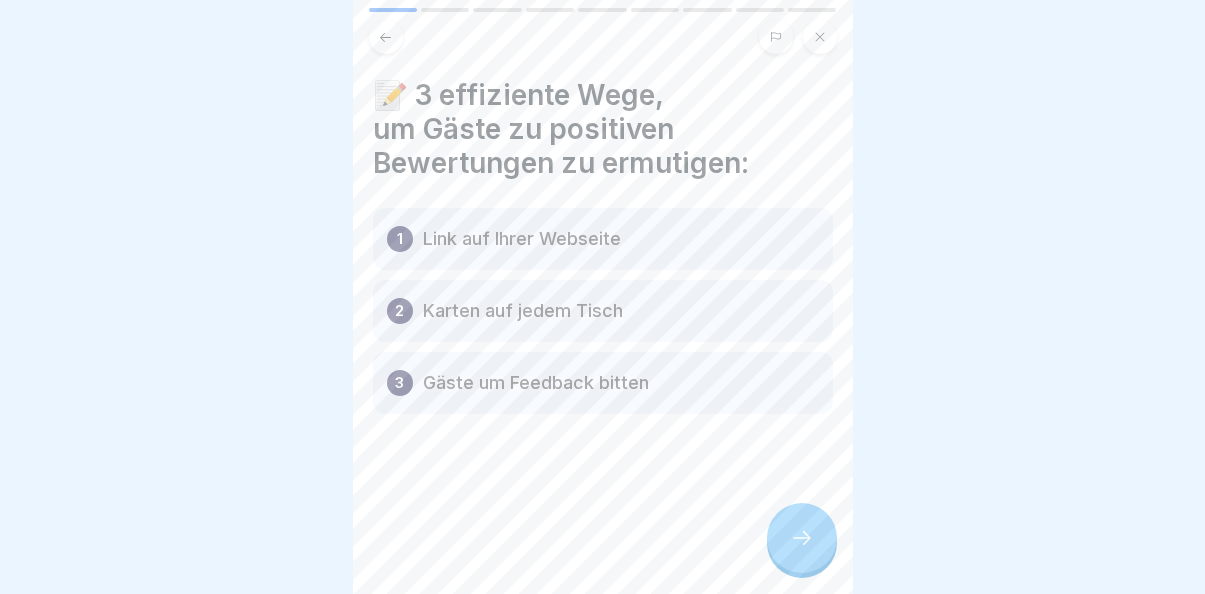 click 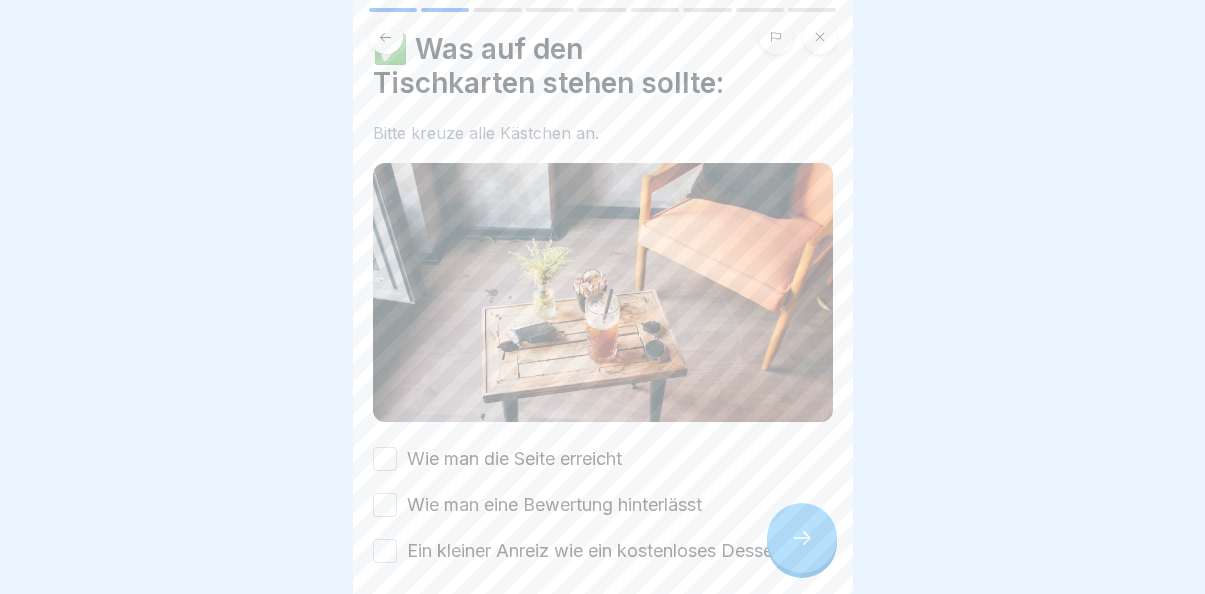 scroll, scrollTop: 127, scrollLeft: 0, axis: vertical 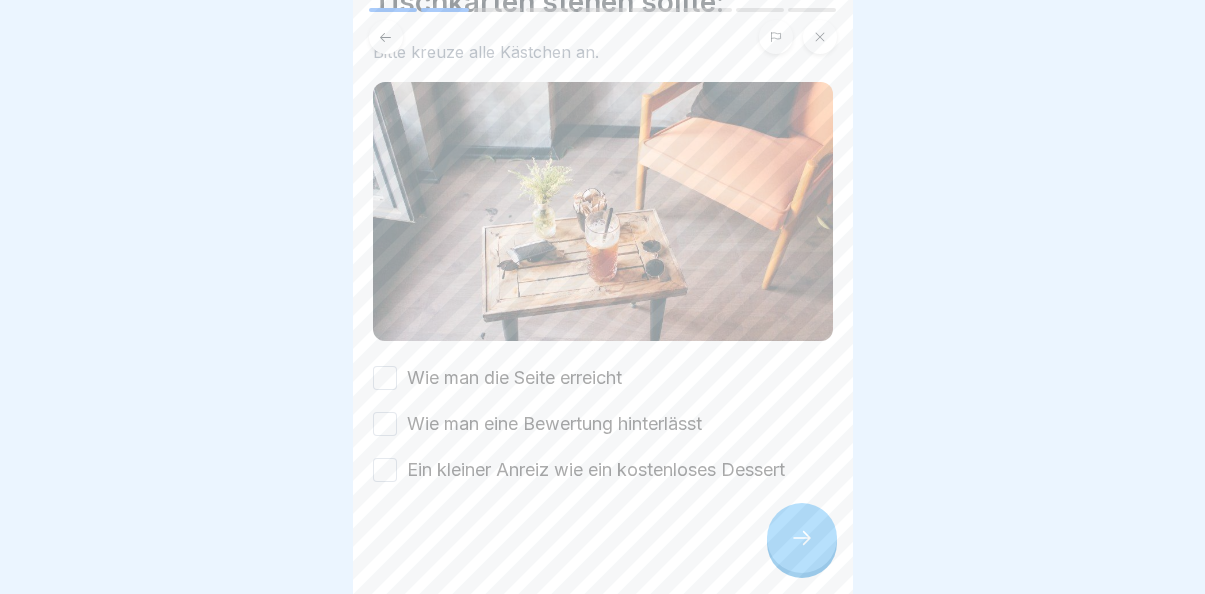 click on "Wie man die Seite erreicht" at bounding box center [385, 378] 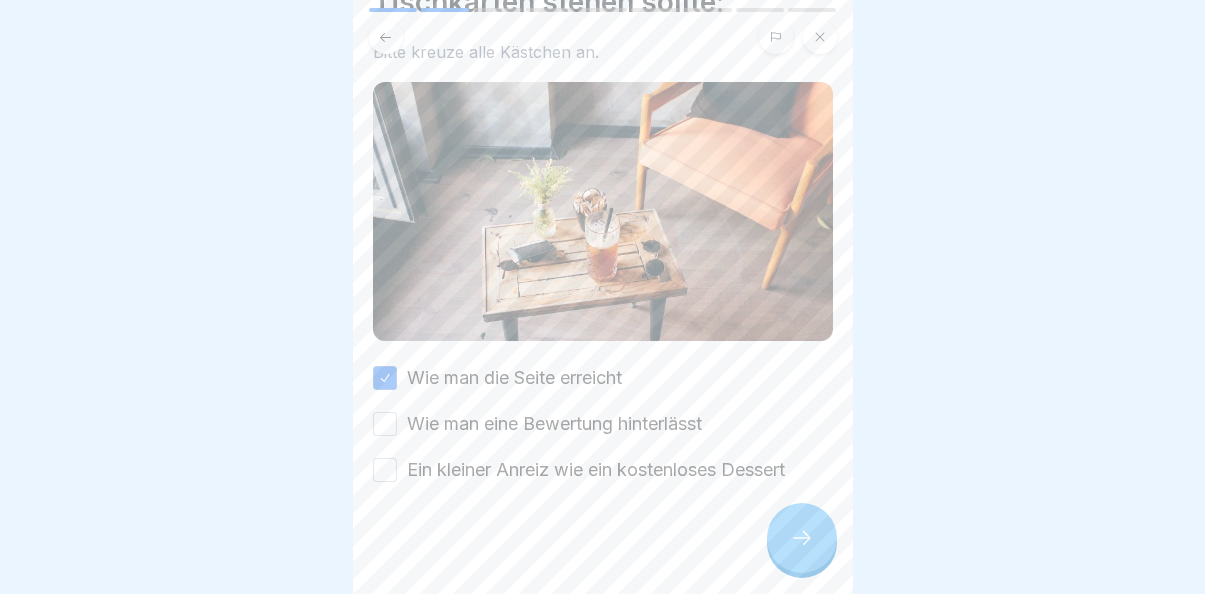 click on "Wie man eine Bewertung hinterlässt" at bounding box center [385, 424] 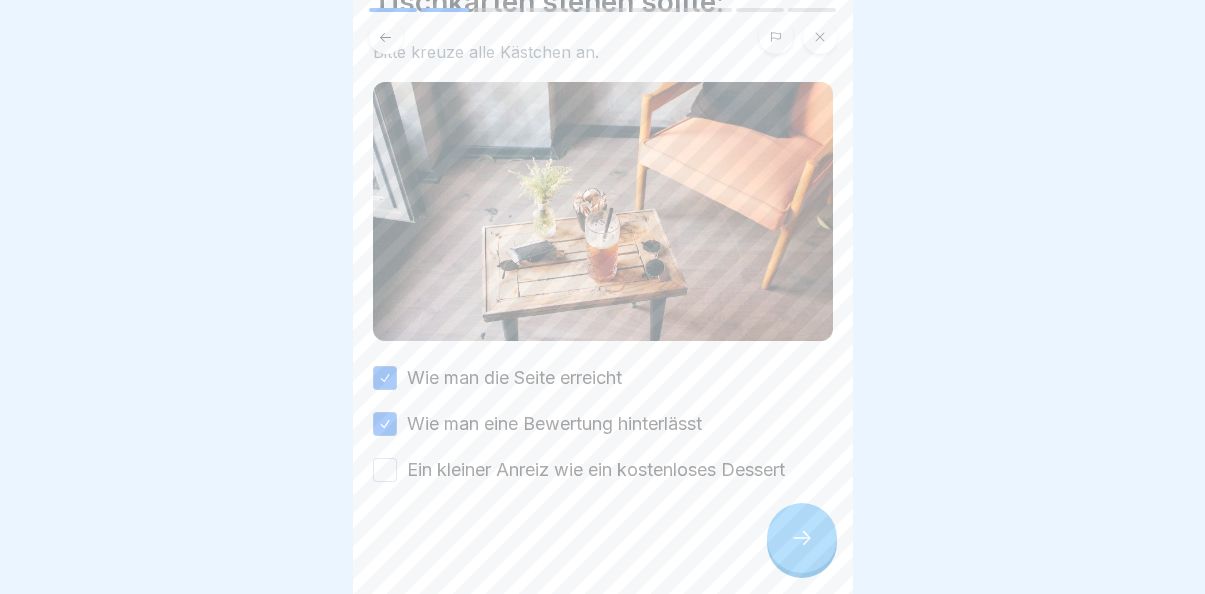 click on "Ein kleiner Anreiz wie ein kostenloses Dessert" at bounding box center (385, 470) 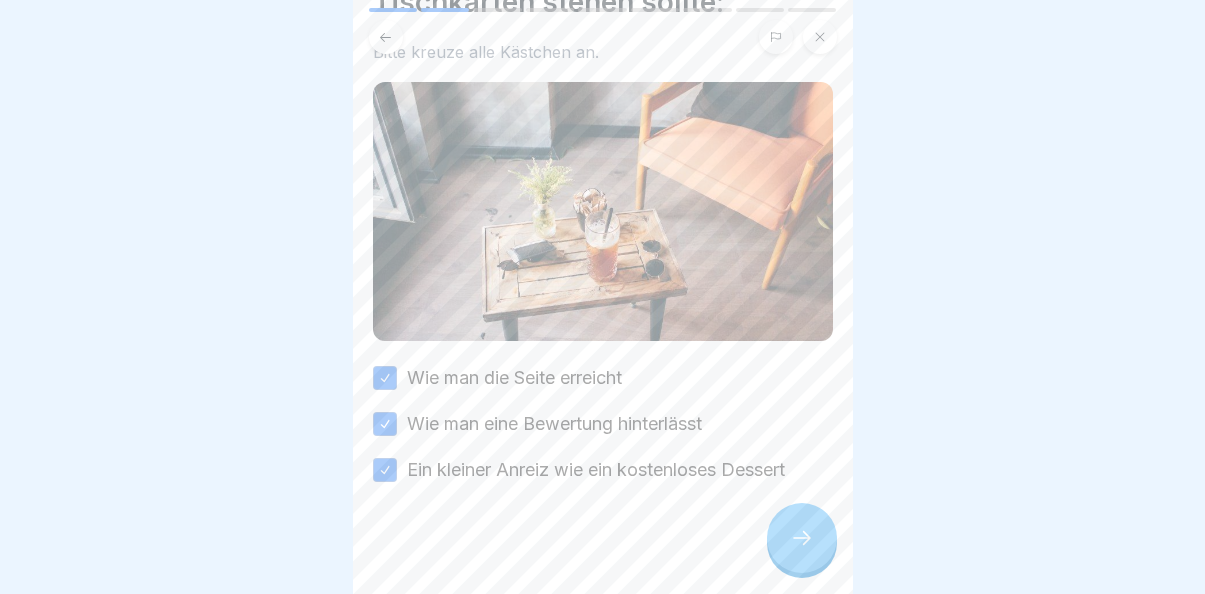 click at bounding box center [802, 538] 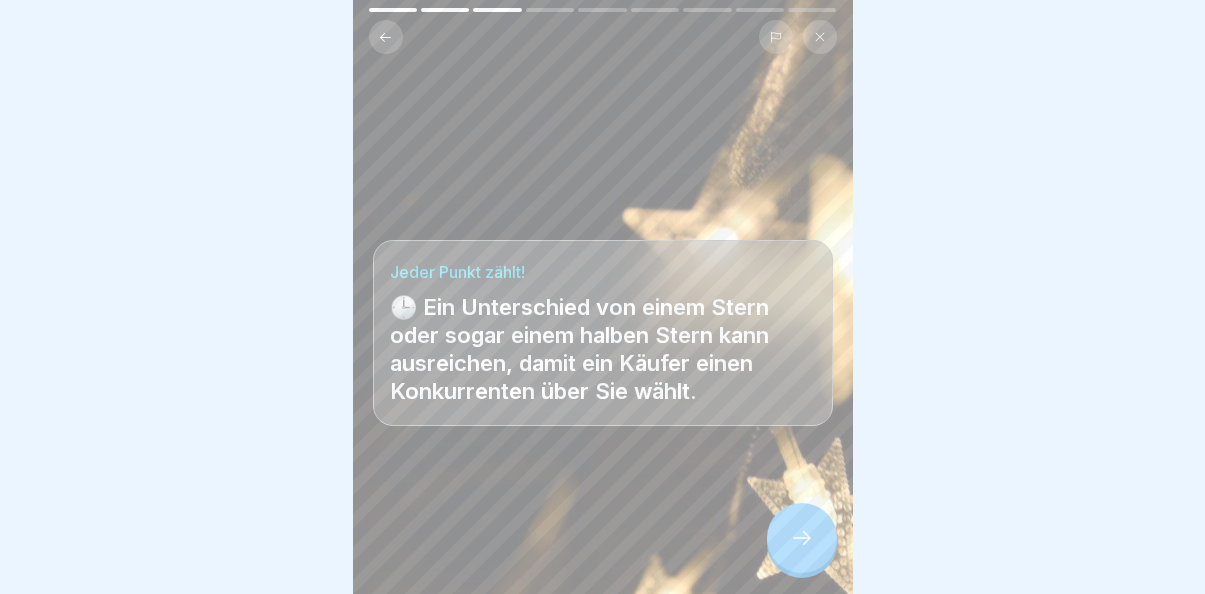 click 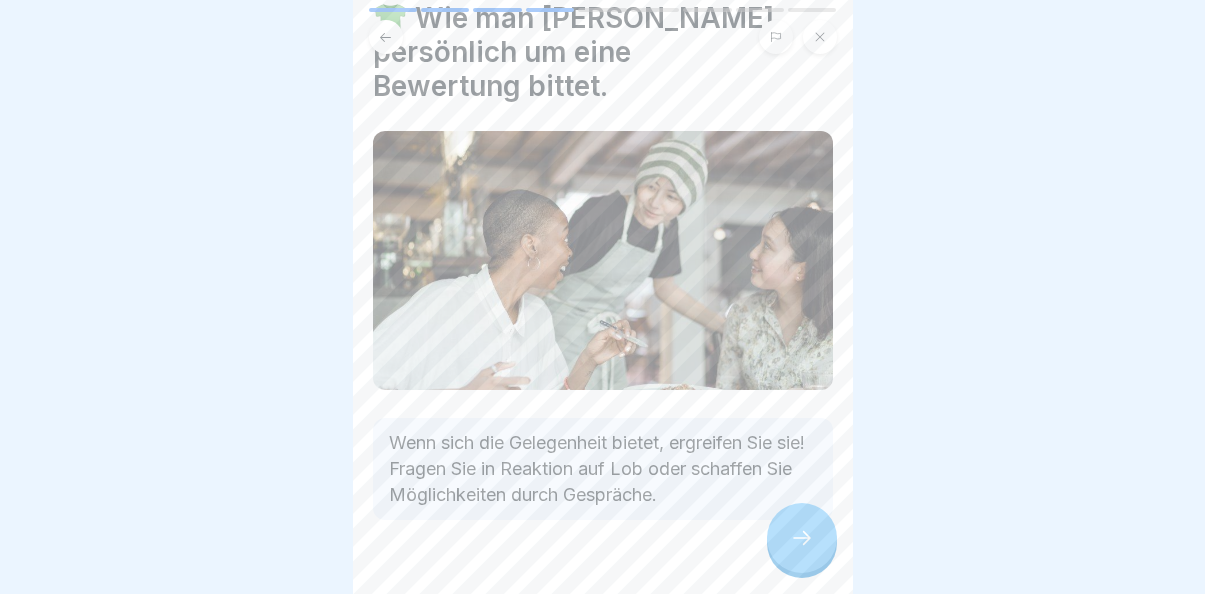 scroll, scrollTop: 76, scrollLeft: 0, axis: vertical 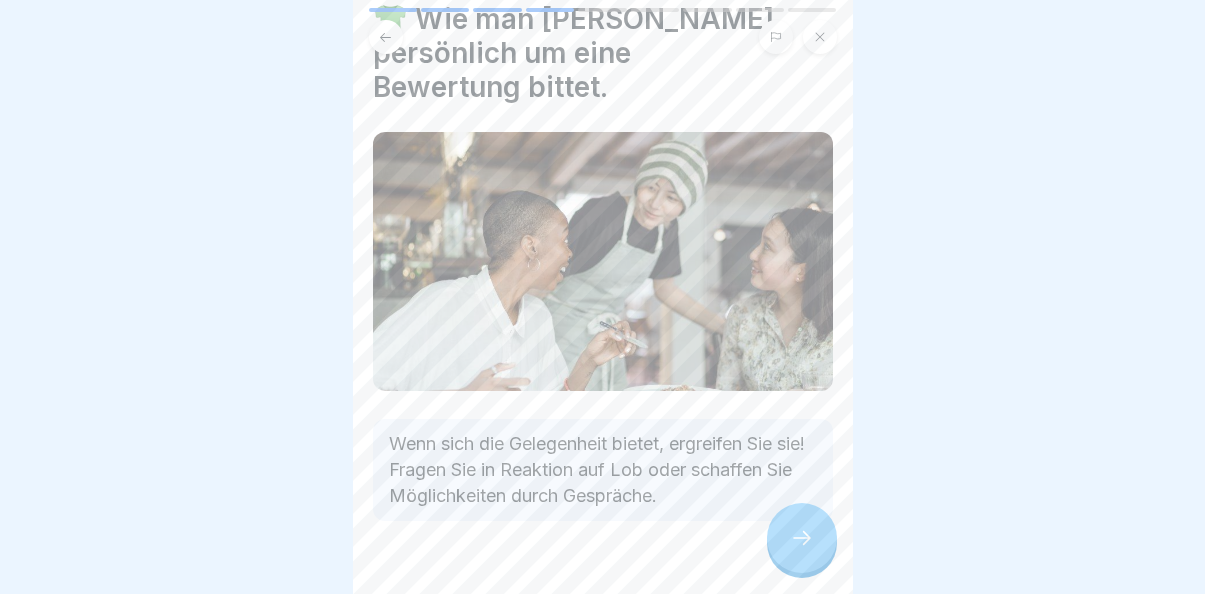 click at bounding box center [802, 538] 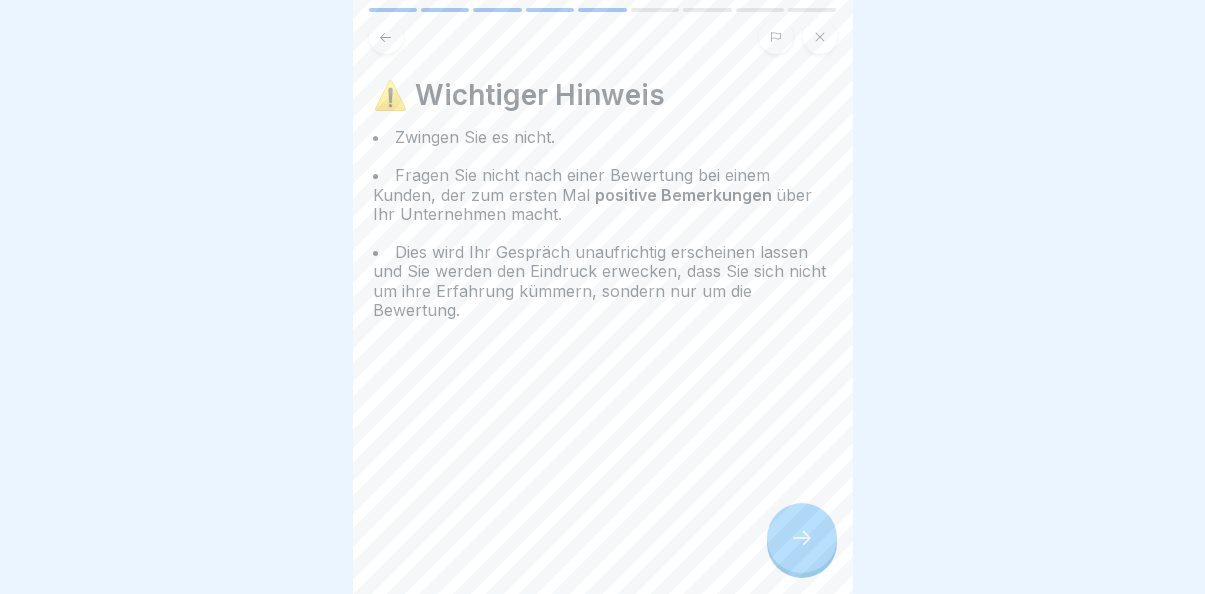 scroll, scrollTop: 11, scrollLeft: 0, axis: vertical 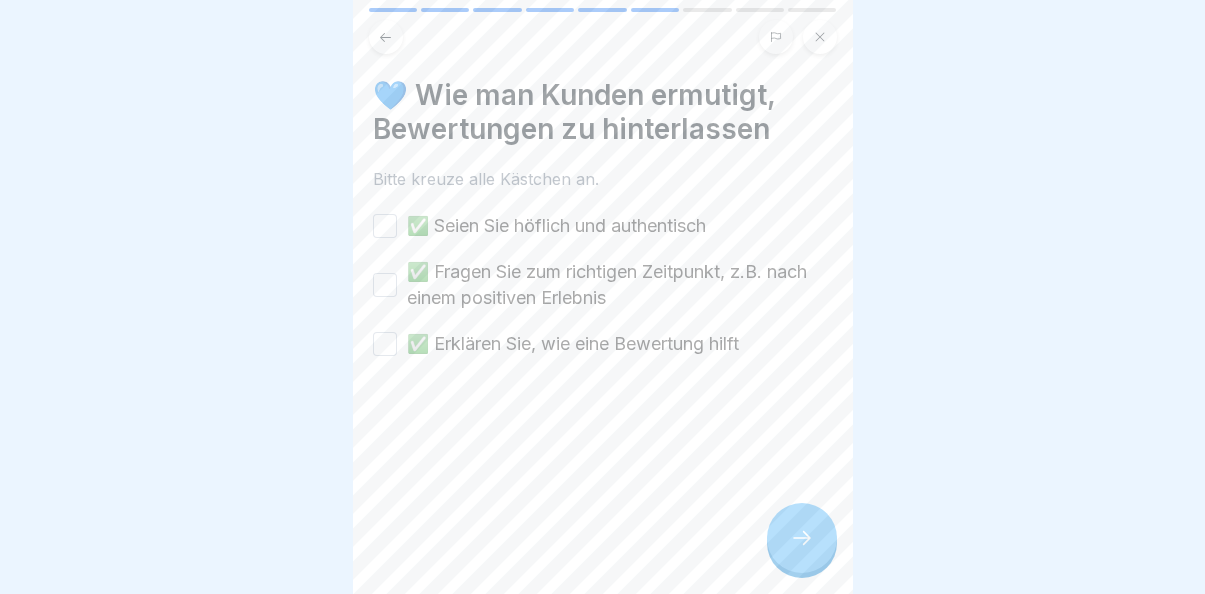 click on "✅ Seien Sie höflich und authentisch" at bounding box center [385, 226] 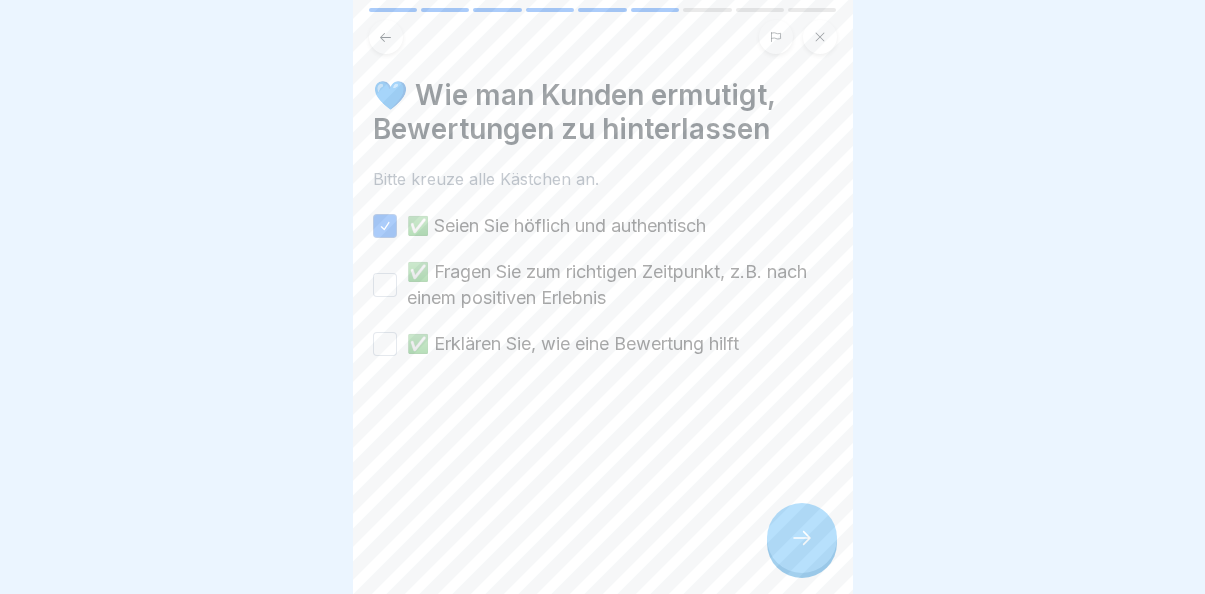 click on "💙 Wie man Kunden ermutigt, Bewertungen zu hinterlassen Bitte kreuze alle Kästchen an. ✅ Seien Sie höflich und authentisch ✅ Fragen Sie zum richtigen Zeitpunkt, z.B. nach einem positiven Erlebnis ✅ Erklären Sie, wie eine Bewertung hilft" at bounding box center (603, 297) 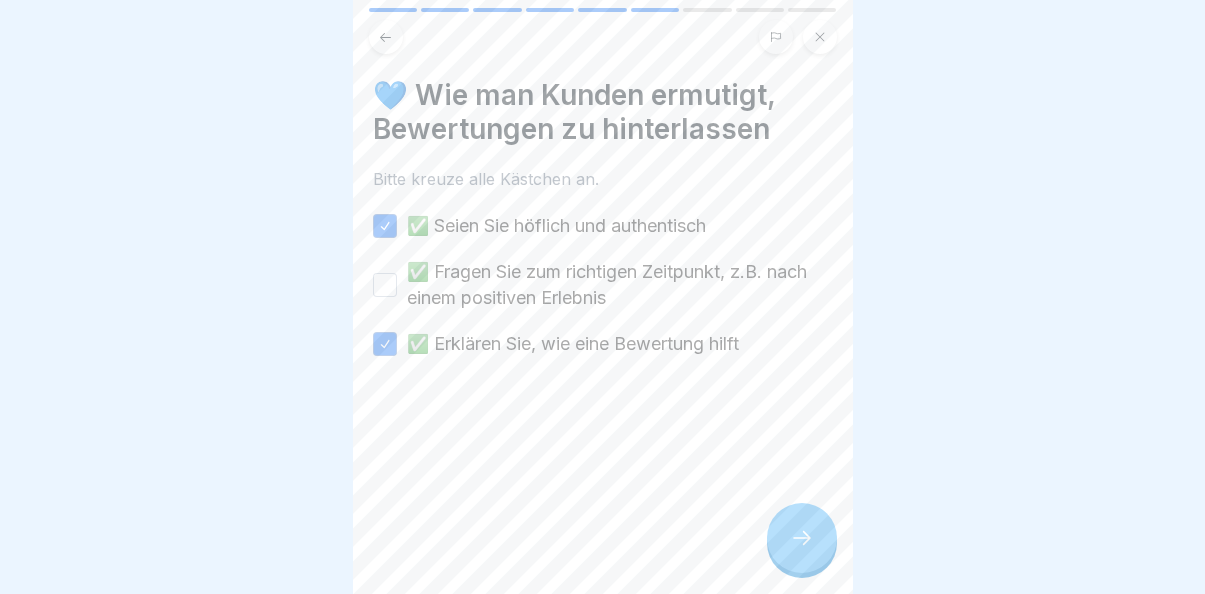 click on "✅ Fragen Sie zum richtigen Zeitpunkt, z.B. nach einem positiven Erlebnis" at bounding box center [385, 285] 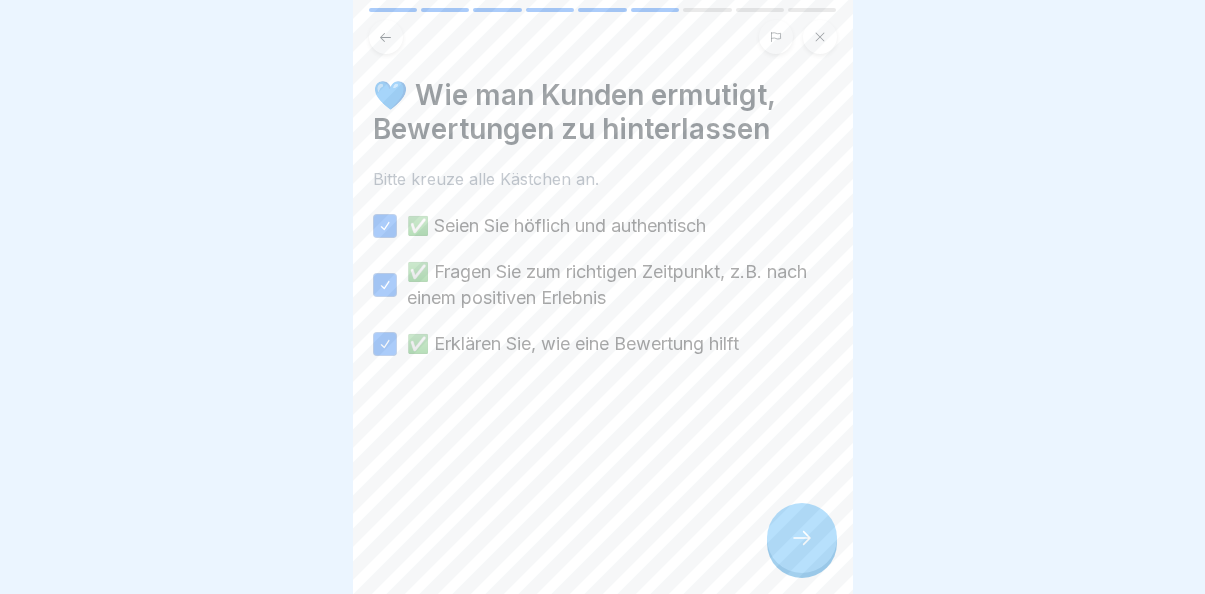 click at bounding box center (802, 538) 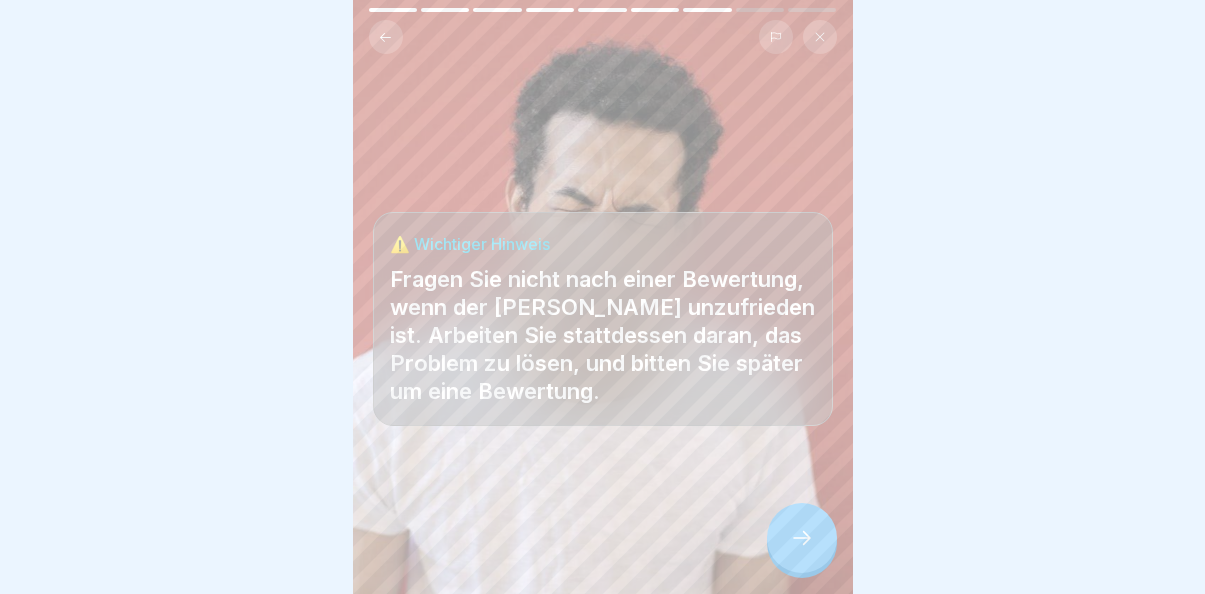 click at bounding box center (802, 538) 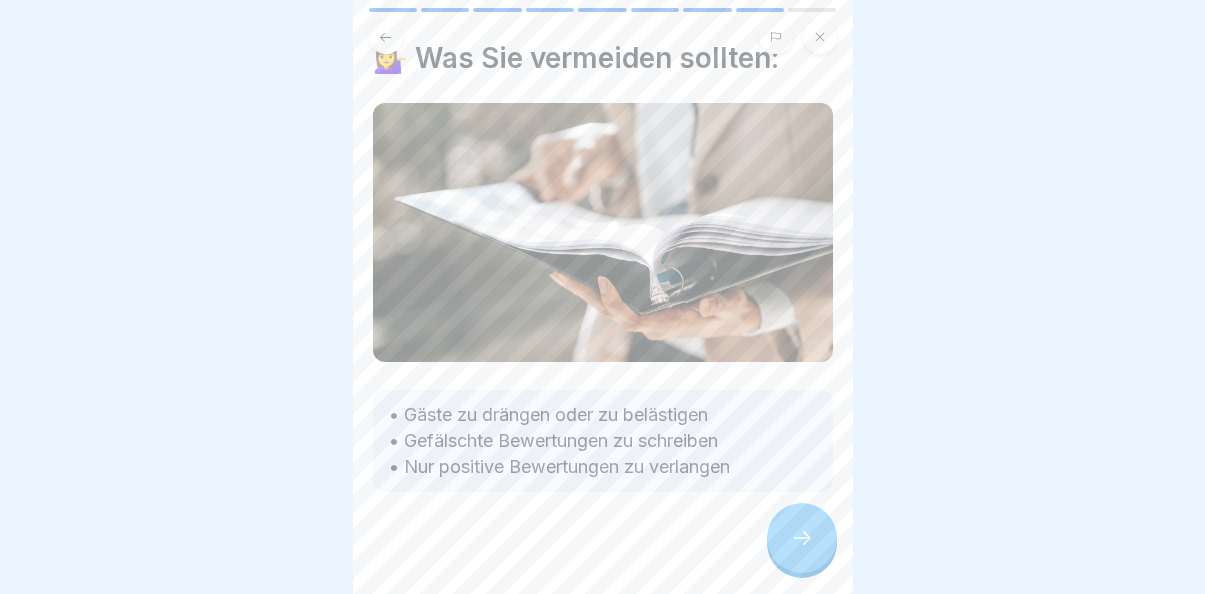 scroll, scrollTop: 11, scrollLeft: 0, axis: vertical 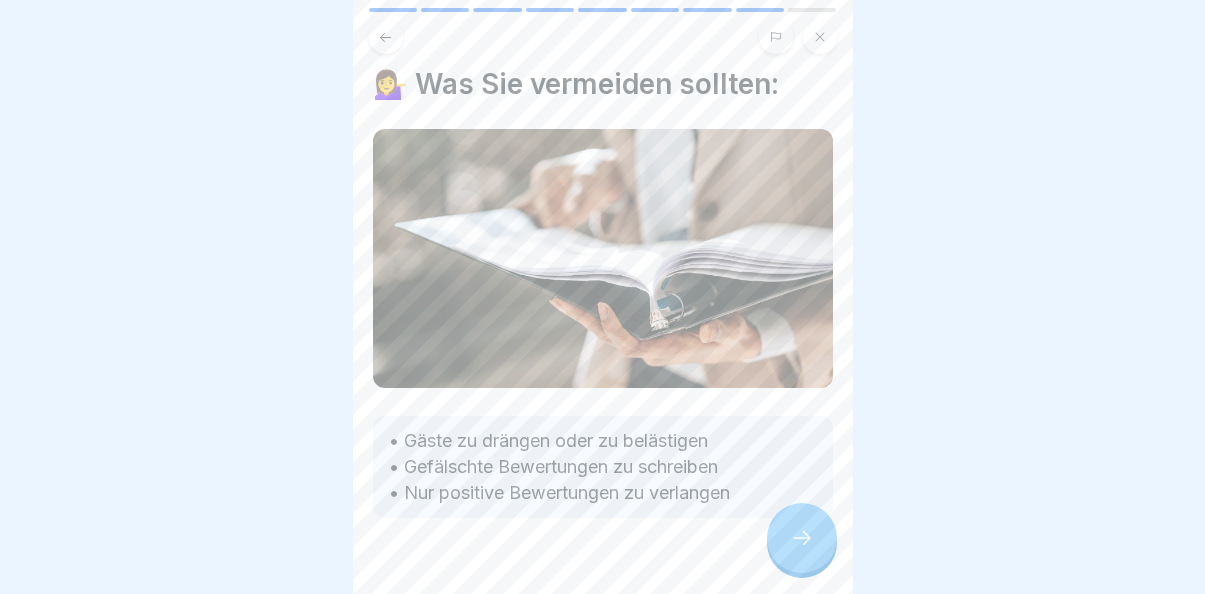 click at bounding box center (603, 578) 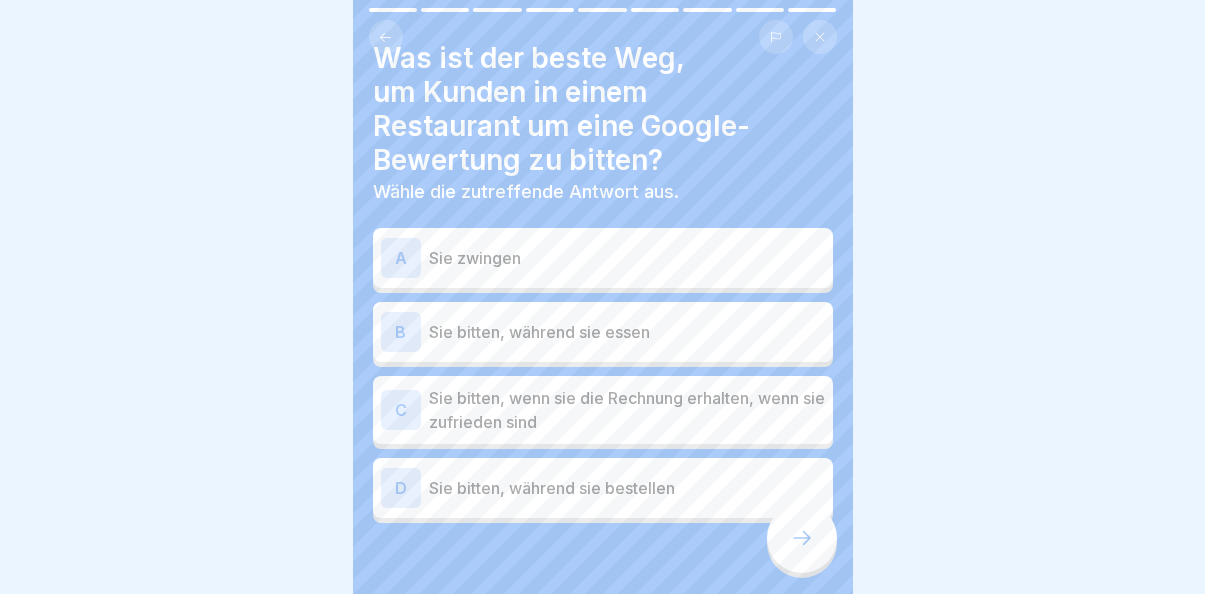 scroll, scrollTop: 41, scrollLeft: 0, axis: vertical 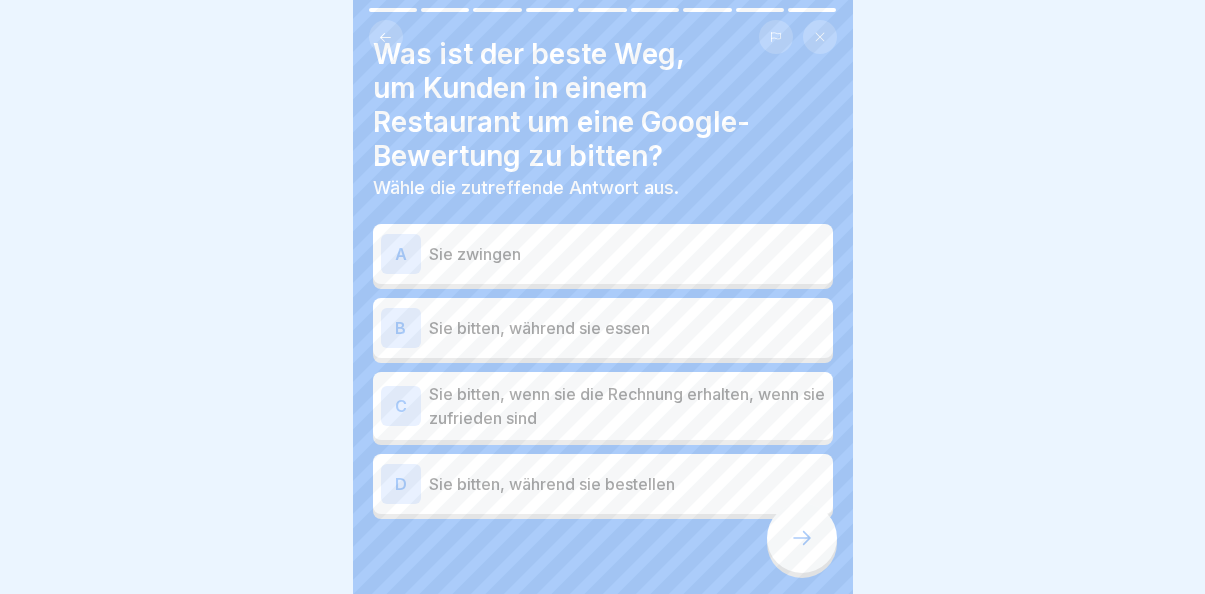 click on "Sie bitten, wenn sie die Rechnung erhalten, wenn sie zufrieden sind" at bounding box center (627, 406) 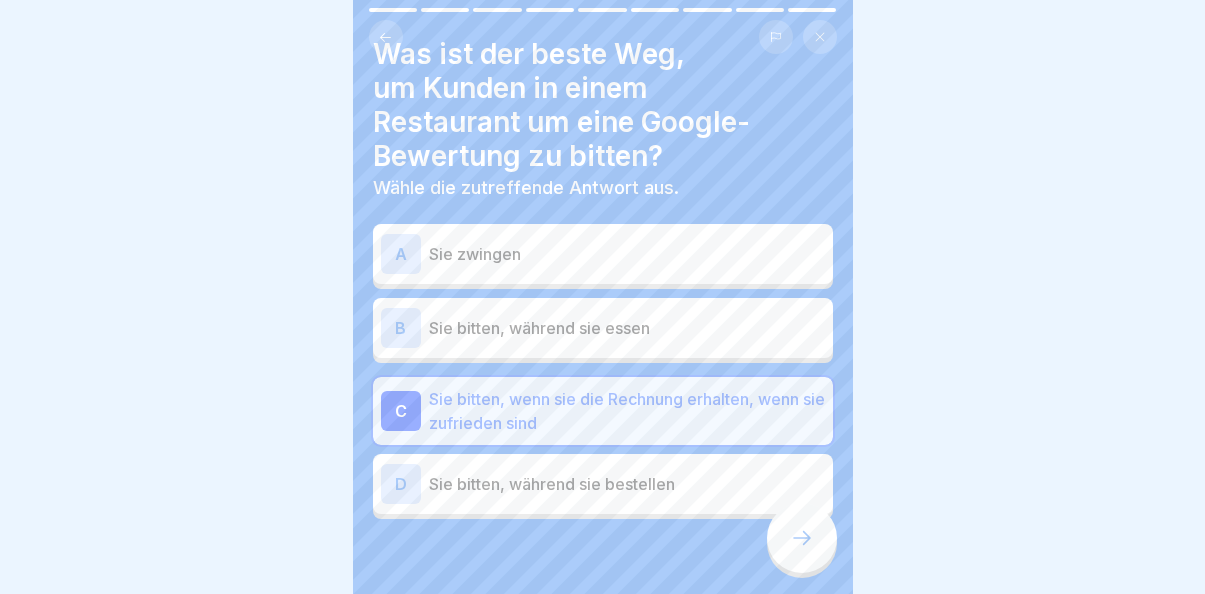 click at bounding box center (802, 538) 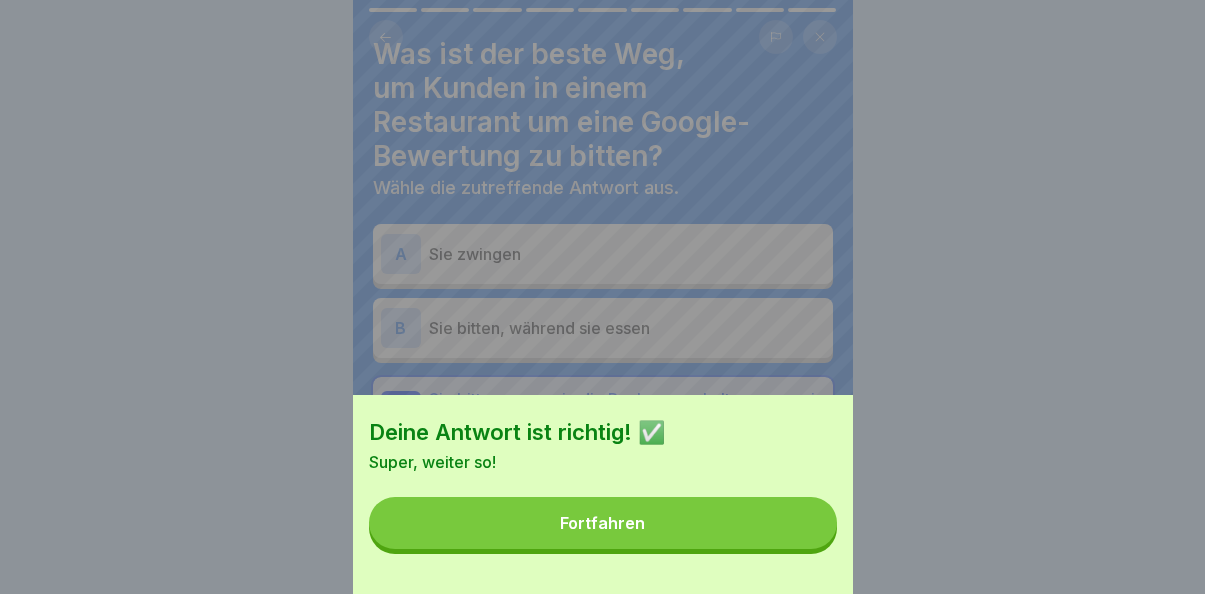 click on "Fortfahren" at bounding box center [603, 523] 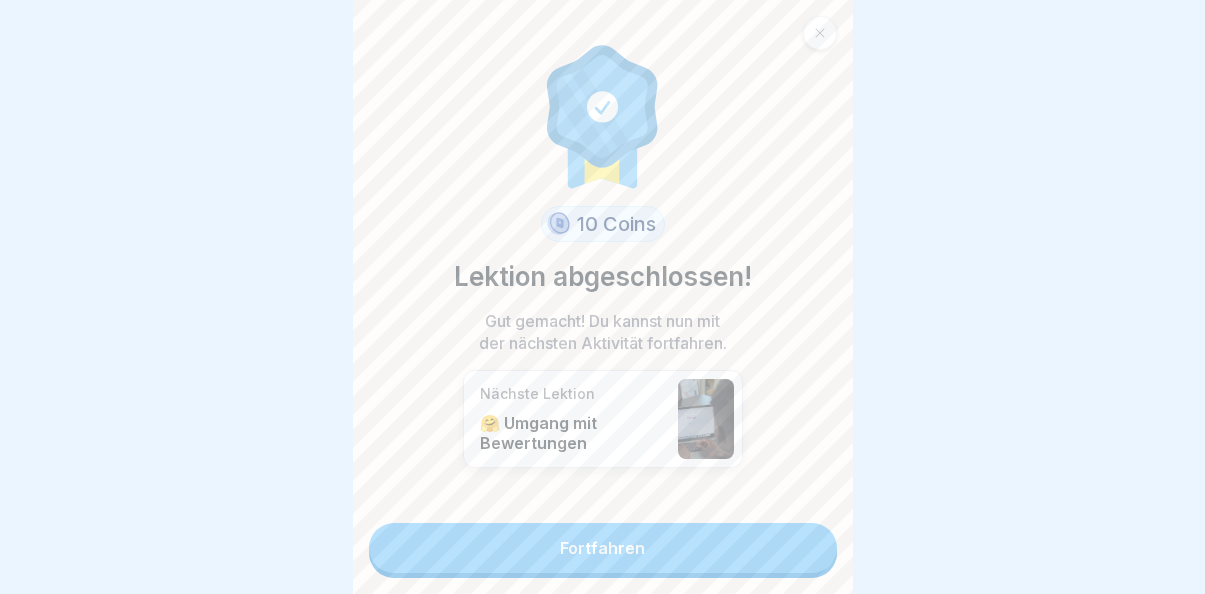click on "Fortfahren" at bounding box center [603, 548] 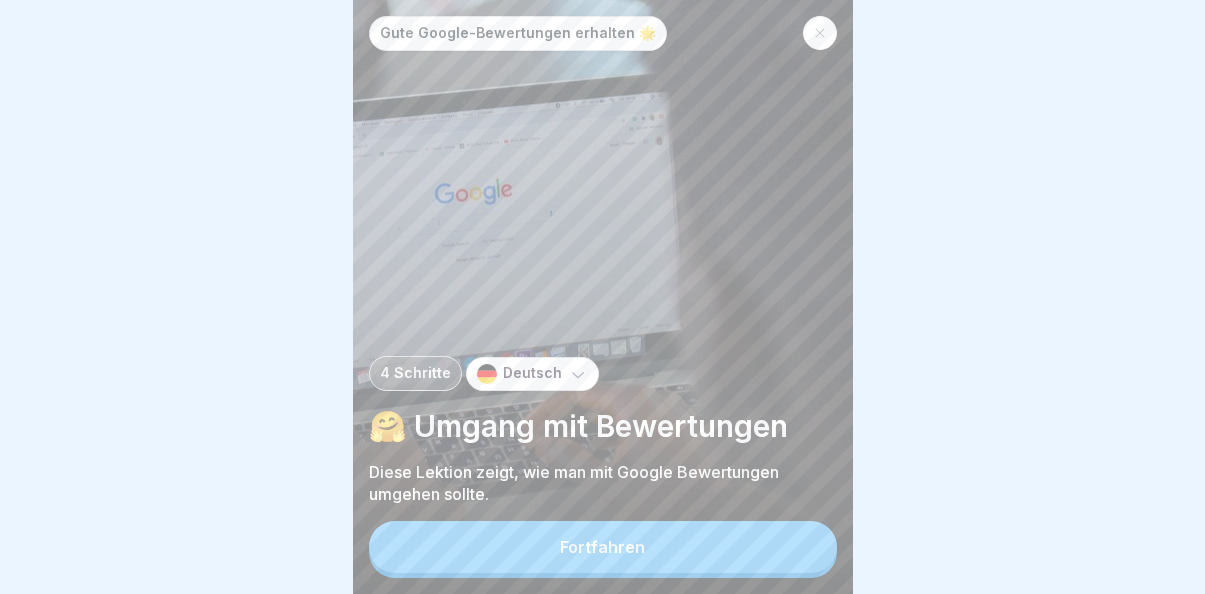 click on "Fortfahren" at bounding box center [603, 547] 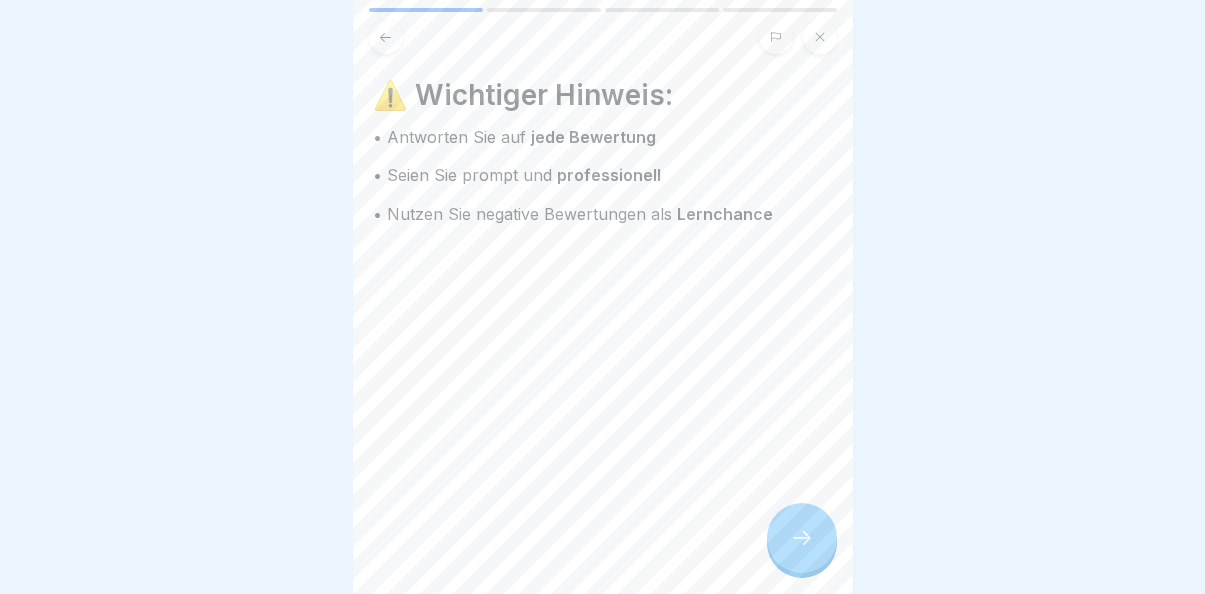 click at bounding box center (802, 538) 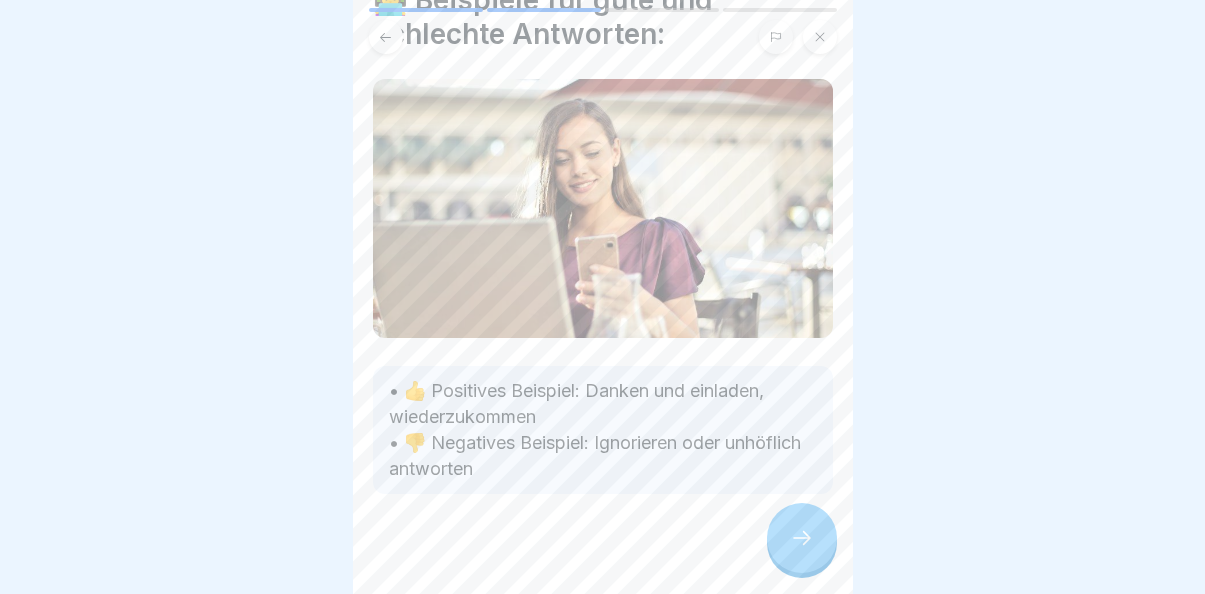 scroll, scrollTop: 94, scrollLeft: 0, axis: vertical 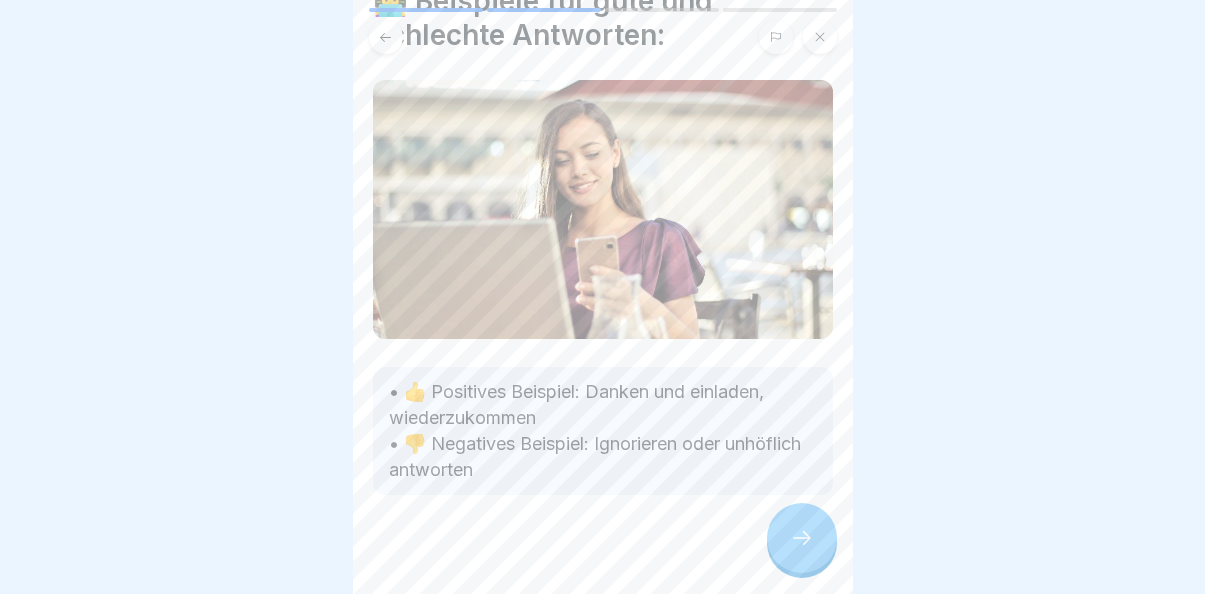 click at bounding box center [802, 538] 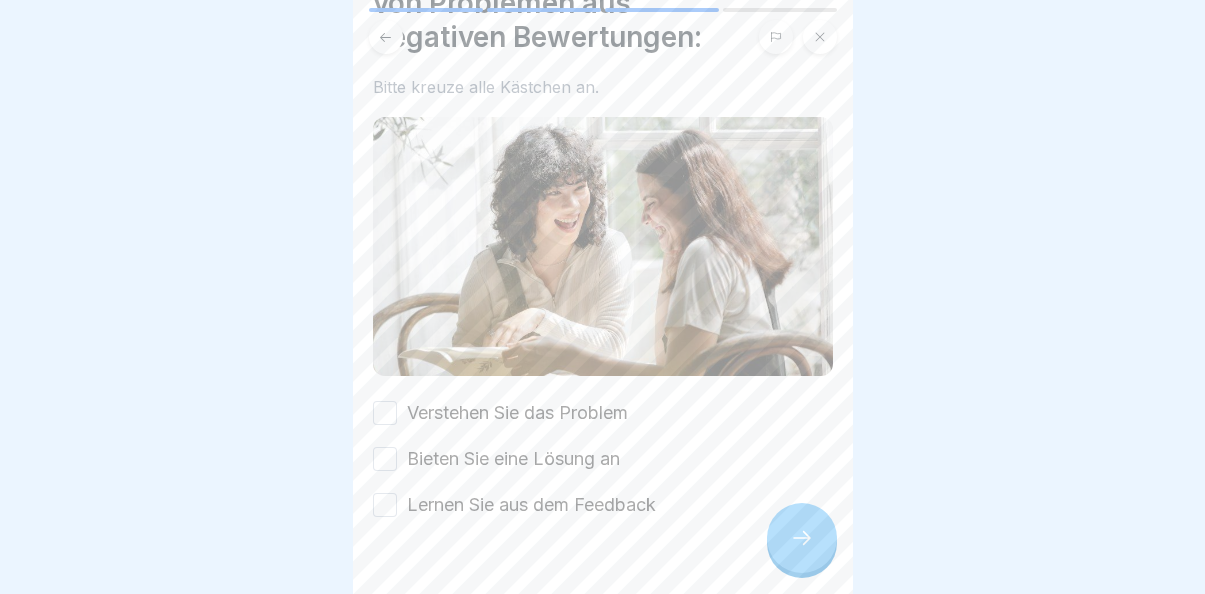scroll, scrollTop: 129, scrollLeft: 0, axis: vertical 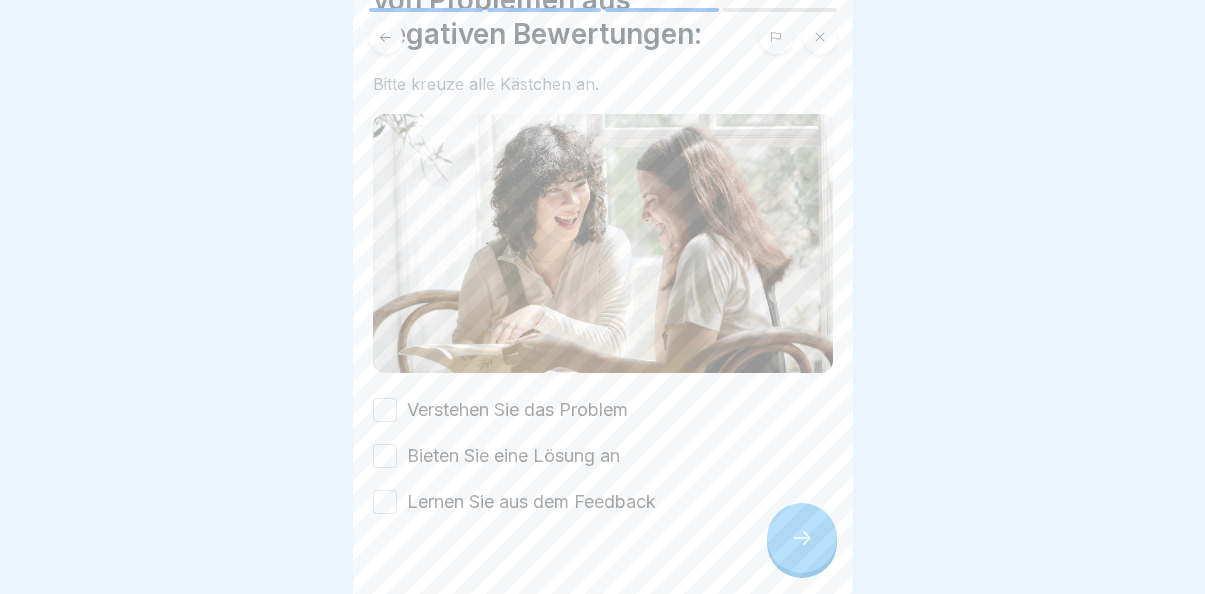 click on "Verstehen Sie das Problem" at bounding box center [385, 410] 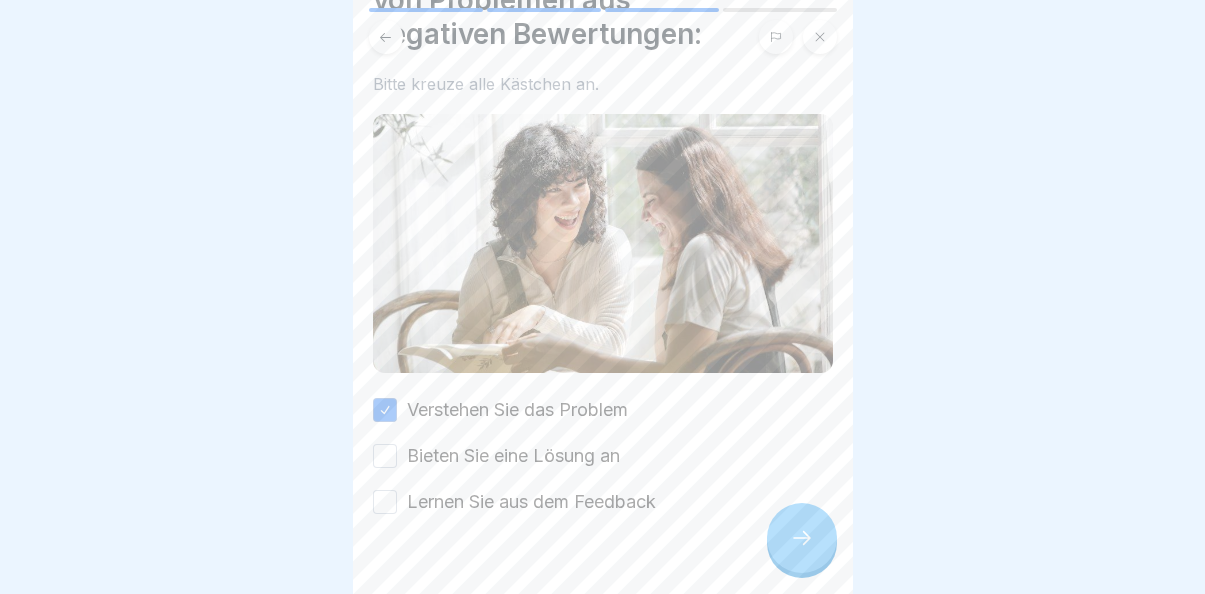 click on "Bieten Sie eine Lösung an" at bounding box center (603, 456) 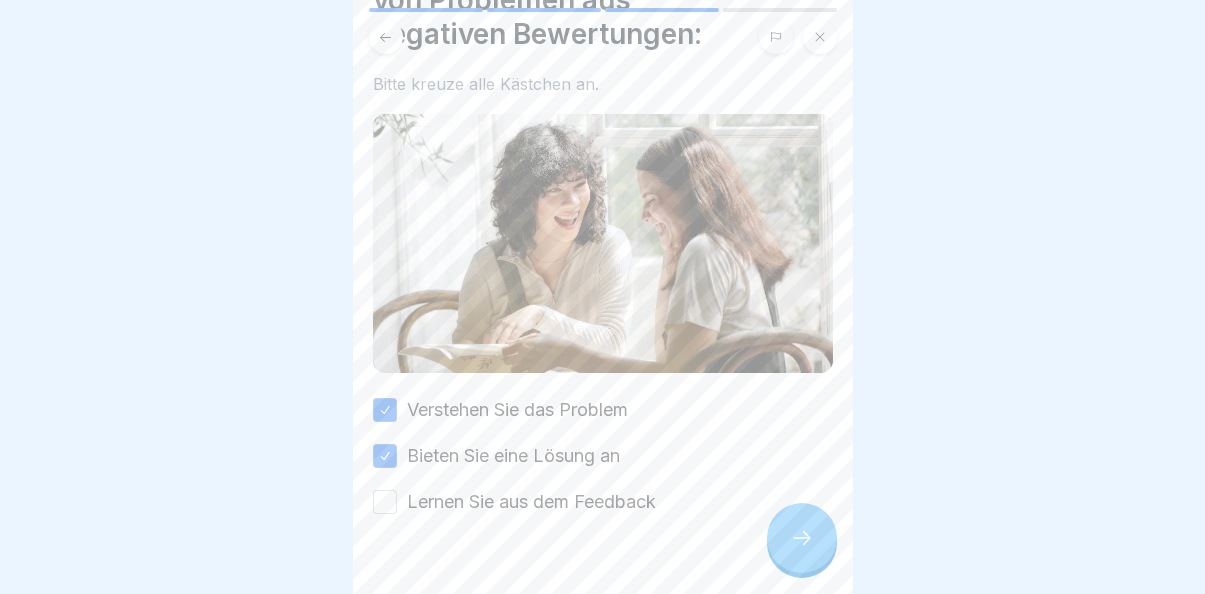 click on "Lernen Sie aus dem Feedback" at bounding box center [385, 502] 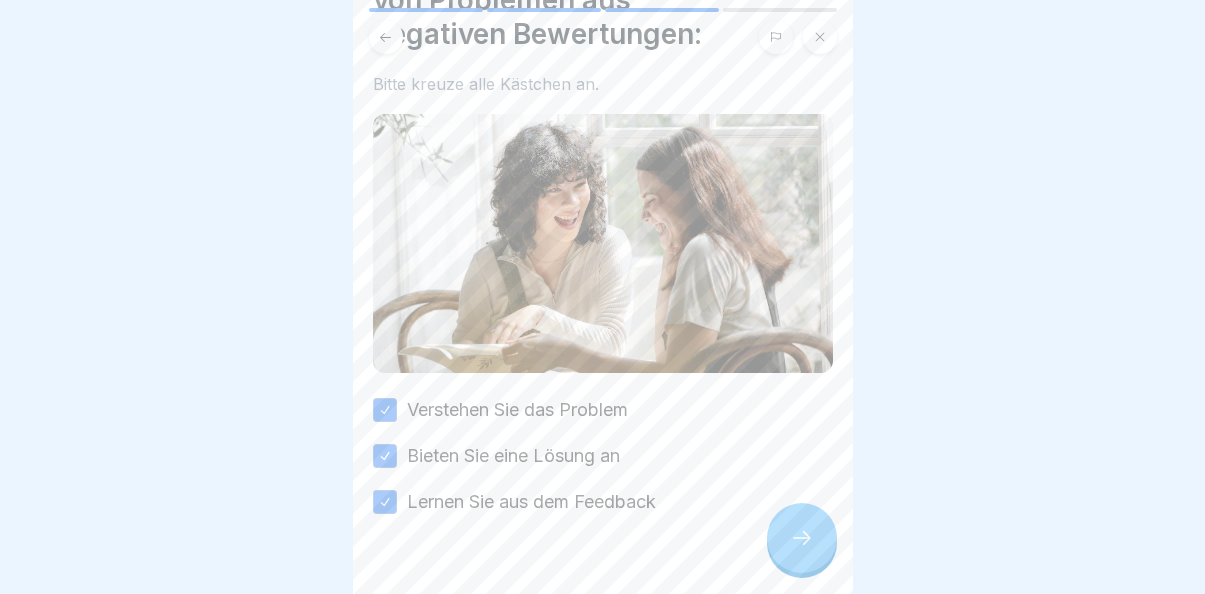 click at bounding box center [802, 538] 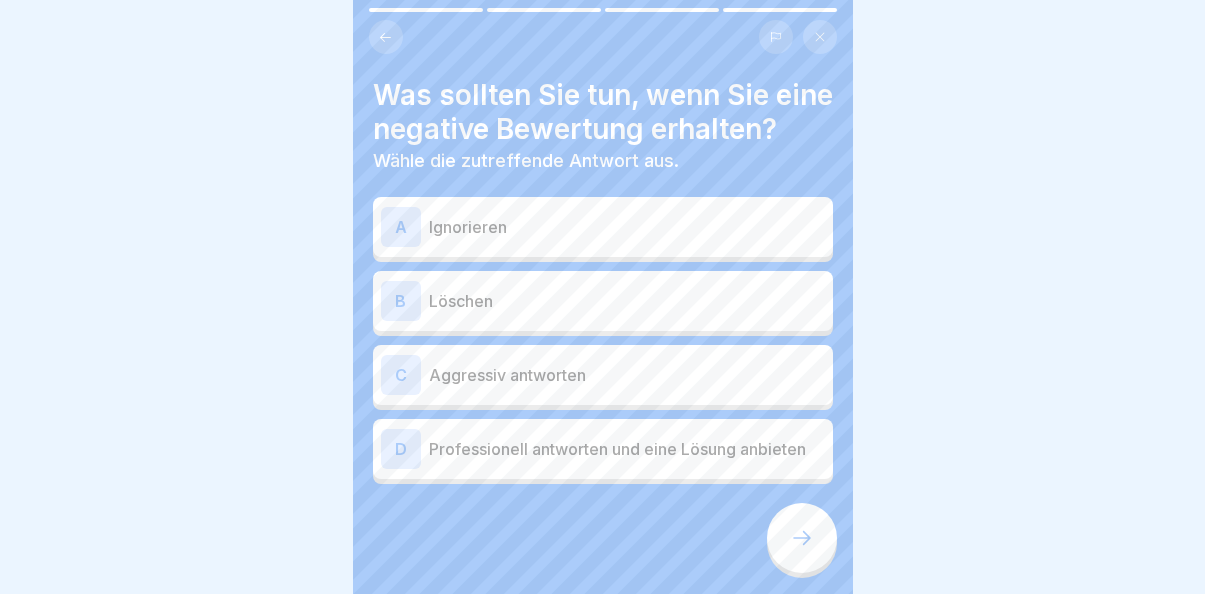 click on "Professionell antworten und eine Lösung anbieten" at bounding box center (627, 449) 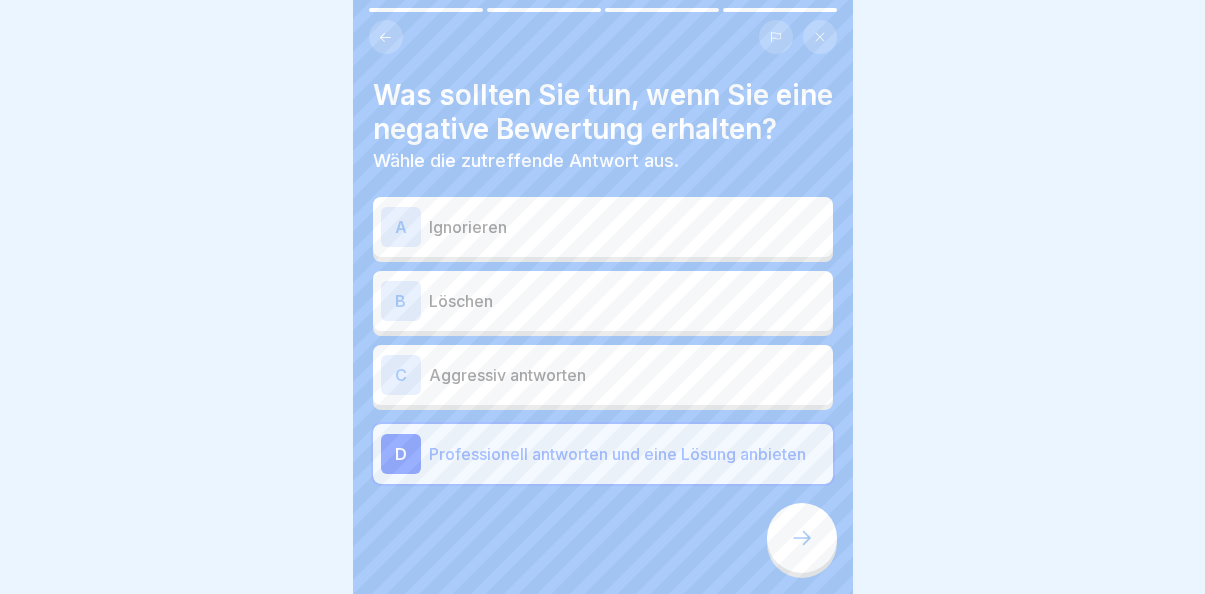 click 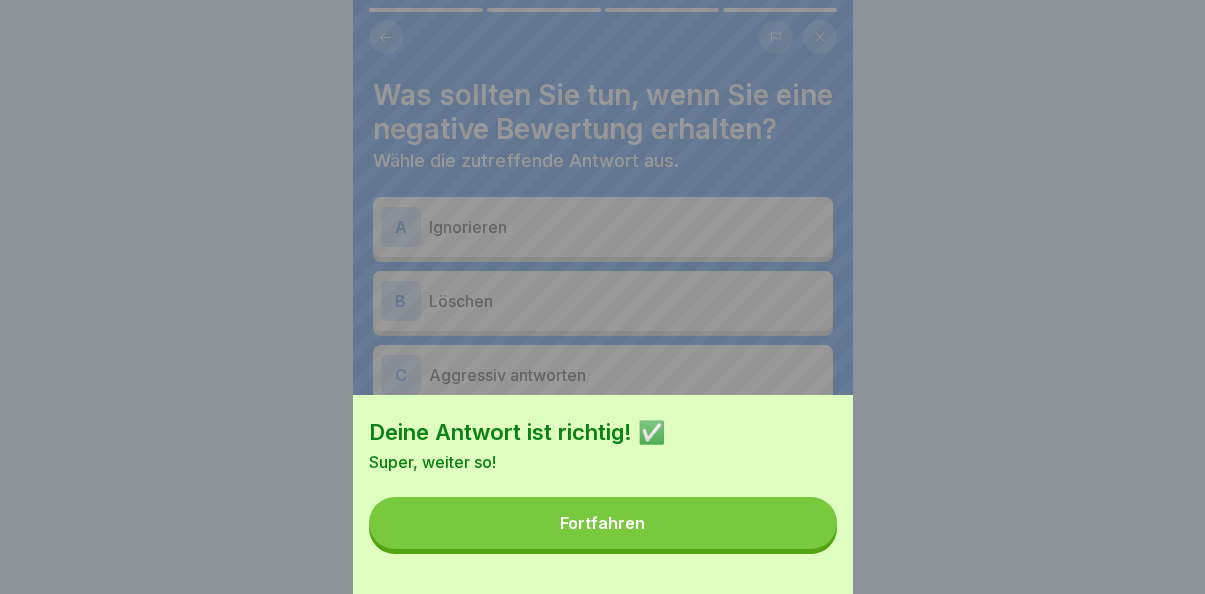 click on "Fortfahren" at bounding box center [603, 523] 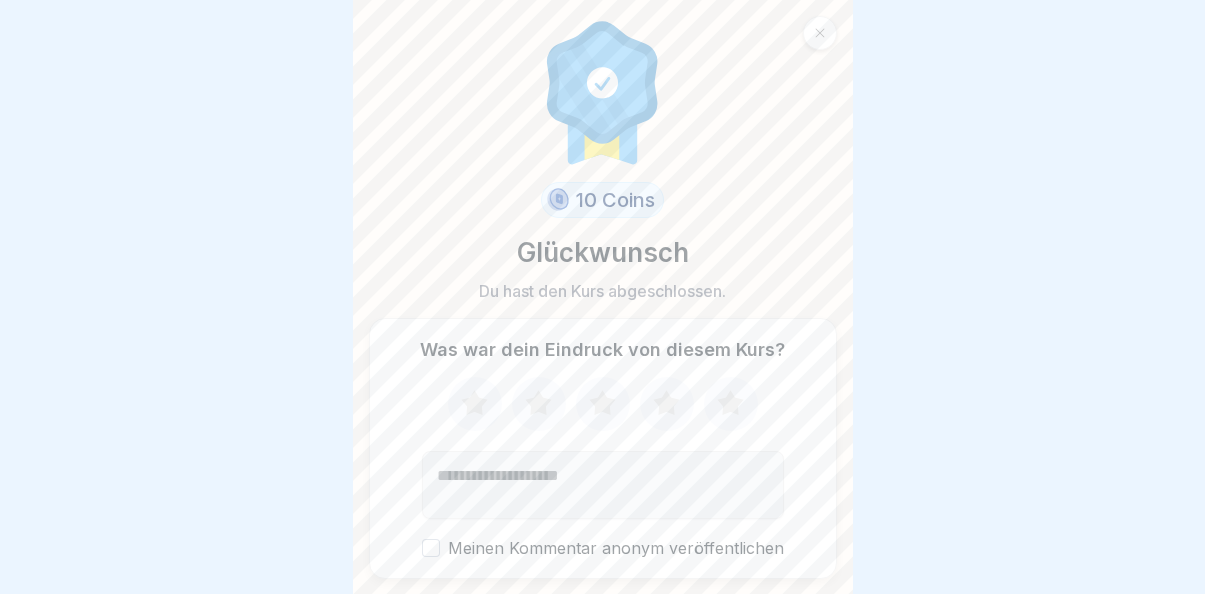 click 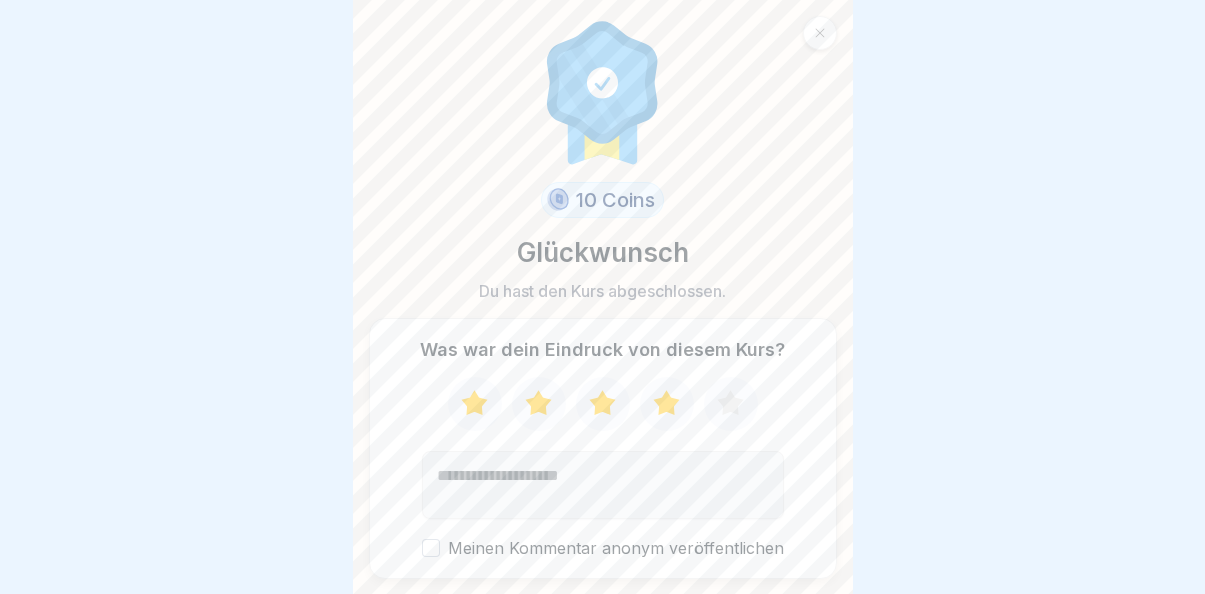 click 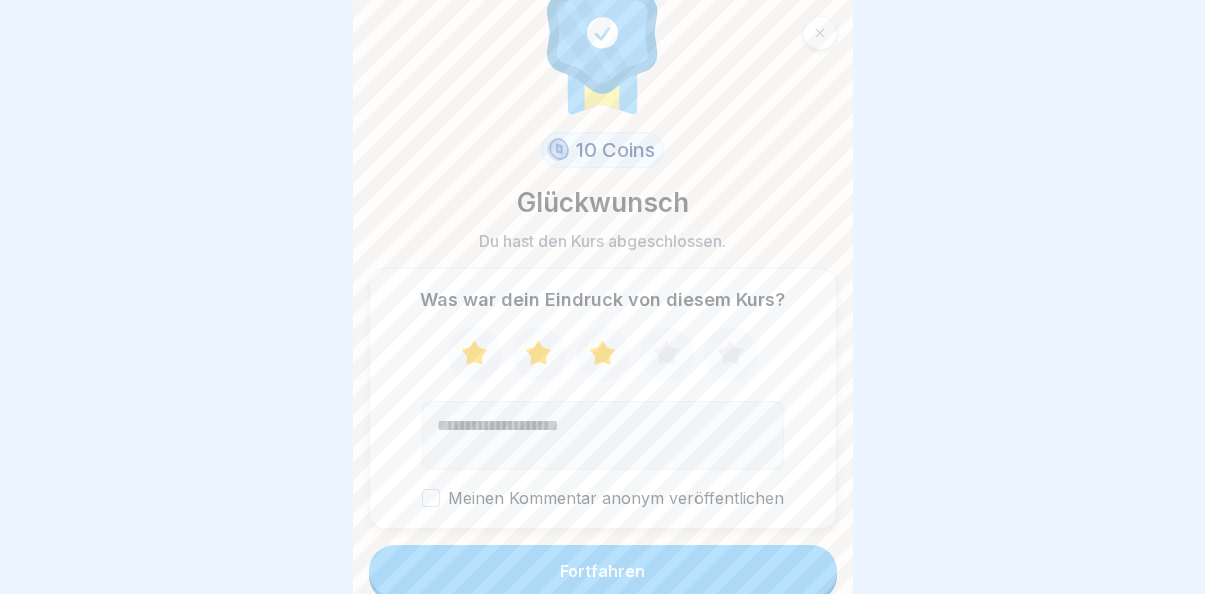 scroll, scrollTop: 59, scrollLeft: 0, axis: vertical 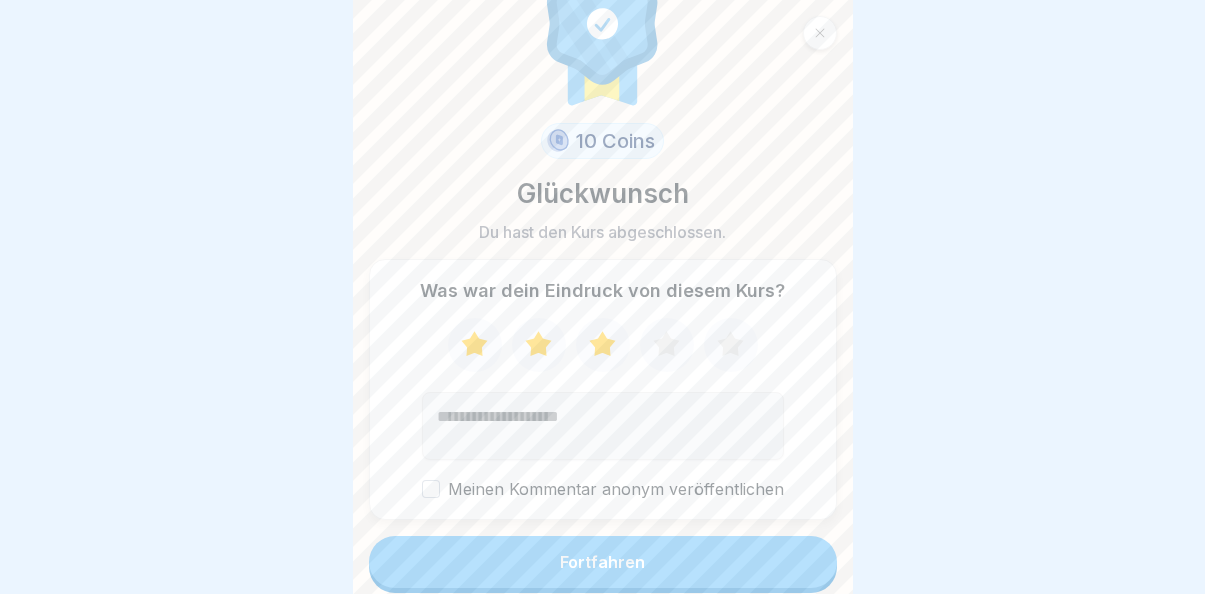 click on "Fortfahren" at bounding box center [603, 562] 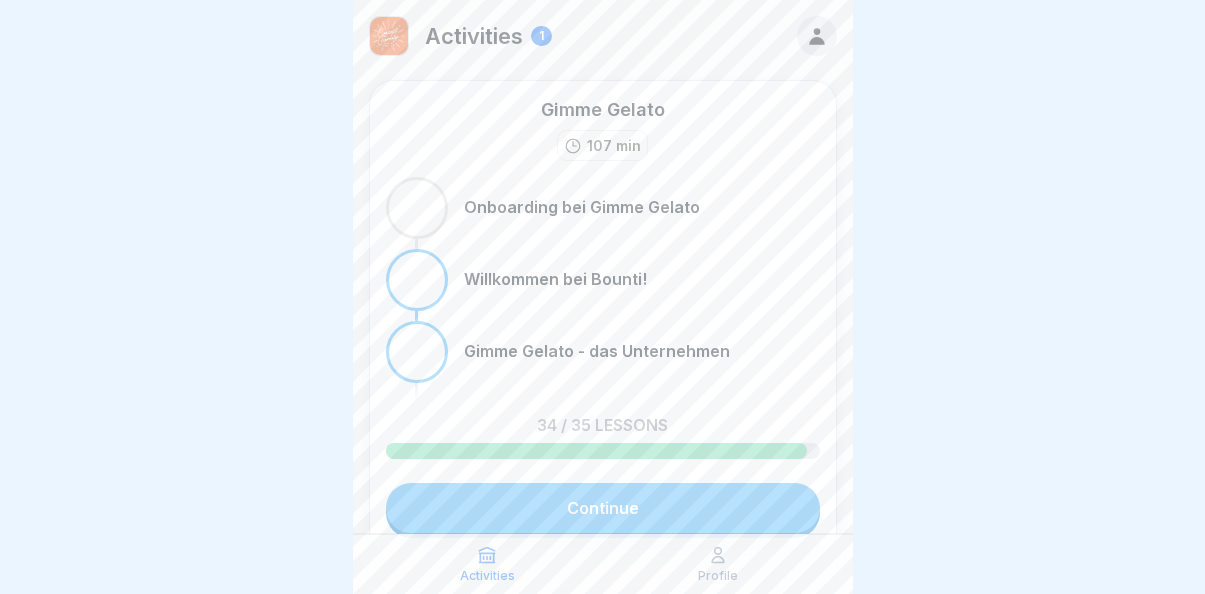 scroll, scrollTop: 0, scrollLeft: 0, axis: both 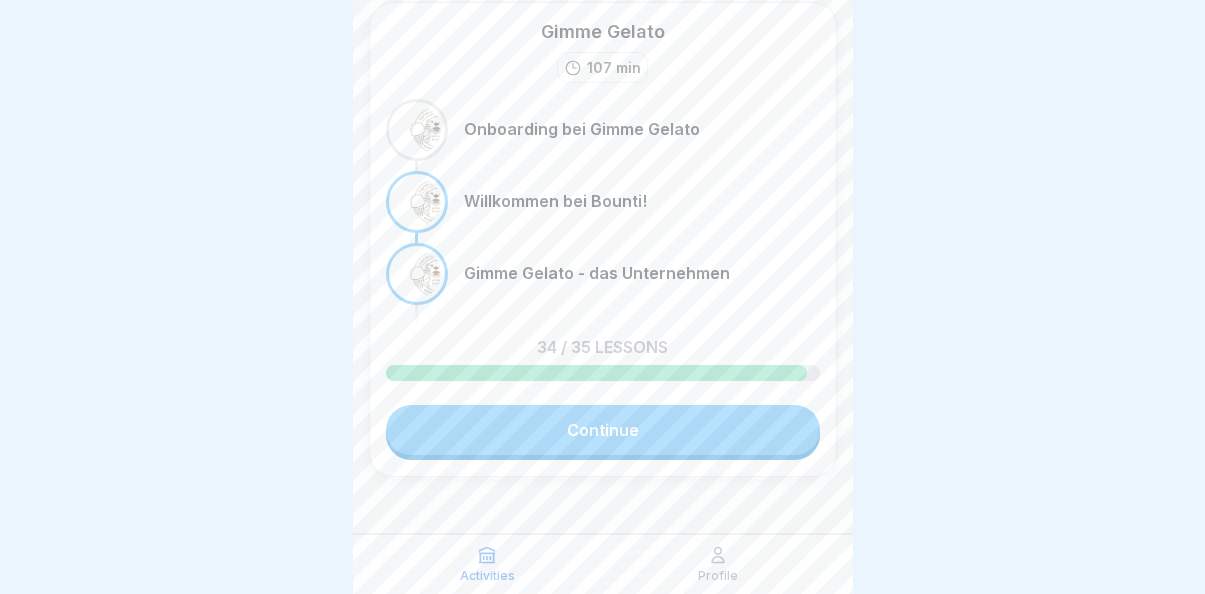 click on "Continue" at bounding box center (603, 430) 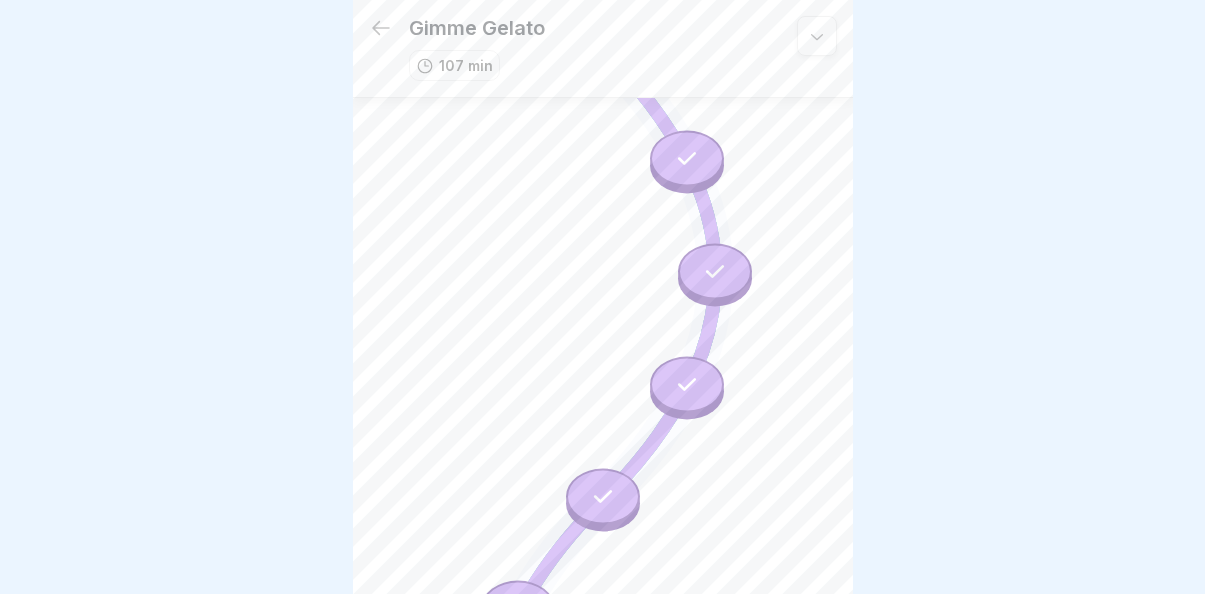 scroll, scrollTop: 7, scrollLeft: 0, axis: vertical 